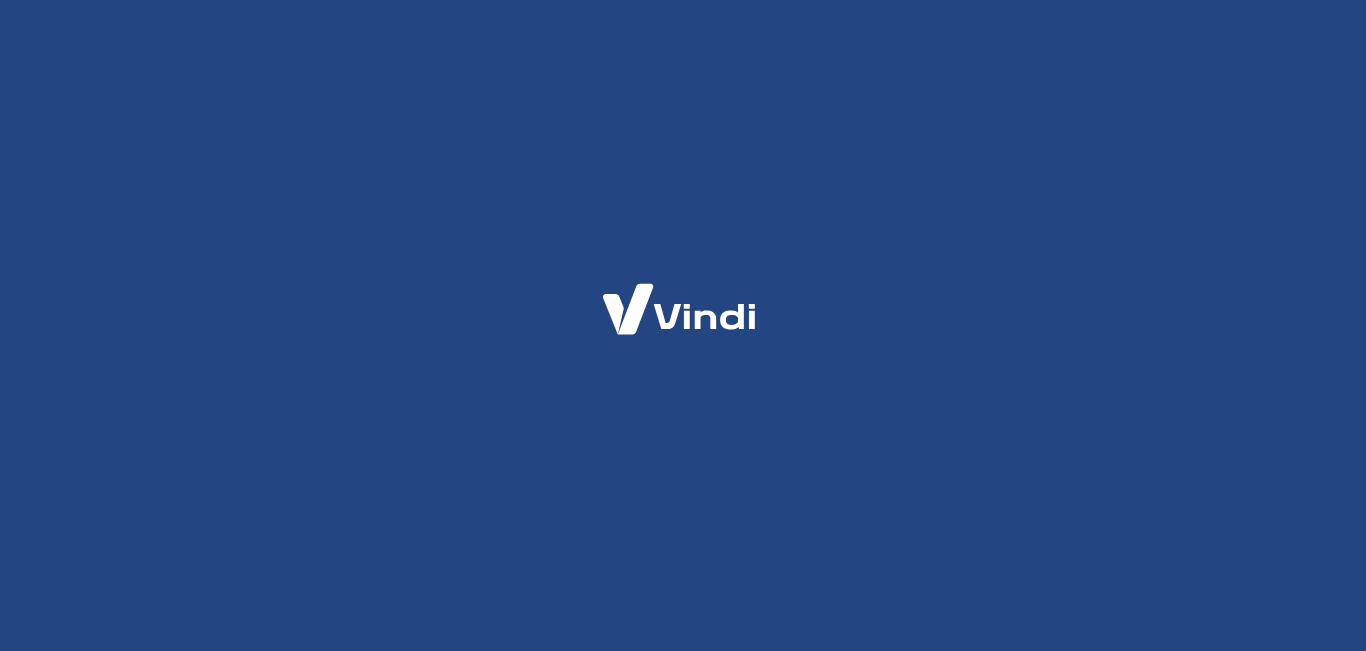 scroll, scrollTop: 0, scrollLeft: 0, axis: both 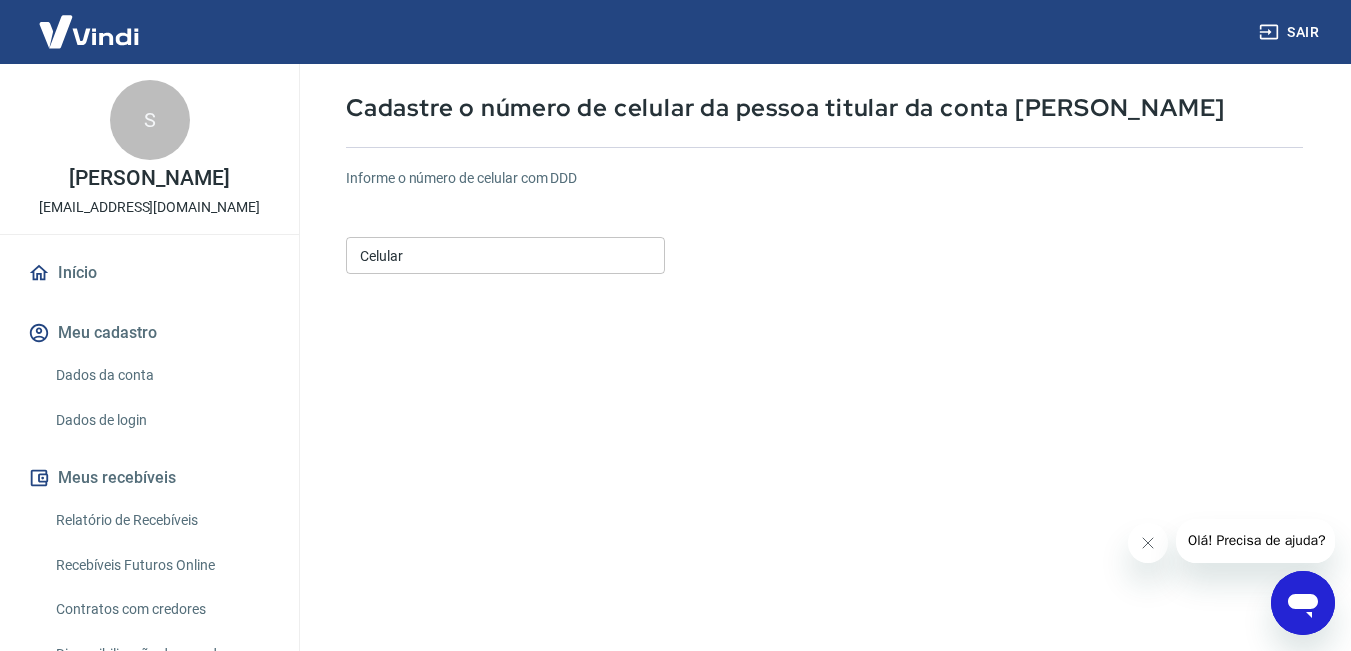 click on "Celular" at bounding box center [505, 255] 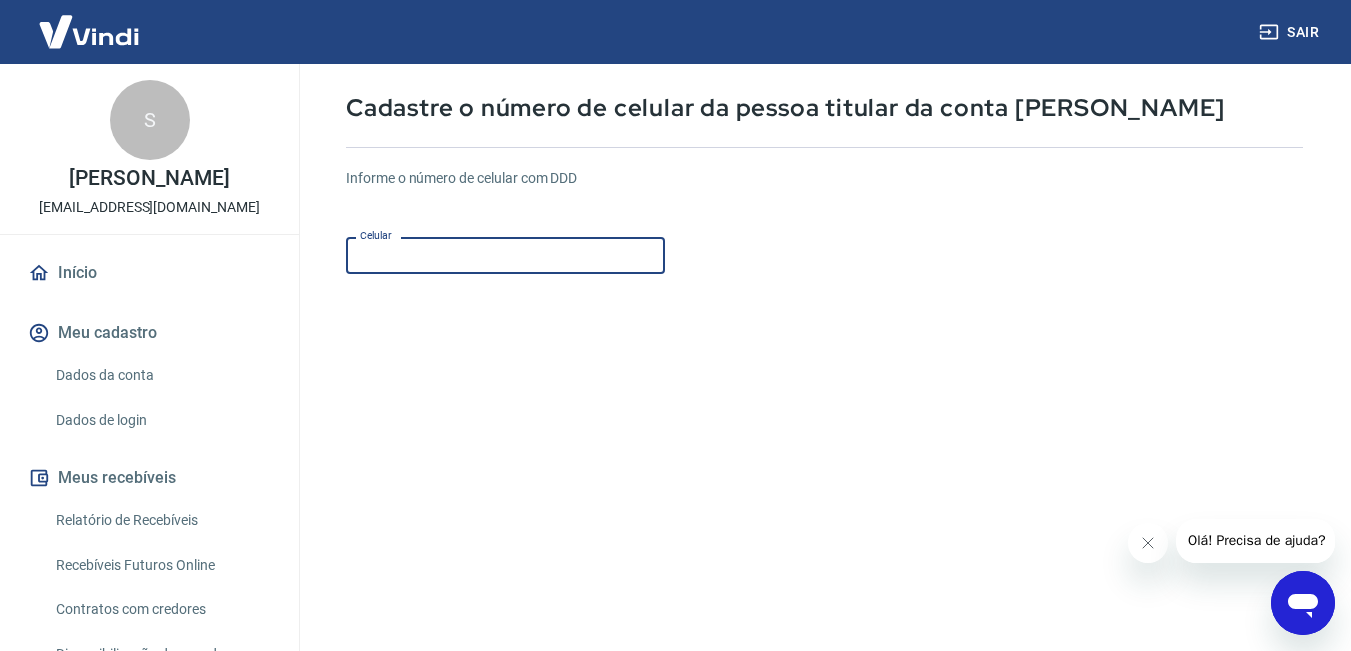click on "Dados da conta" at bounding box center (161, 375) 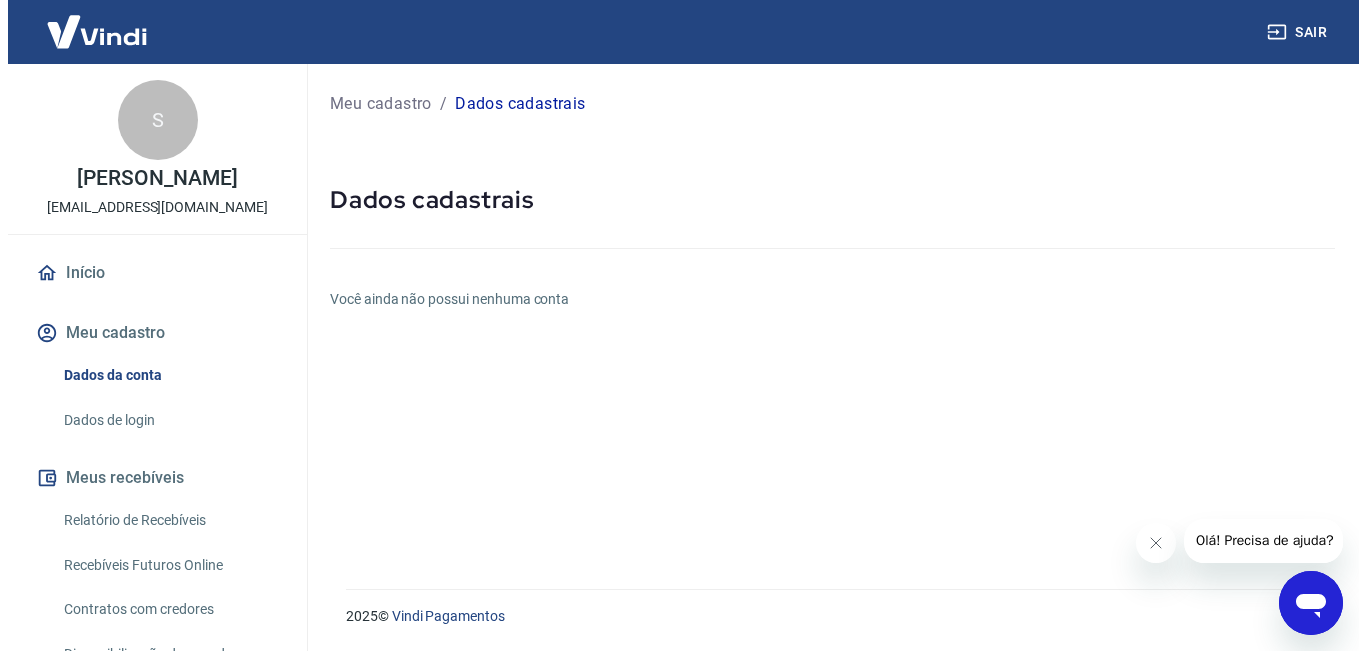 scroll, scrollTop: 0, scrollLeft: 0, axis: both 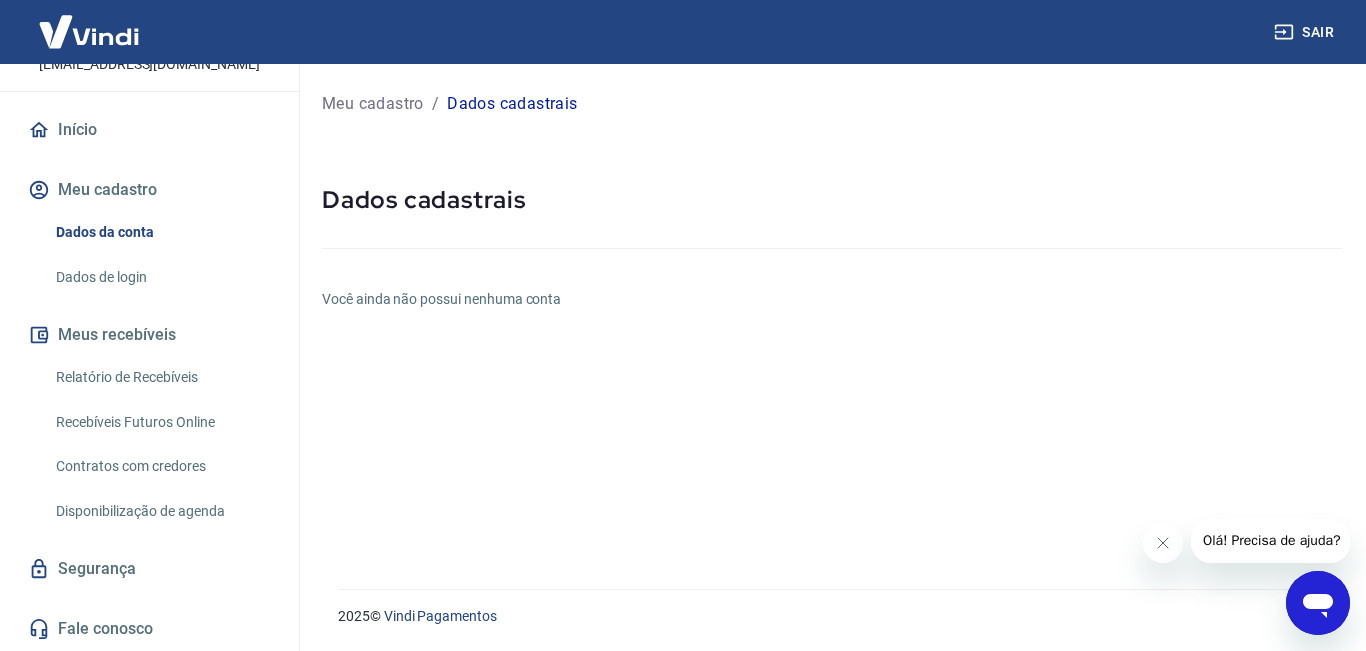 click on "Segurança" at bounding box center (149, 569) 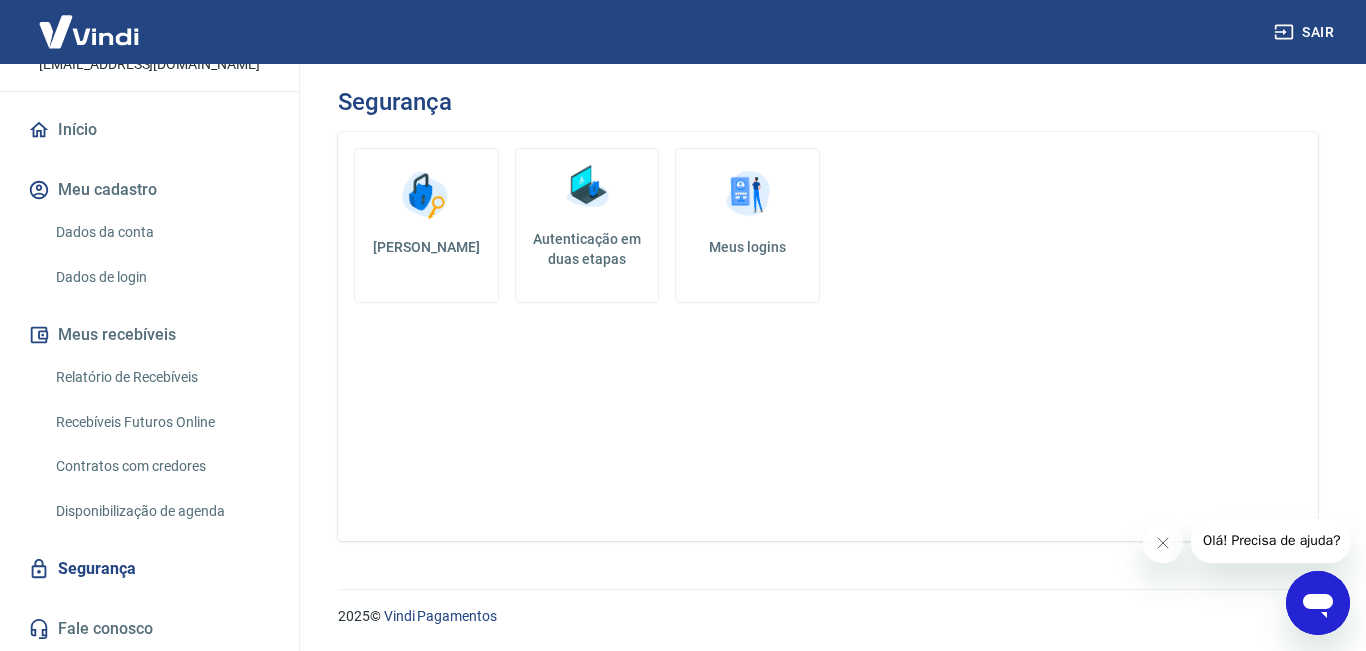 click on "Meus logins" at bounding box center (747, 247) 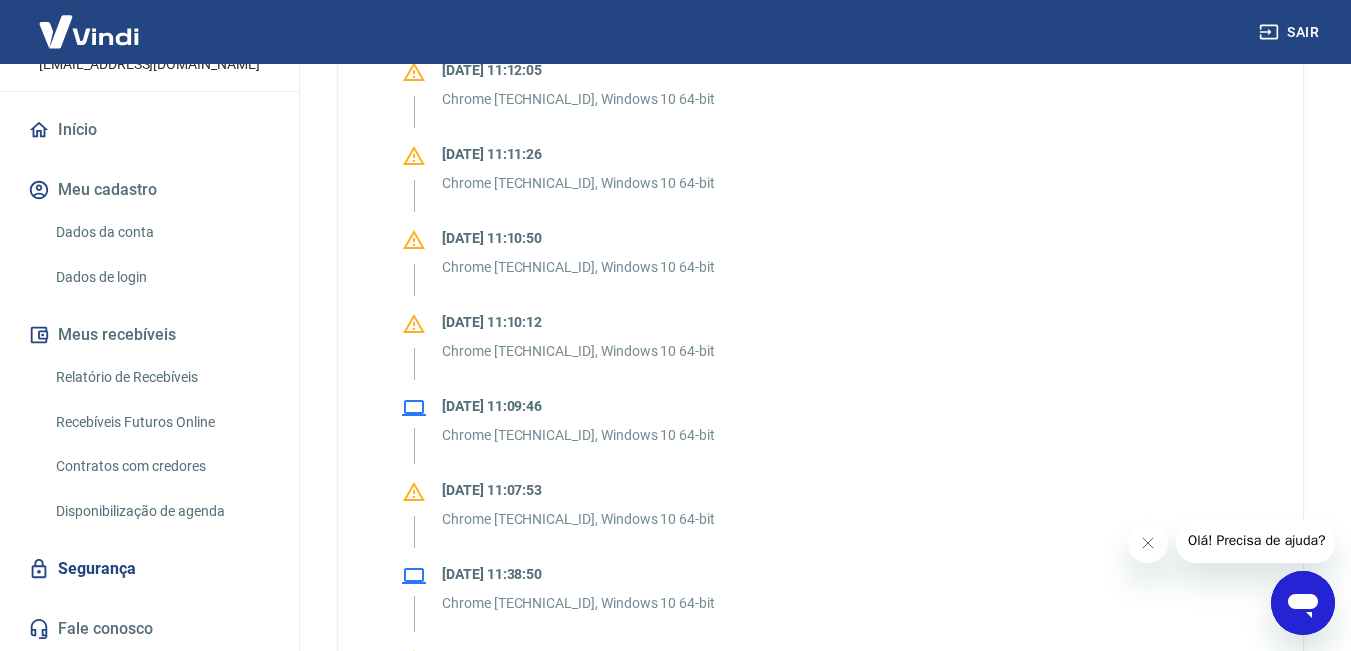 scroll, scrollTop: 600, scrollLeft: 0, axis: vertical 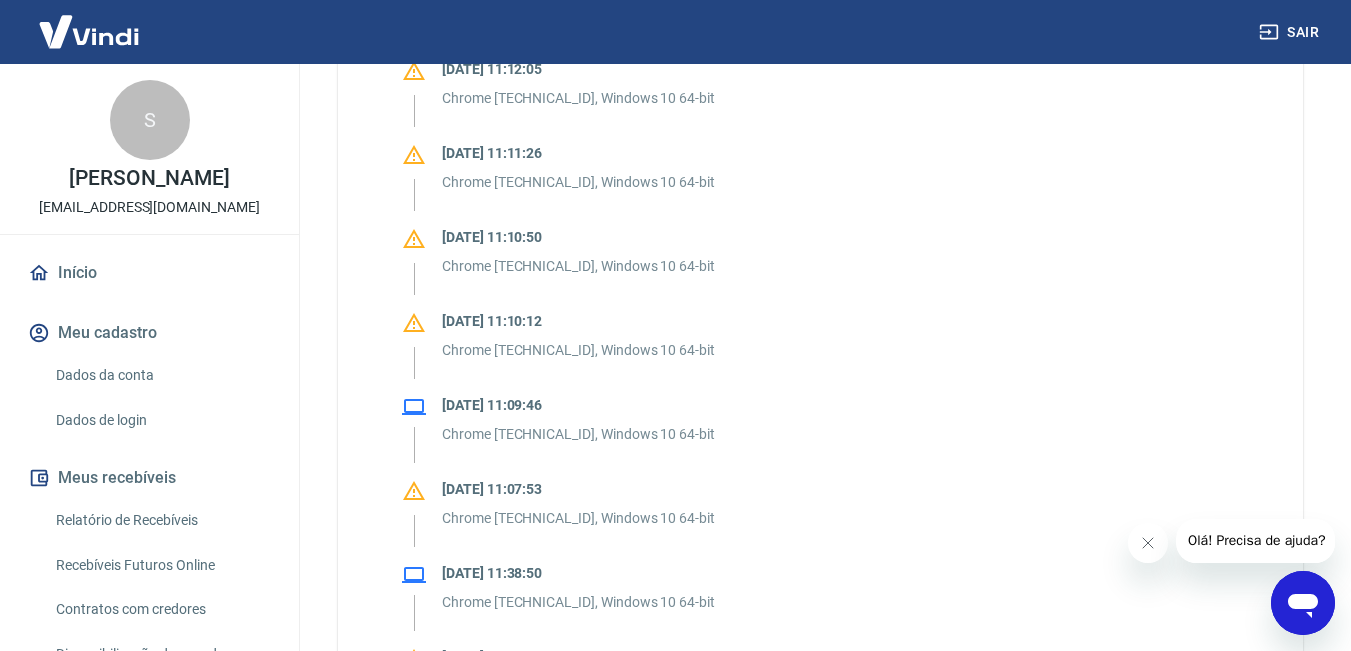 click on "Dados da conta" at bounding box center (161, 375) 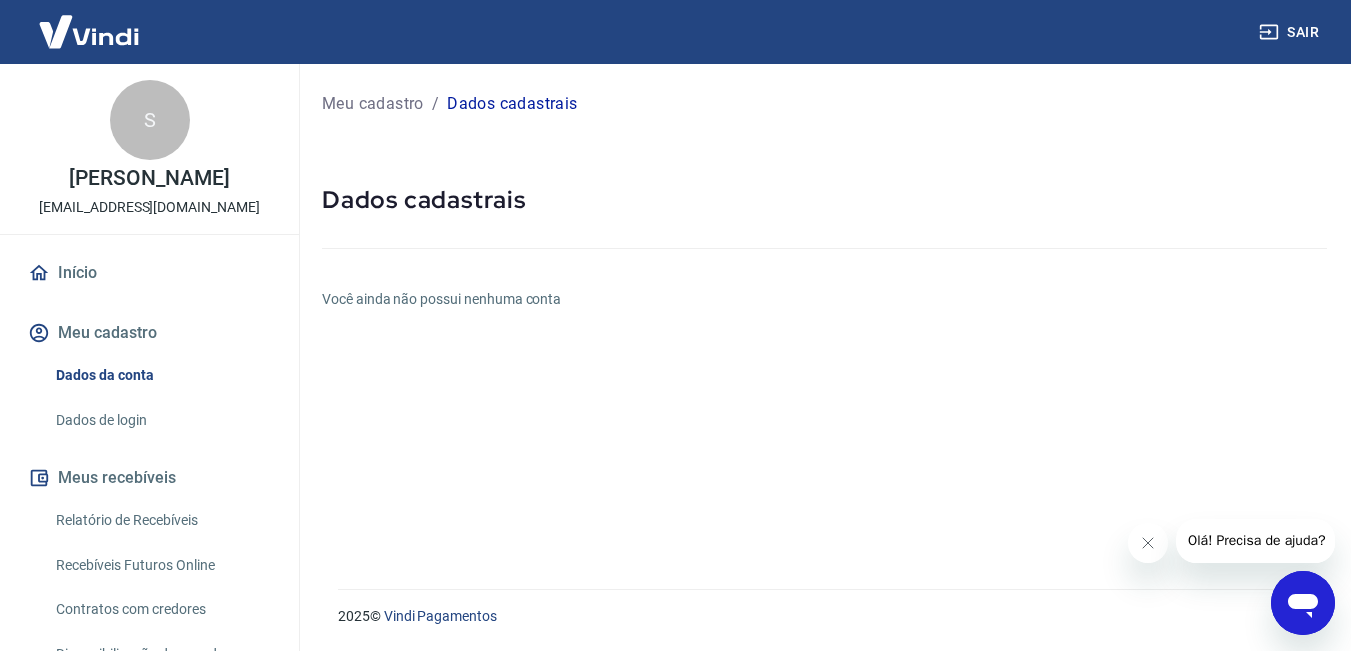 scroll, scrollTop: 0, scrollLeft: 0, axis: both 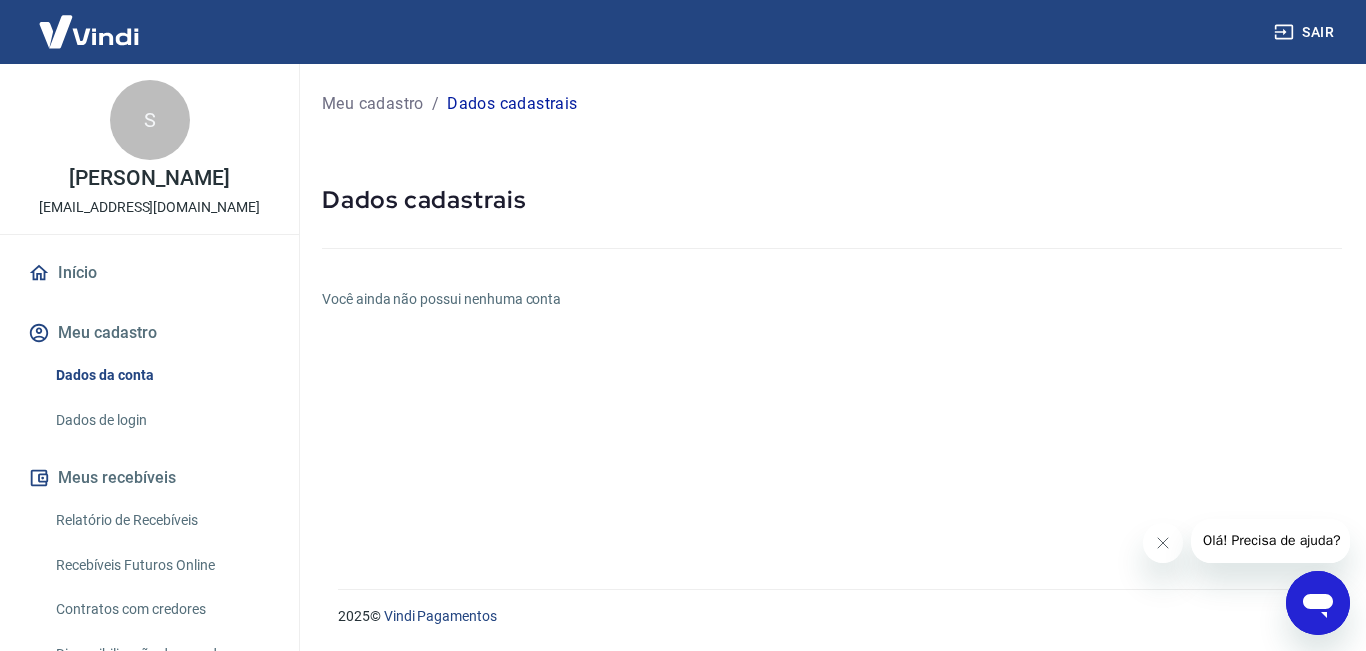 click on "Dados de login" at bounding box center (161, 420) 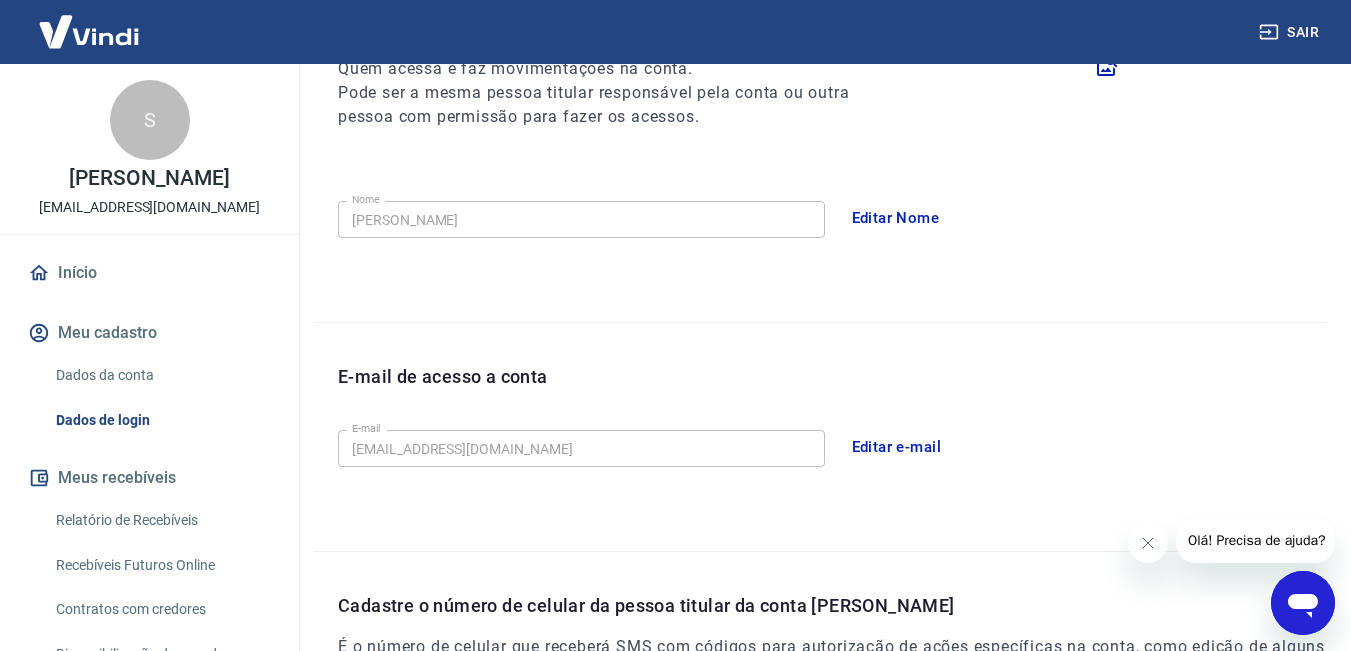 scroll, scrollTop: 400, scrollLeft: 0, axis: vertical 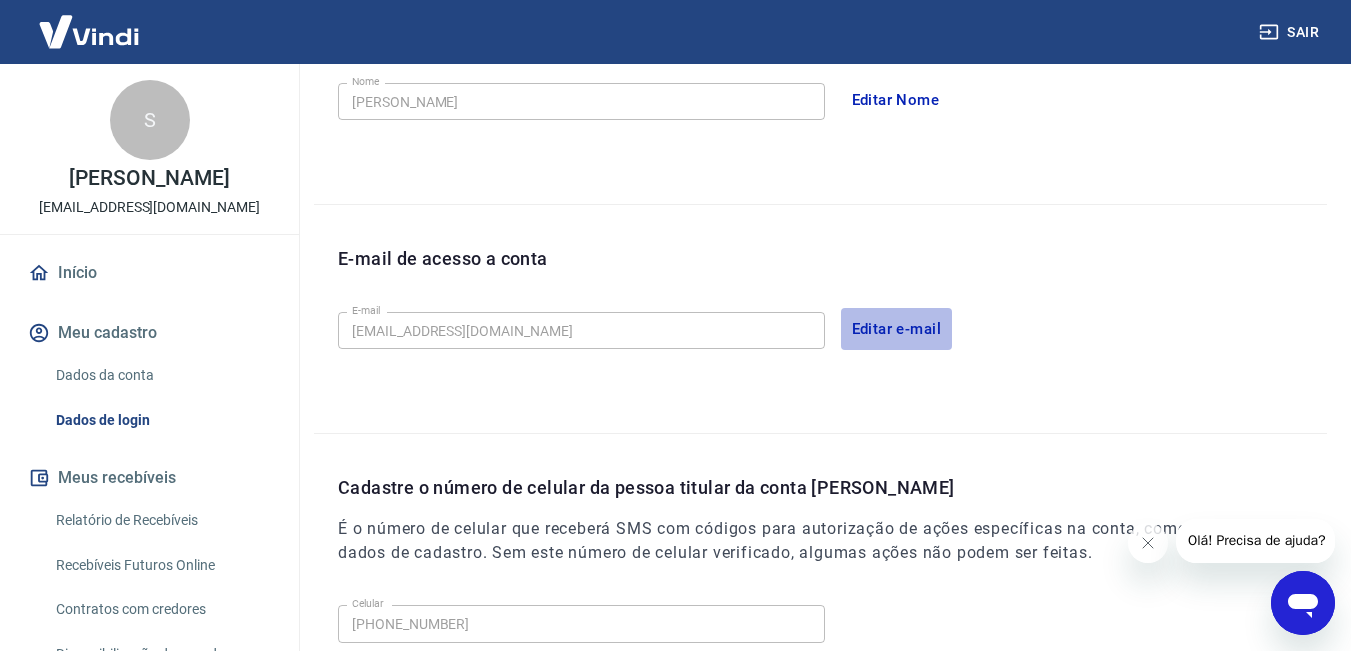 click on "Editar e-mail" at bounding box center [897, 329] 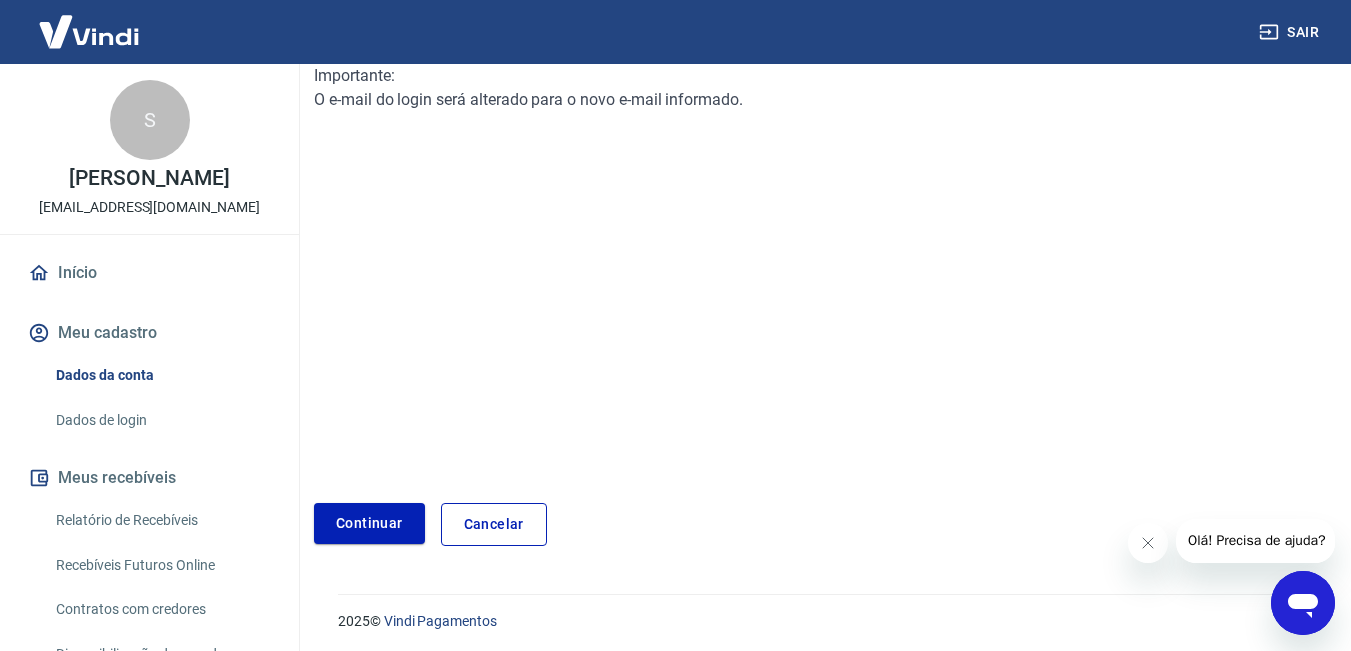 scroll, scrollTop: 290, scrollLeft: 0, axis: vertical 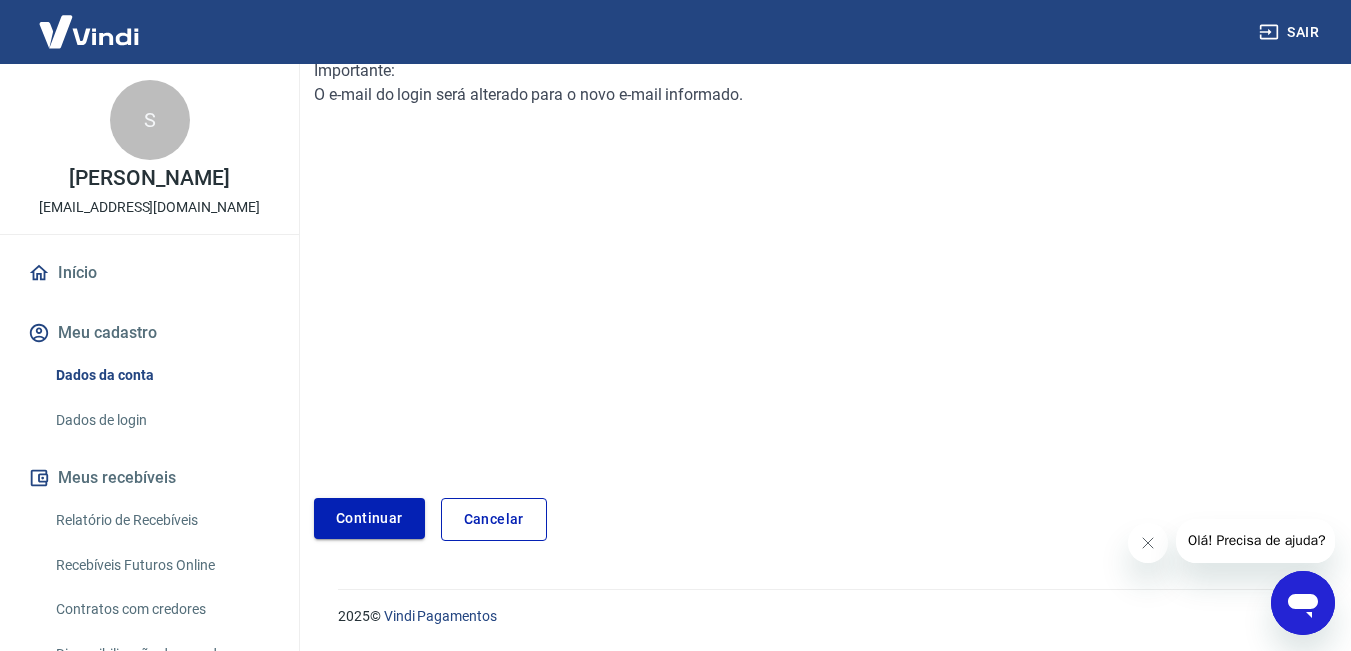 click on "Continuar" at bounding box center [369, 518] 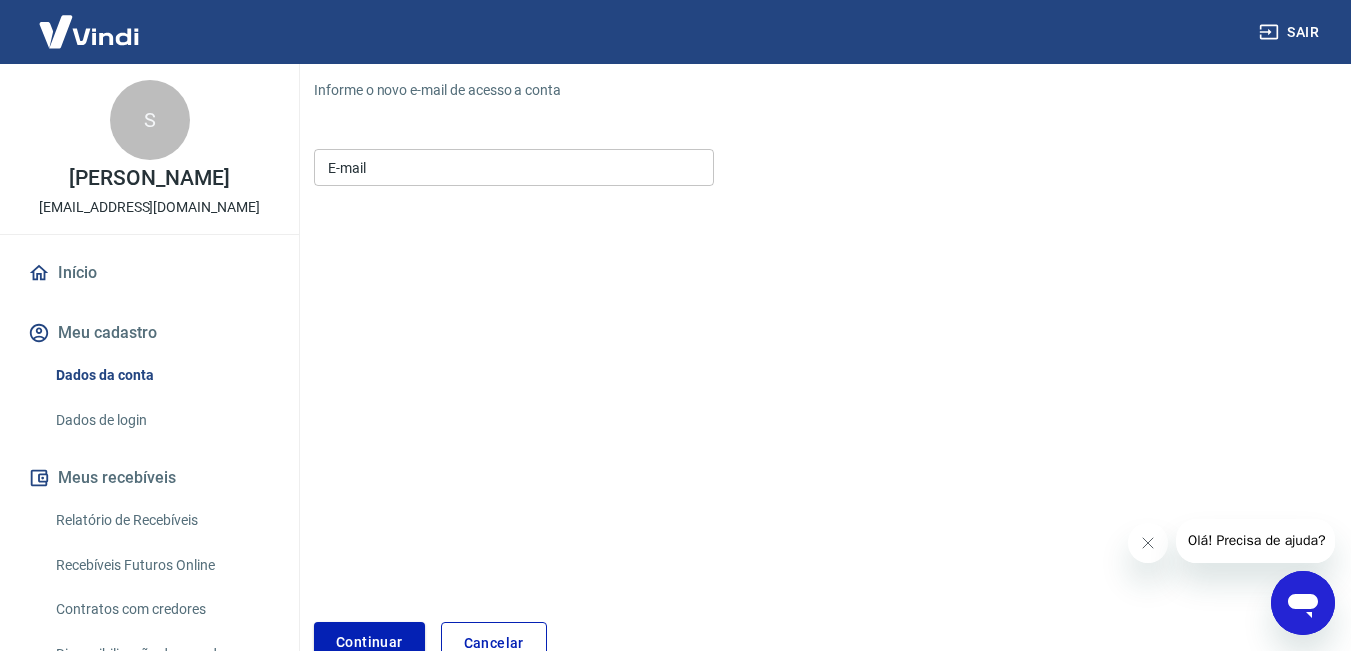 scroll, scrollTop: 29, scrollLeft: 0, axis: vertical 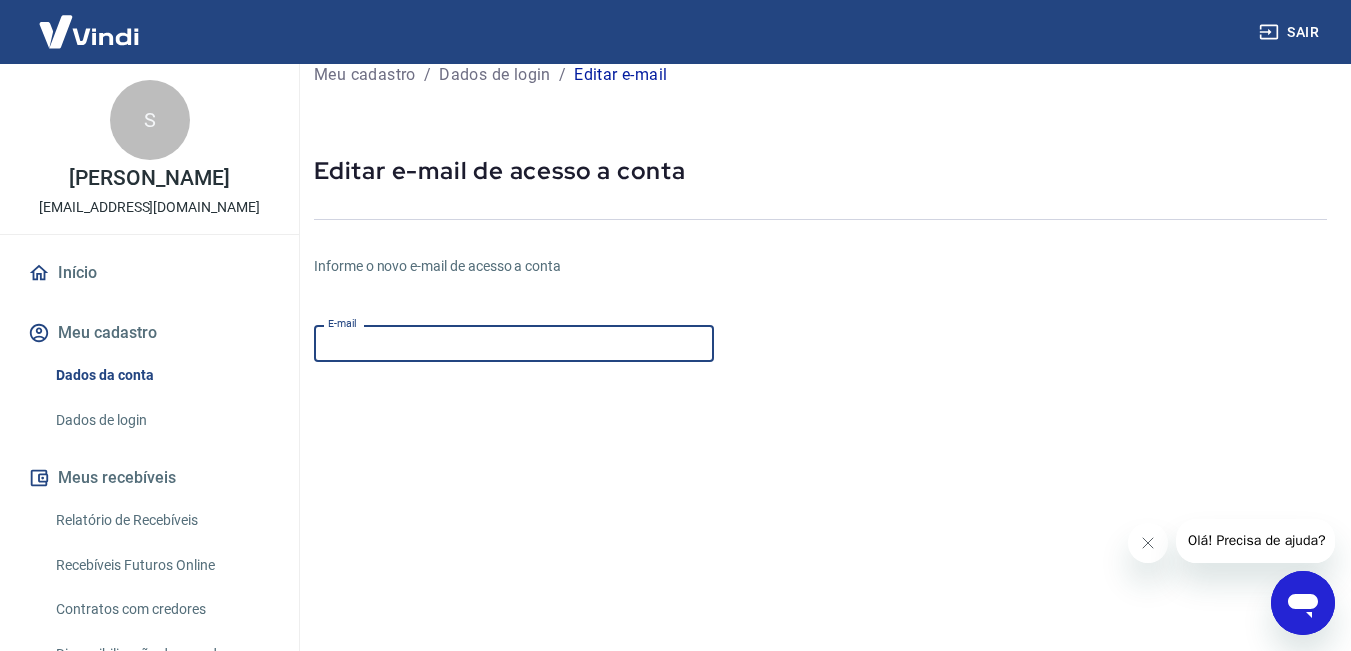 click on "E-mail" at bounding box center (514, 343) 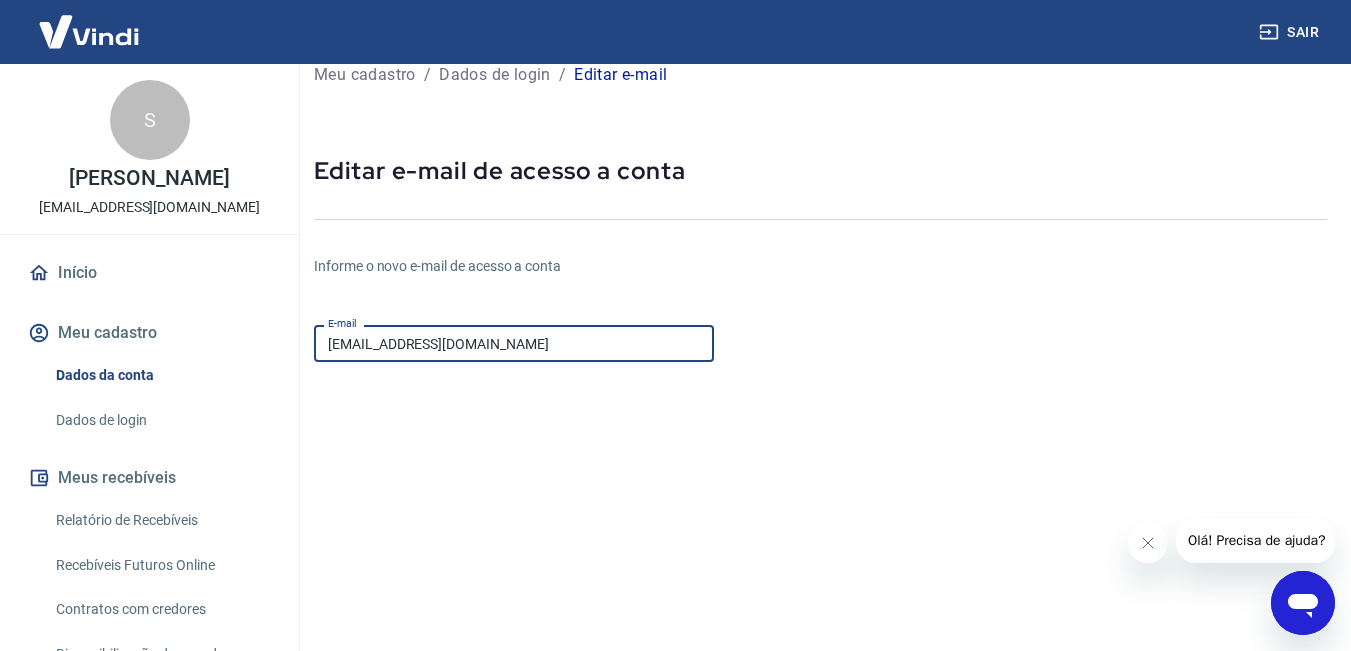 click on "Sygomodafitness@gmail.com" at bounding box center [514, 343] 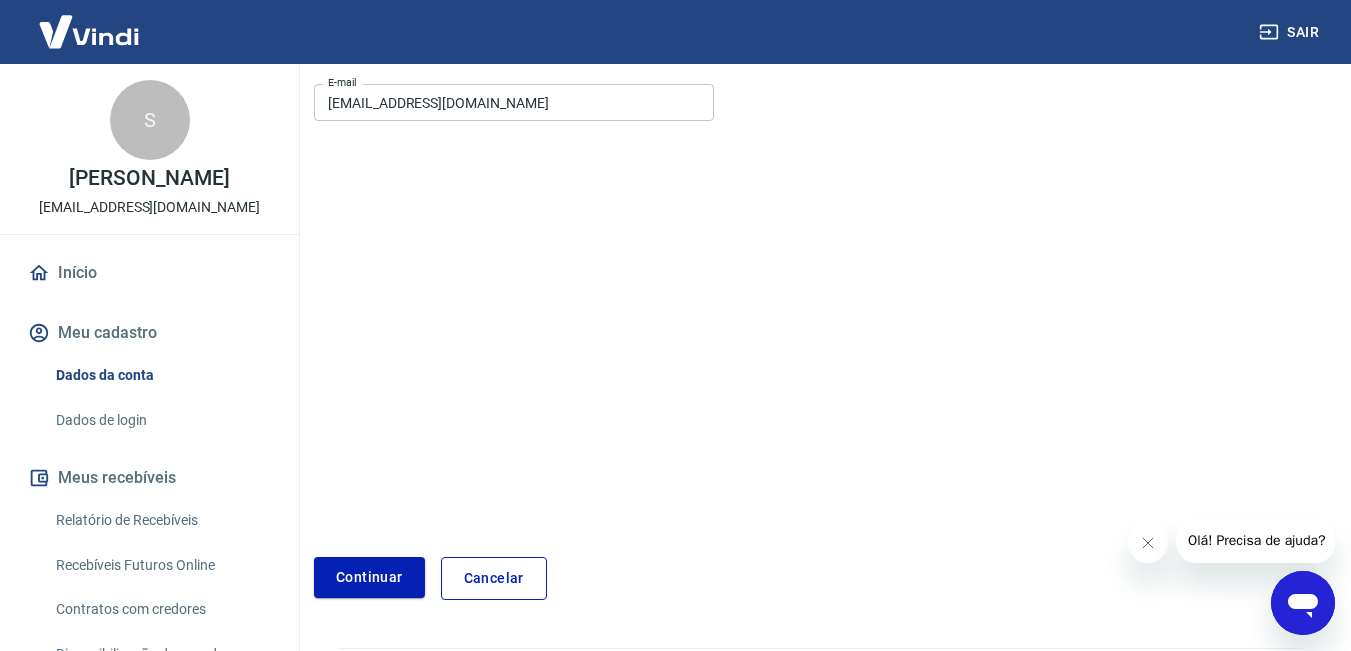 scroll, scrollTop: 329, scrollLeft: 0, axis: vertical 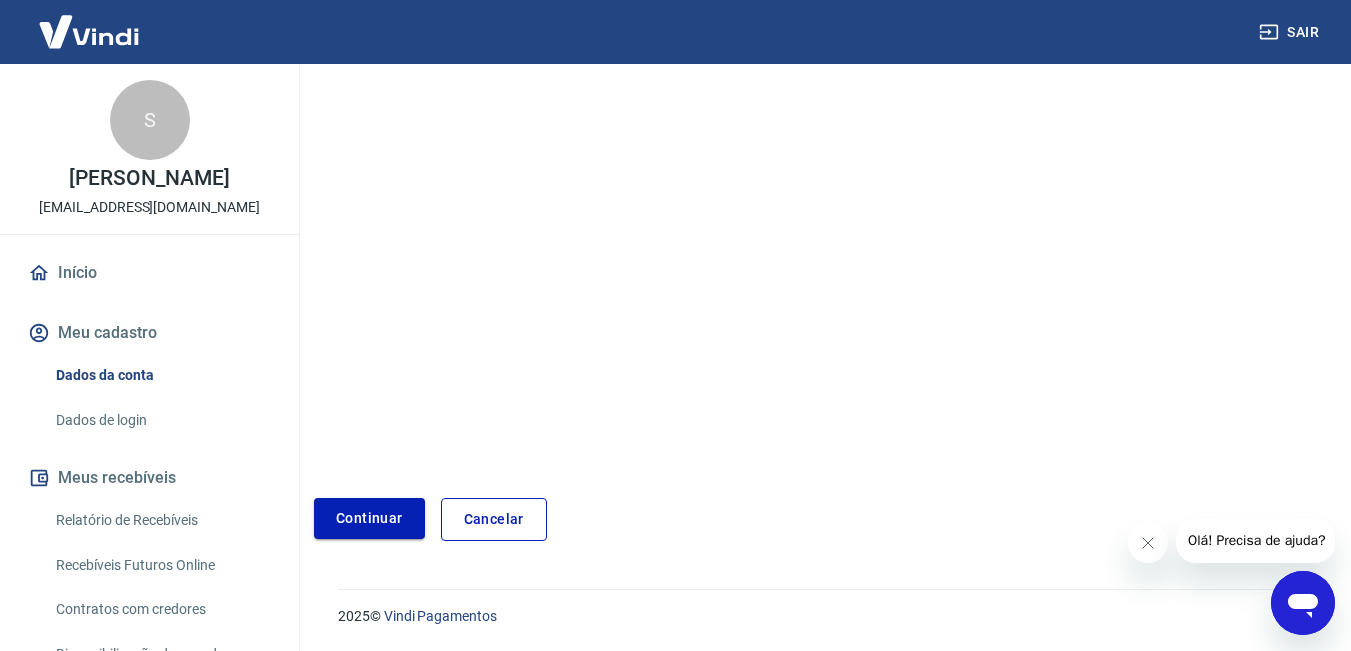 click on "Continuar" at bounding box center [369, 518] 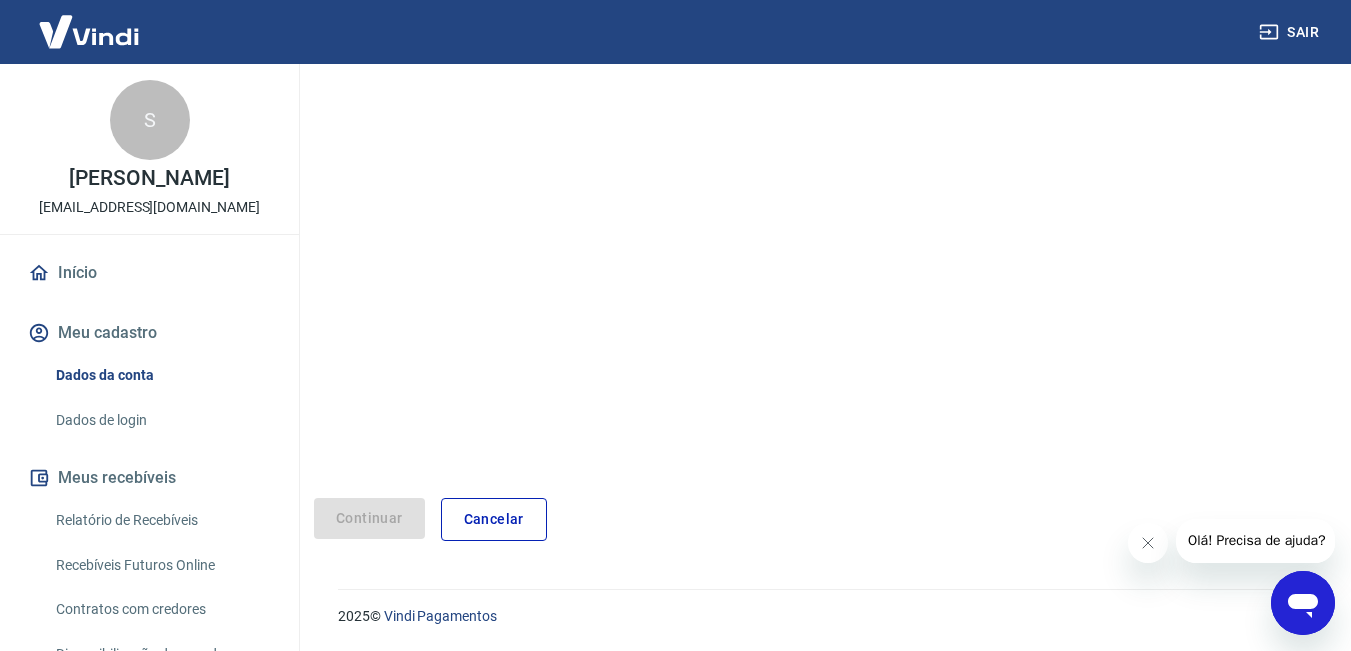 scroll, scrollTop: 163, scrollLeft: 0, axis: vertical 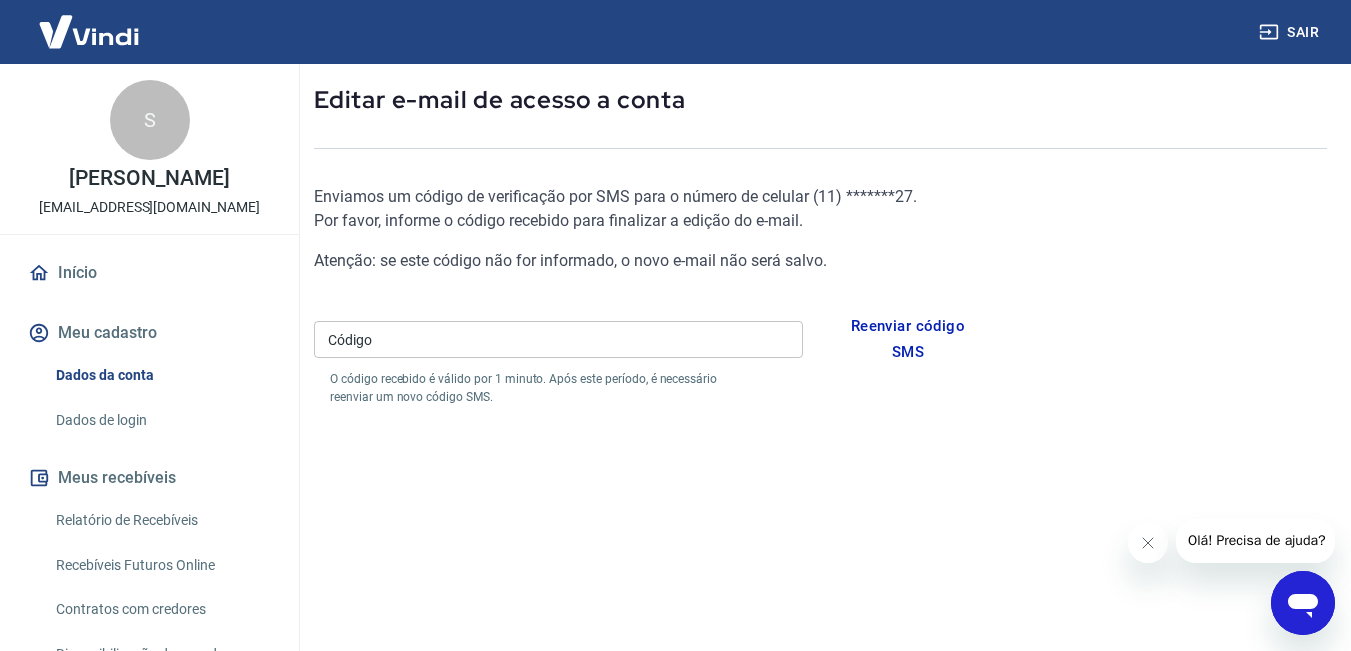 click on "Código" at bounding box center [558, 339] 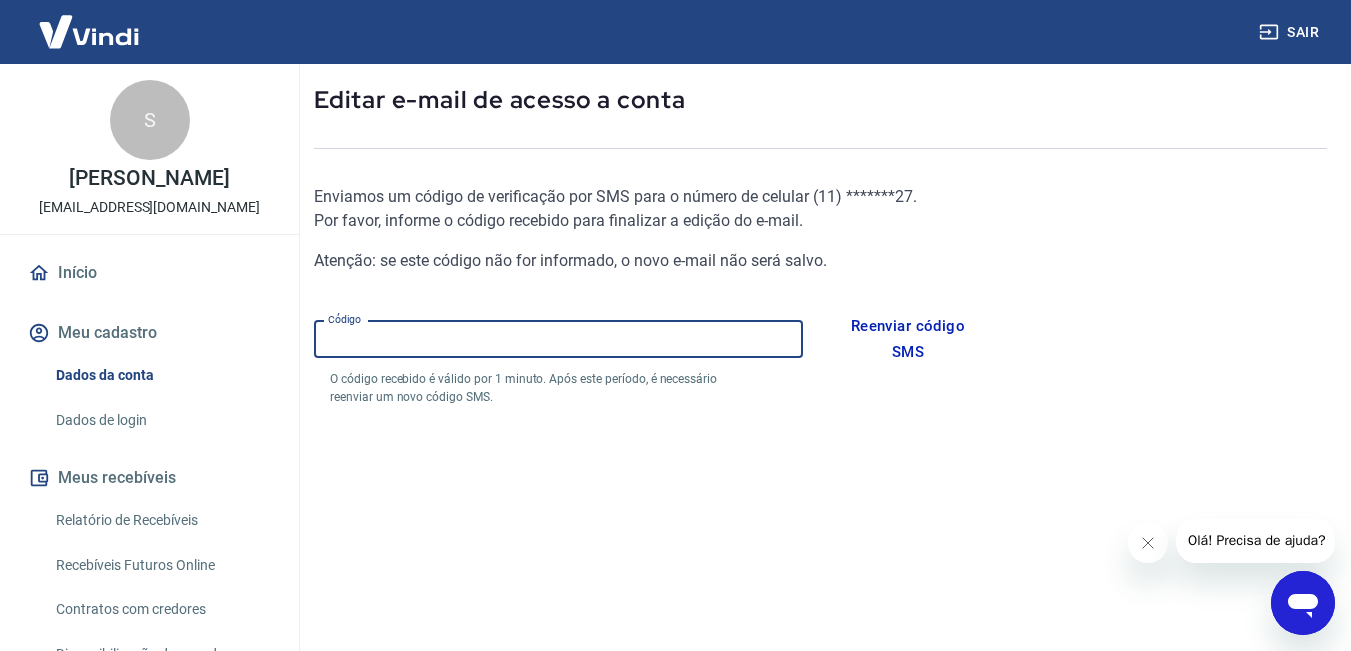 paste on "208199" 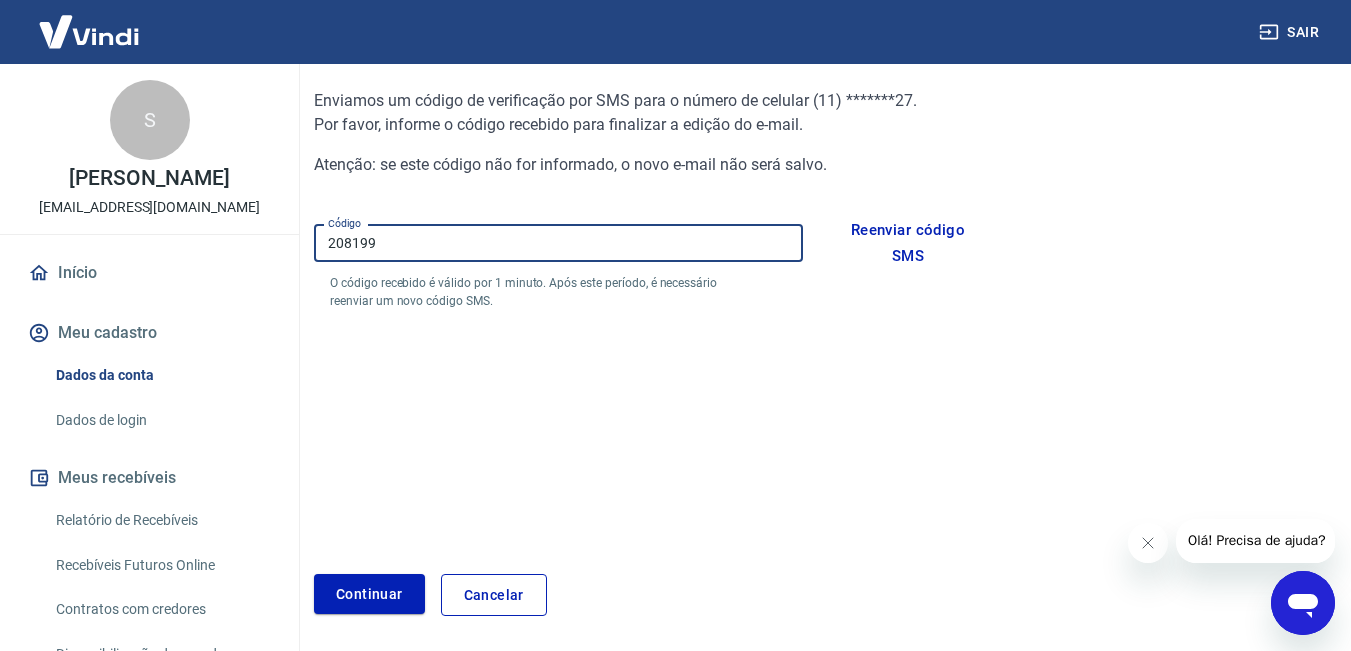 scroll, scrollTop: 271, scrollLeft: 0, axis: vertical 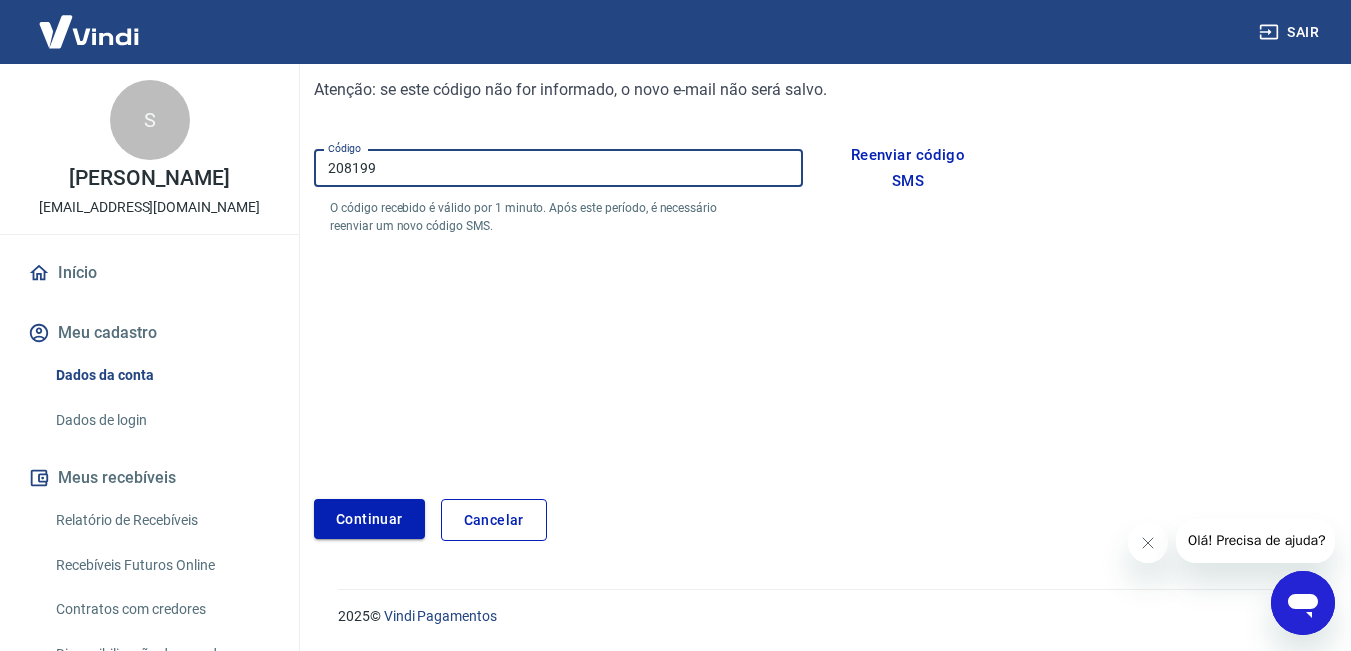 type on "208199" 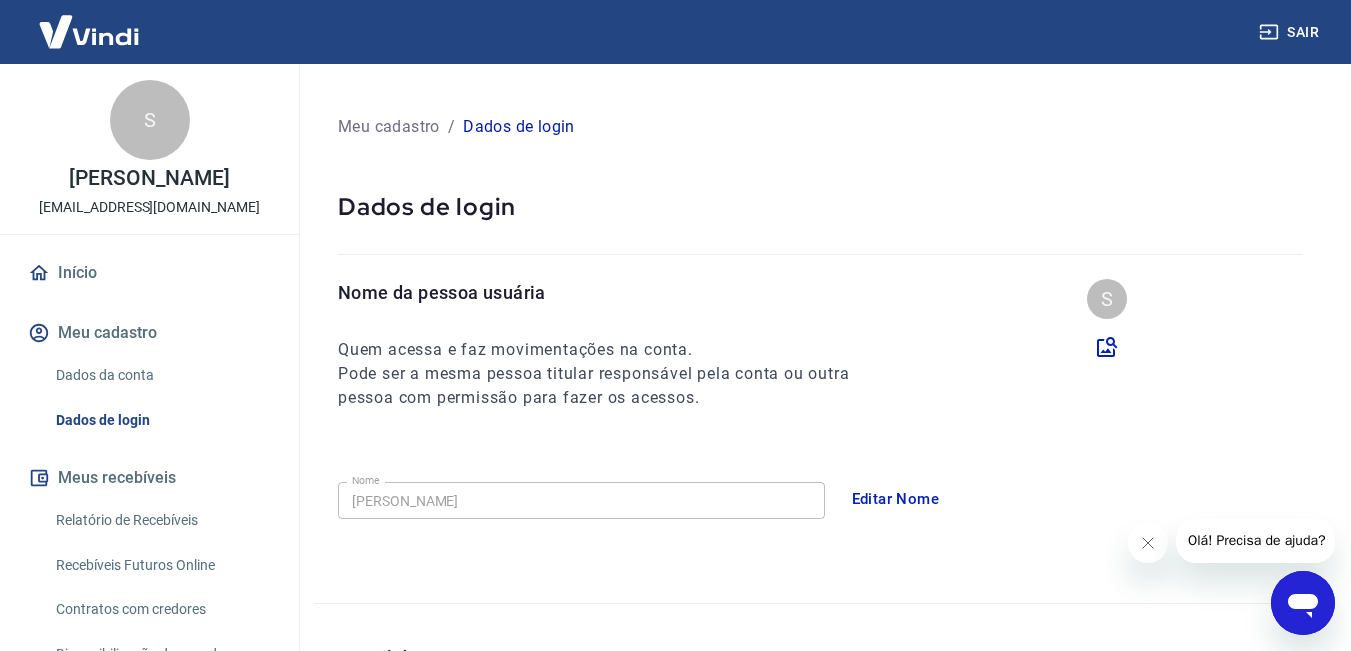 scroll, scrollTop: 0, scrollLeft: 0, axis: both 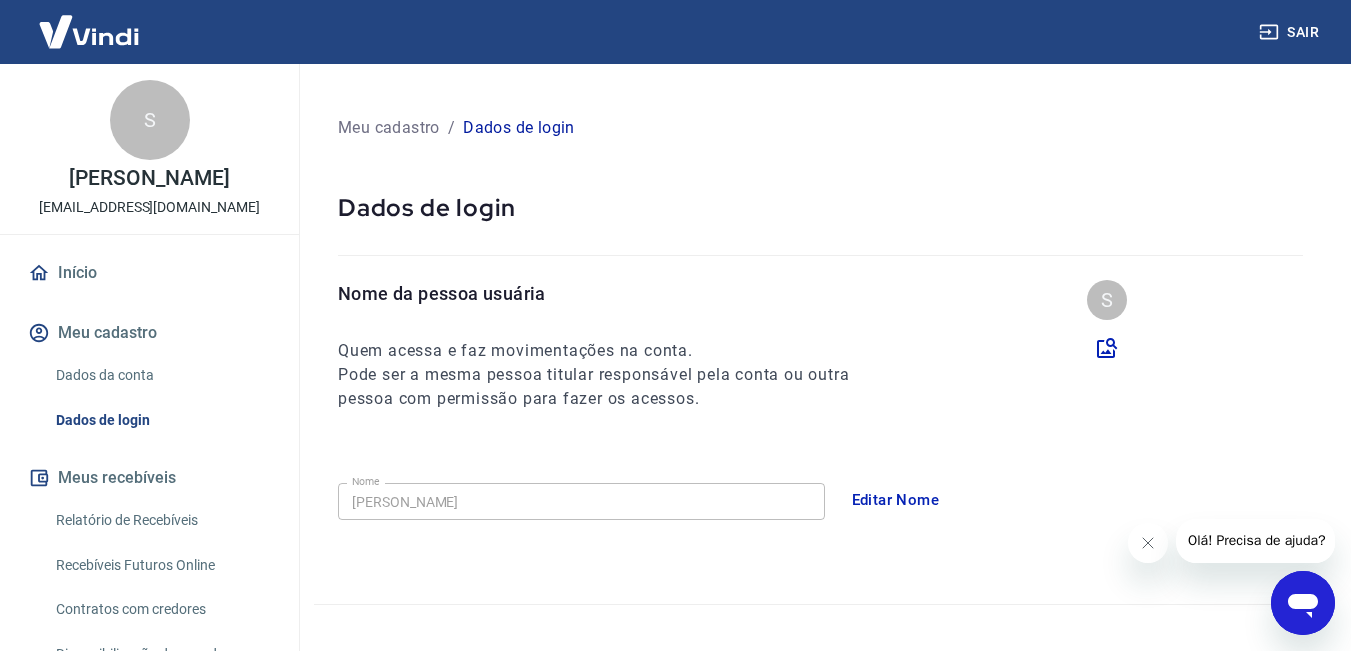 click on "Dados da conta" at bounding box center (161, 375) 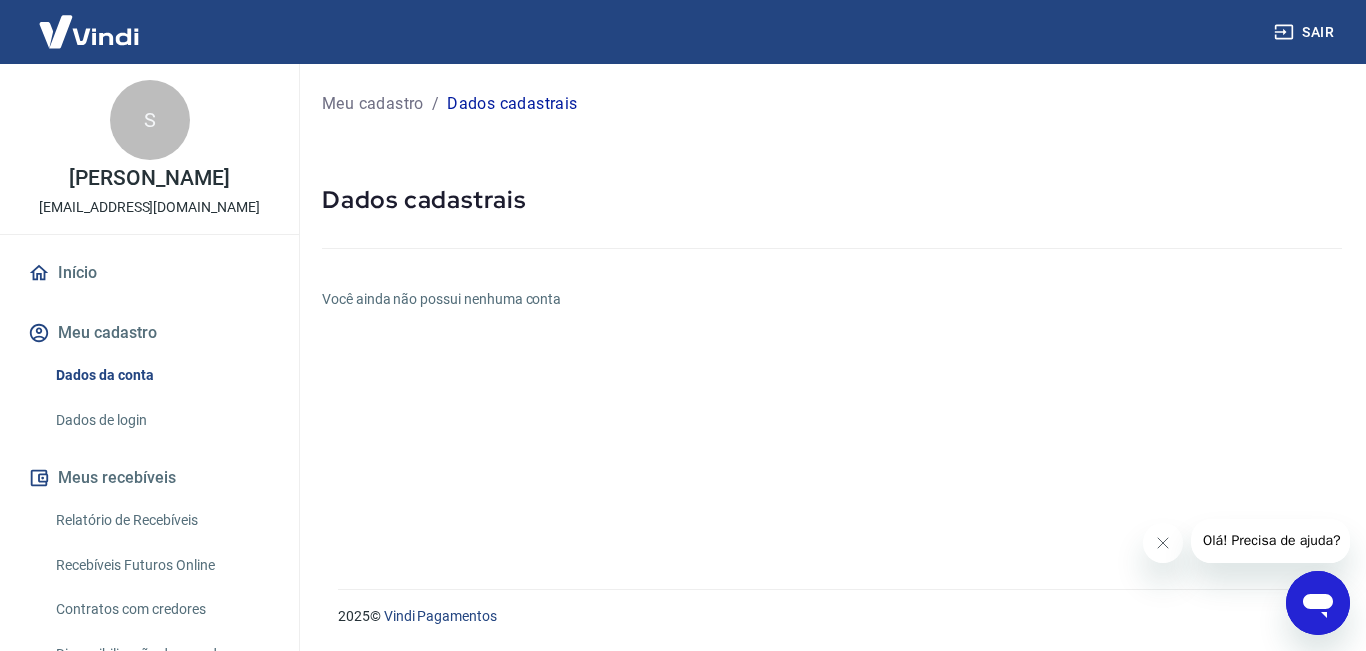 click on "Você ainda não possui nenhuma conta" at bounding box center (832, 299) 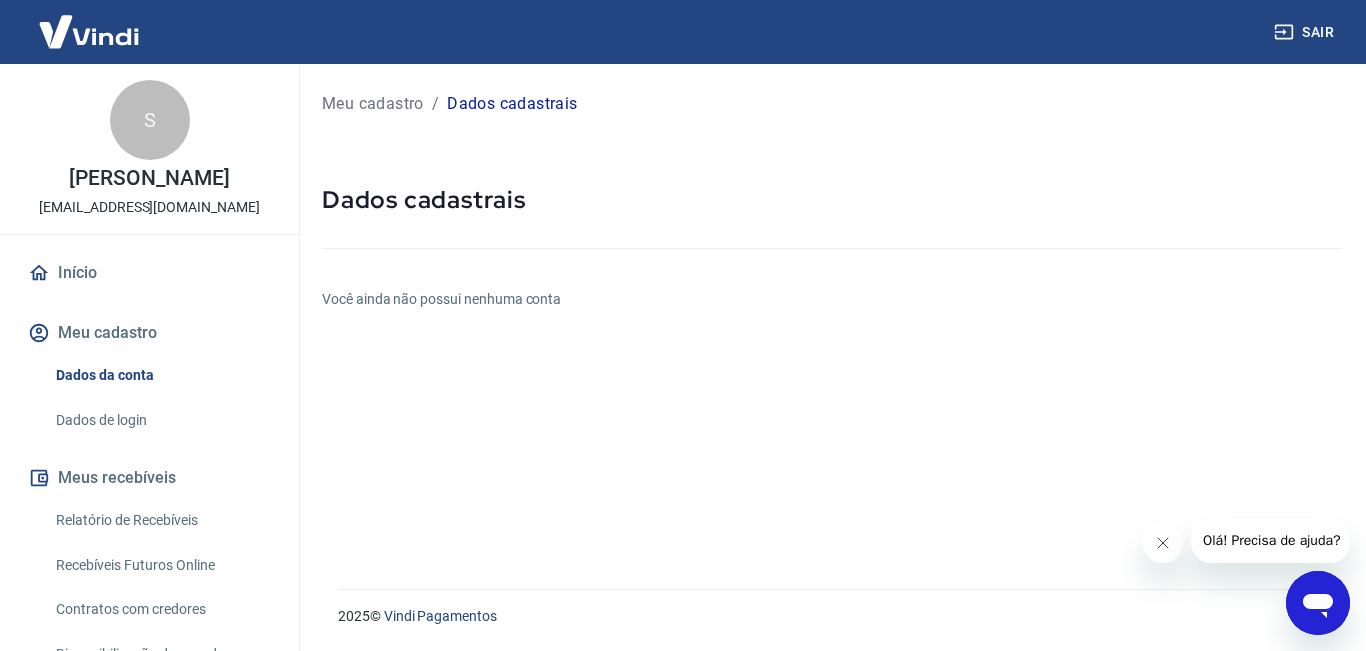 click 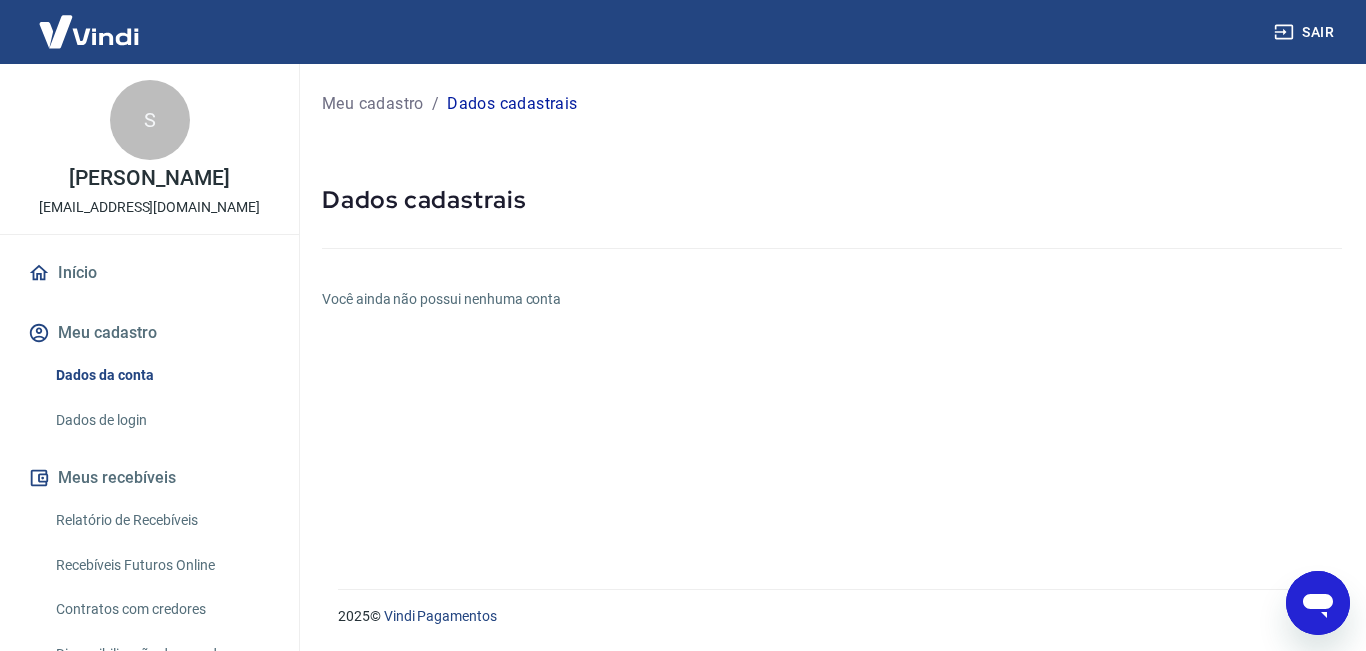 drag, startPoint x: 408, startPoint y: 229, endPoint x: 312, endPoint y: 415, distance: 209.31316 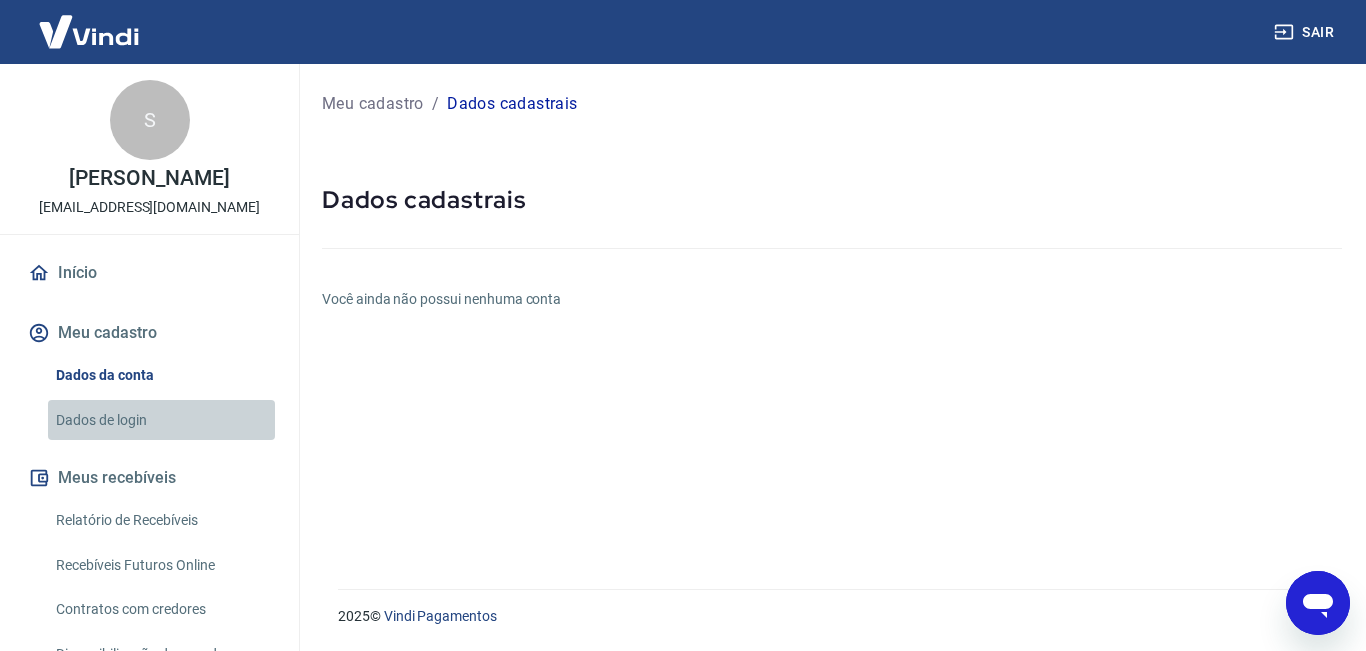 click on "Dados de login" at bounding box center [161, 420] 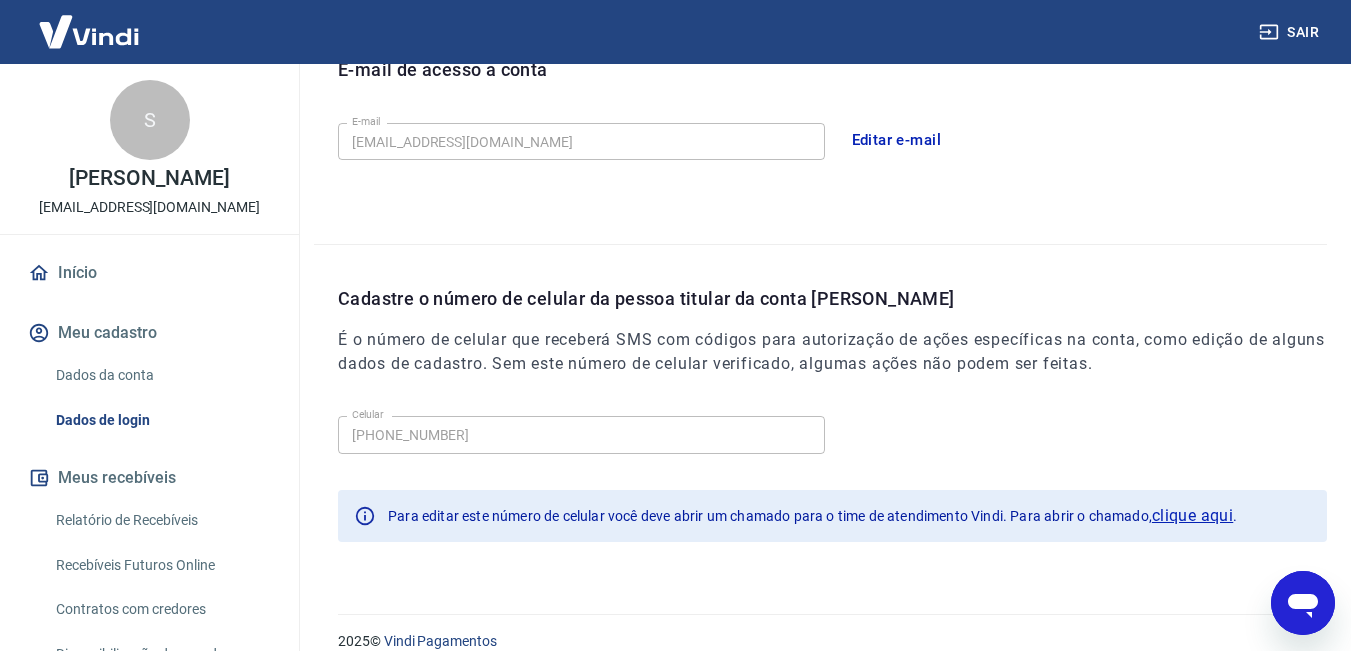 scroll, scrollTop: 614, scrollLeft: 0, axis: vertical 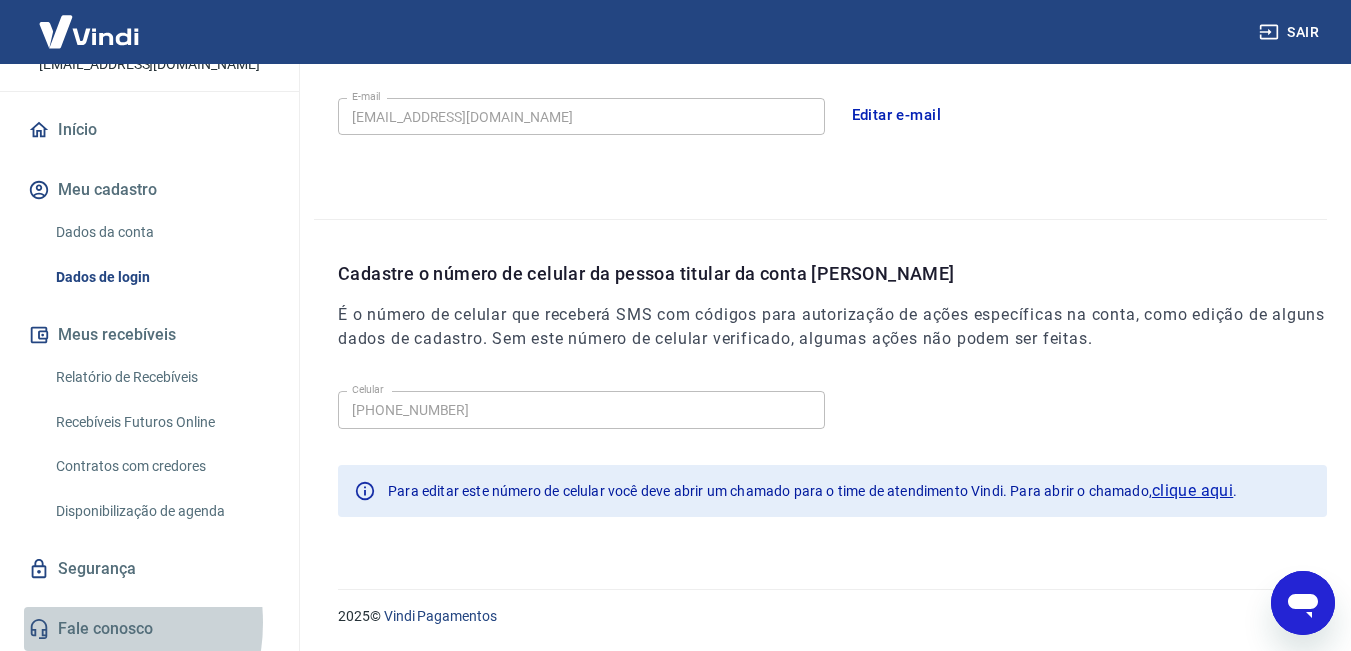 click on "Fale conosco" at bounding box center [149, 629] 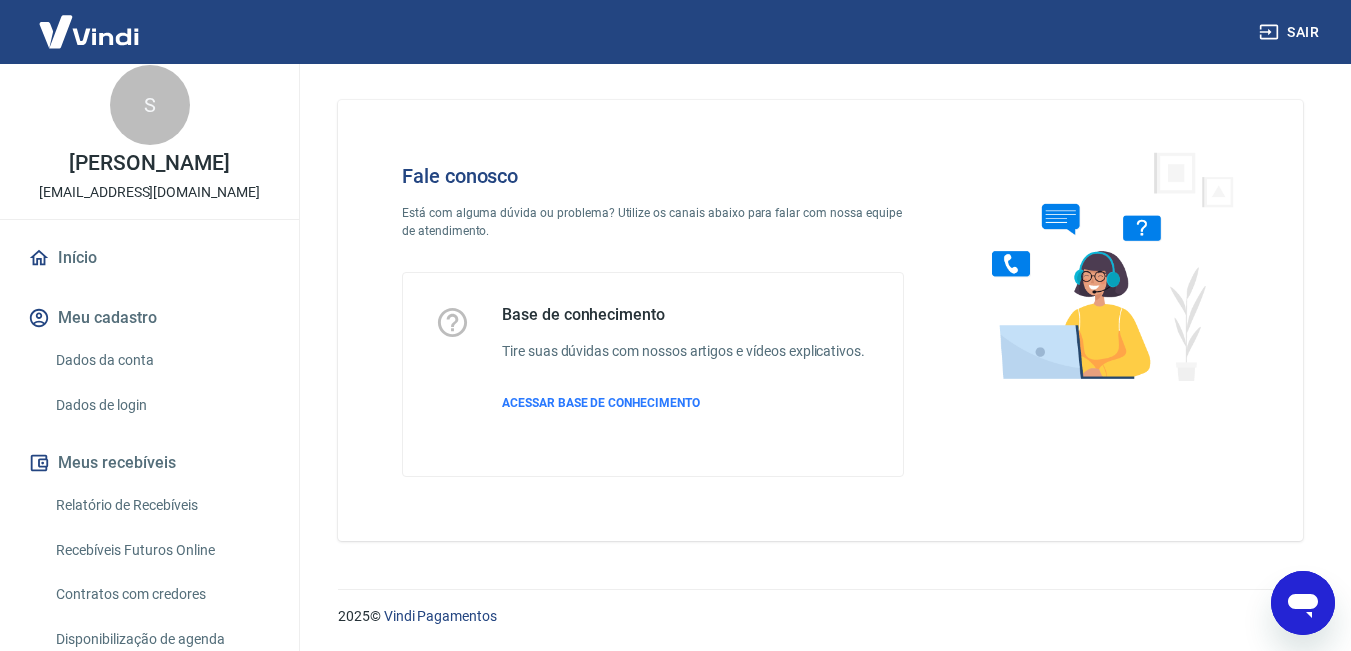 scroll, scrollTop: 0, scrollLeft: 0, axis: both 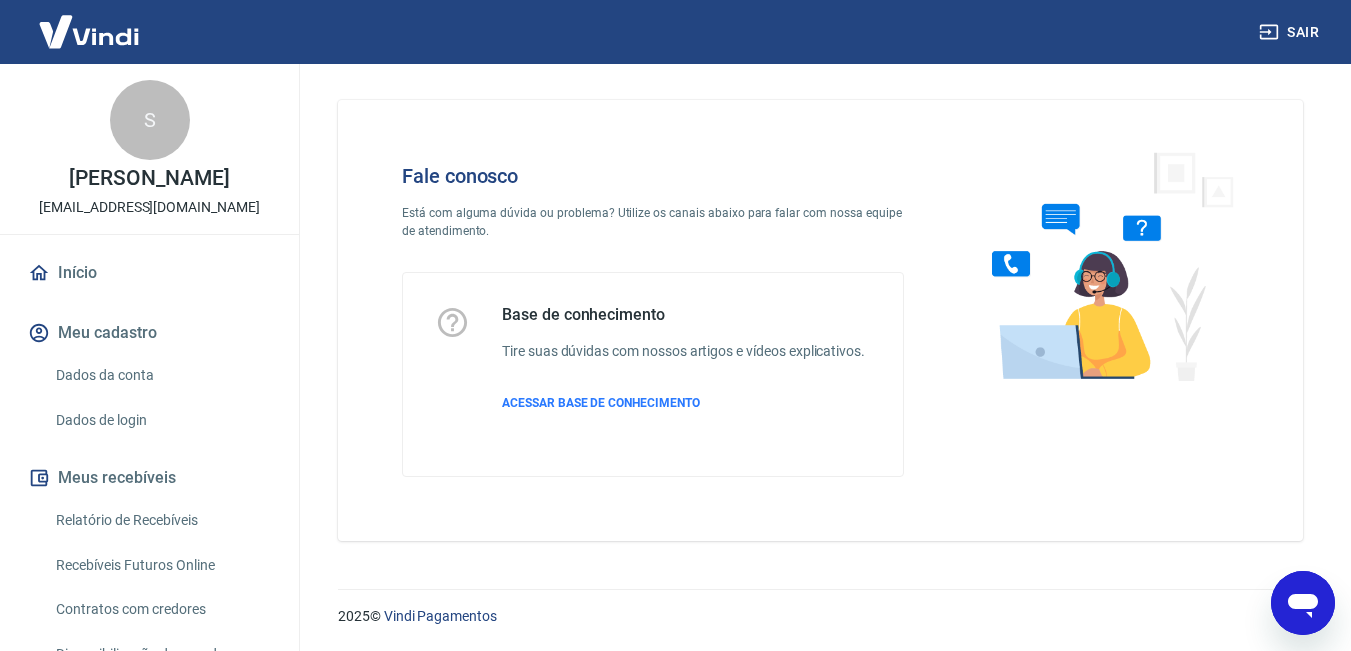 click on "Dados da conta" at bounding box center (161, 375) 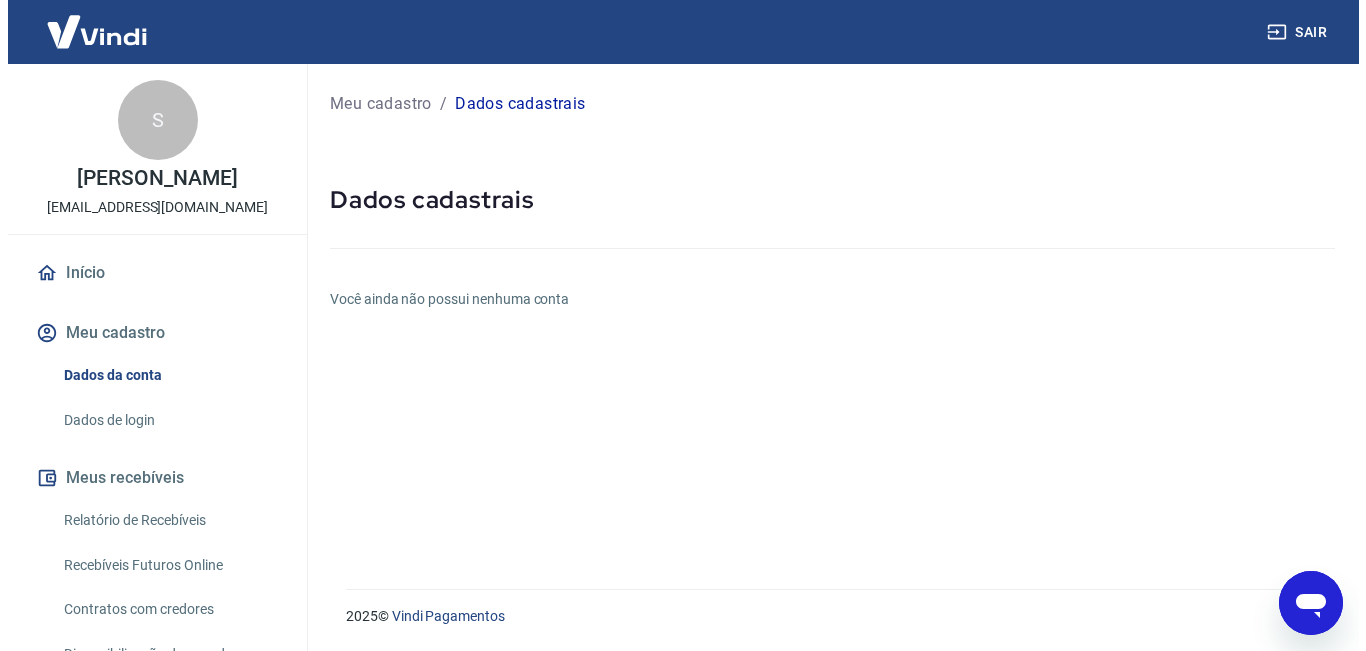 scroll, scrollTop: 0, scrollLeft: 0, axis: both 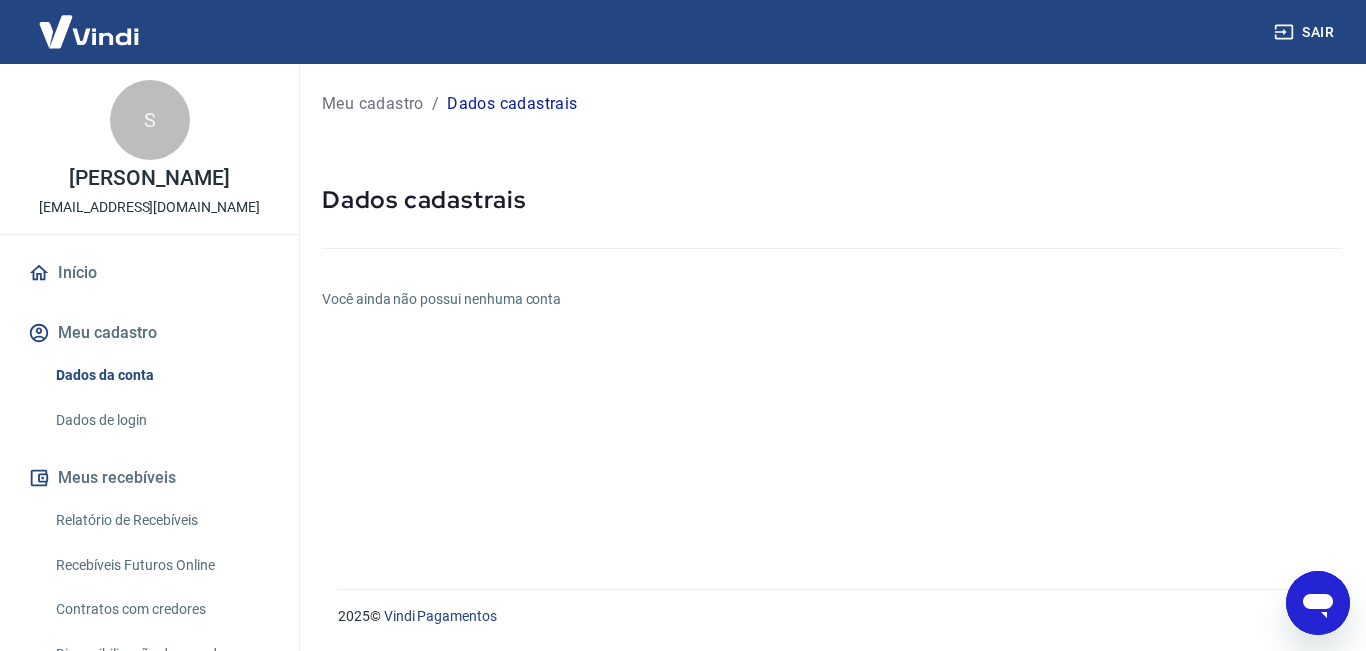 click at bounding box center [1318, 603] 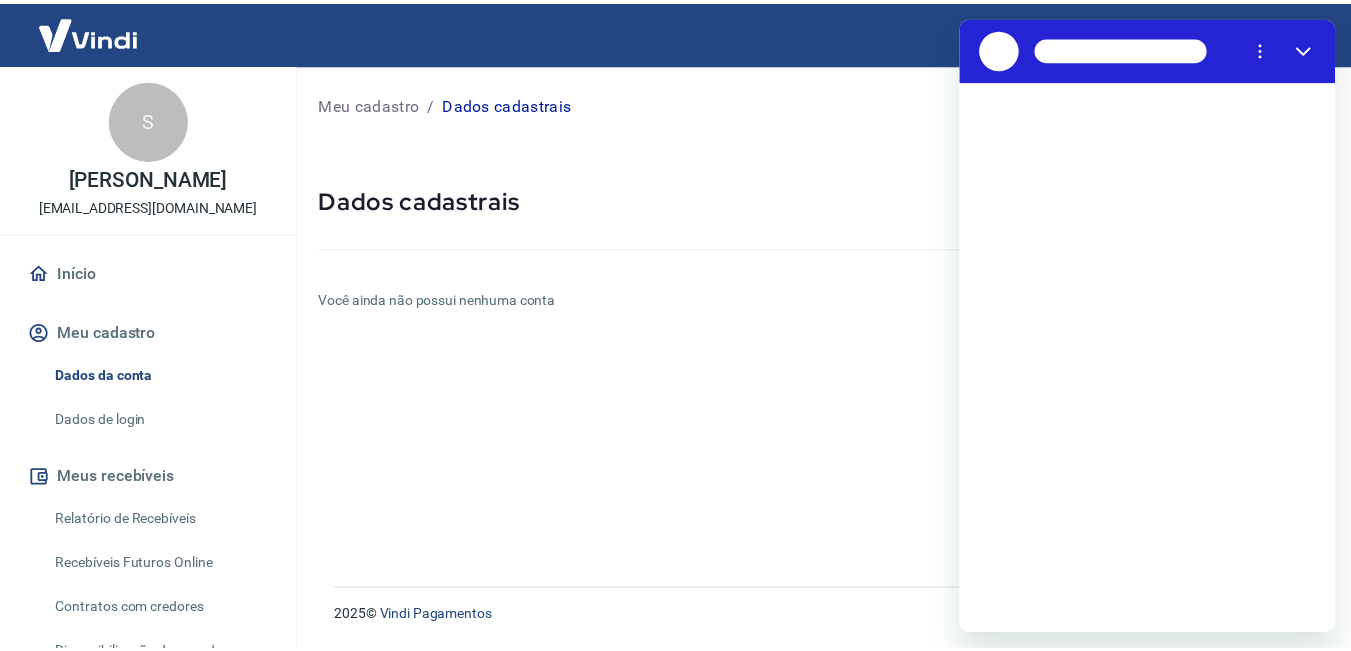 scroll, scrollTop: 0, scrollLeft: 0, axis: both 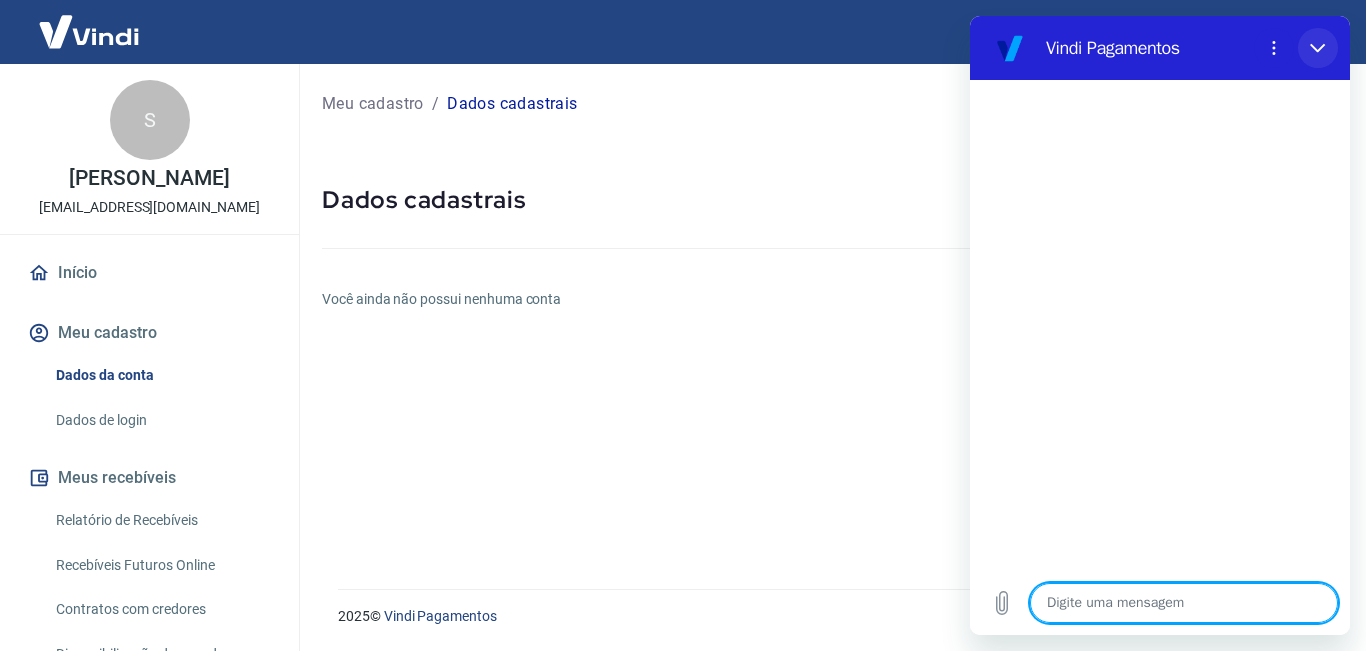 click 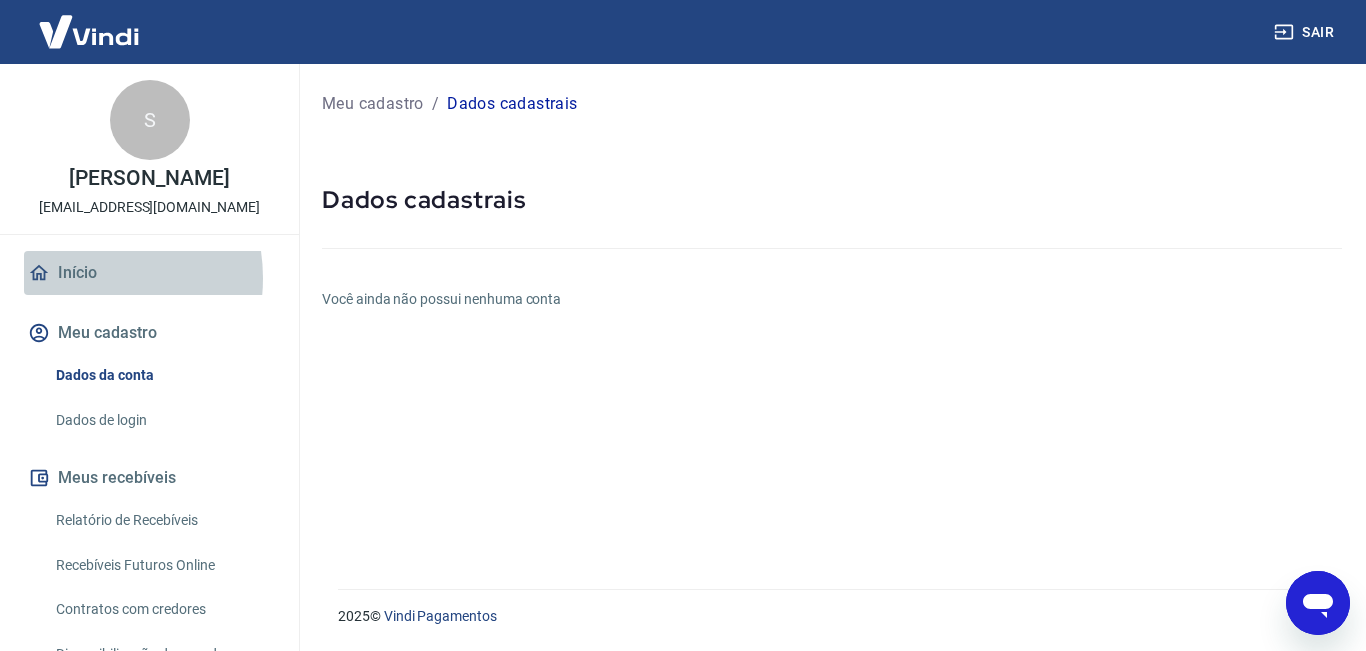 click on "Início" at bounding box center [149, 273] 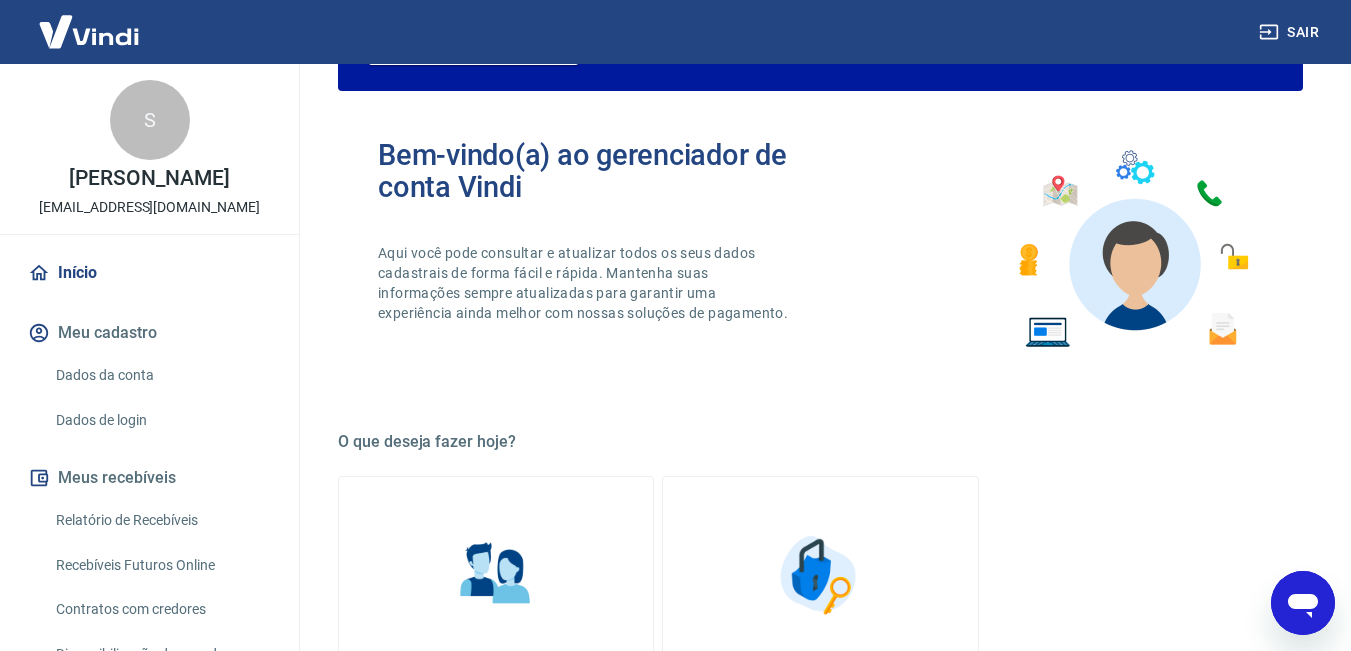 scroll, scrollTop: 0, scrollLeft: 0, axis: both 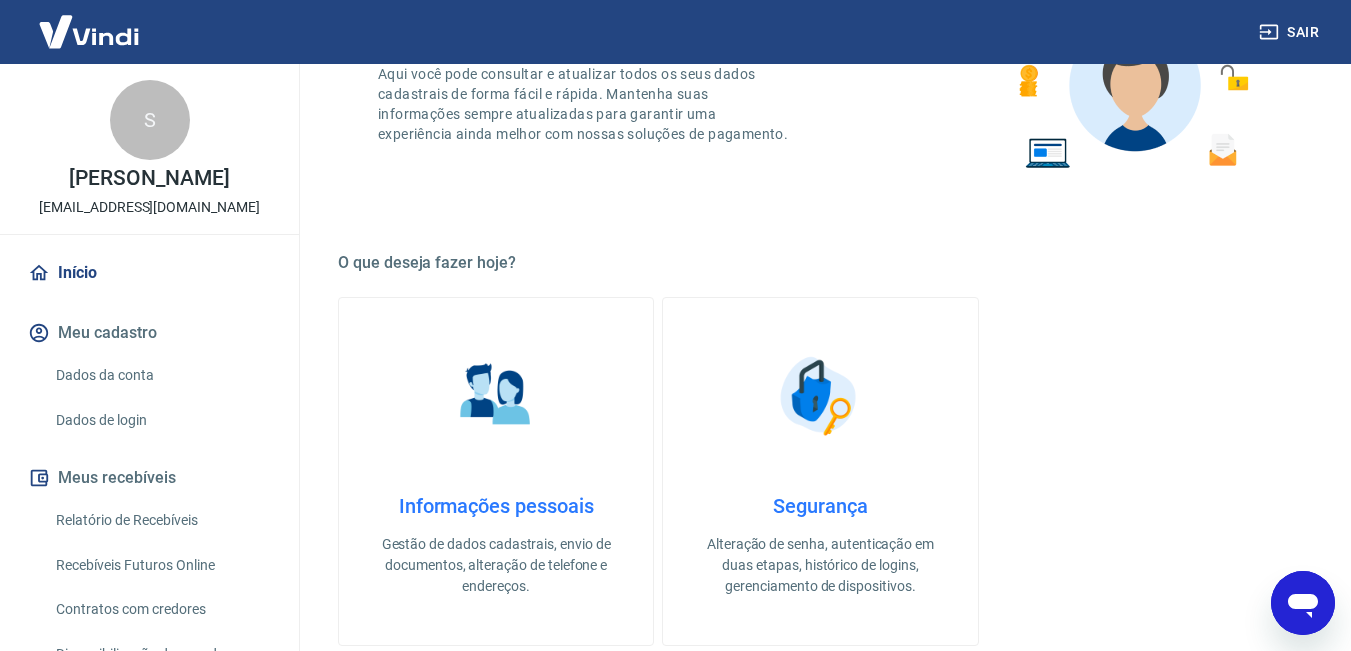click on "Informações pessoais" at bounding box center (496, 506) 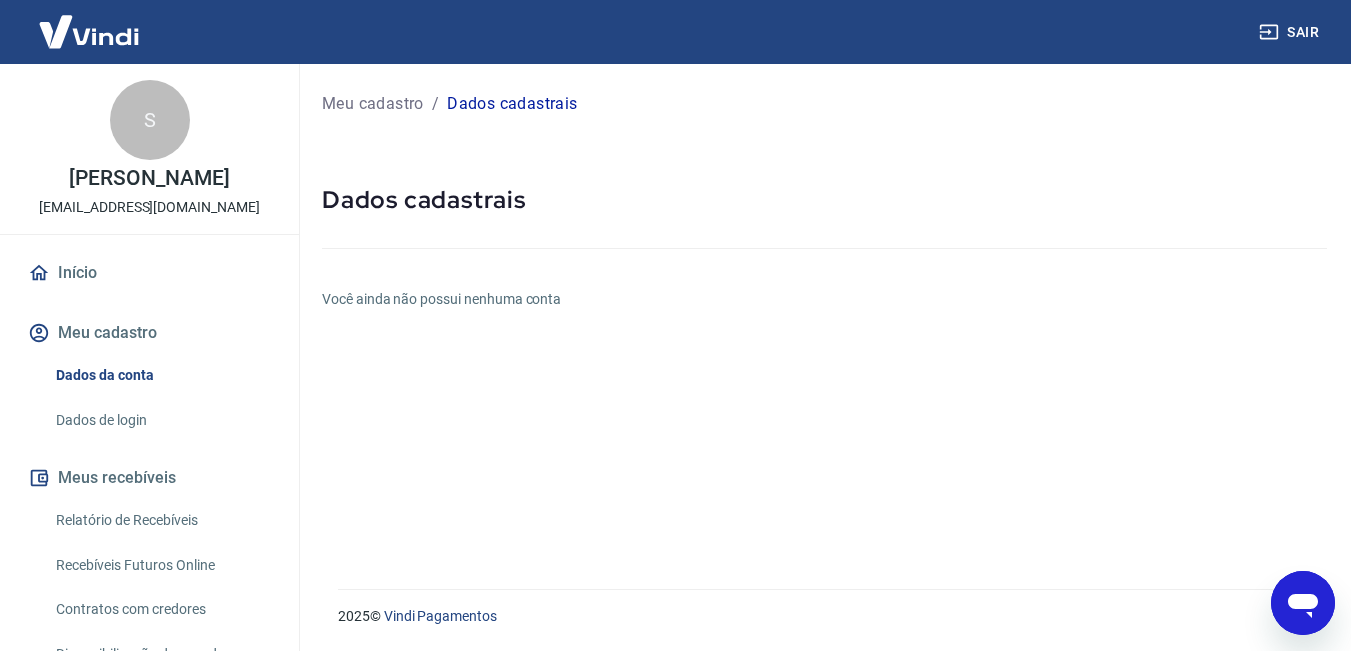 scroll, scrollTop: 0, scrollLeft: 0, axis: both 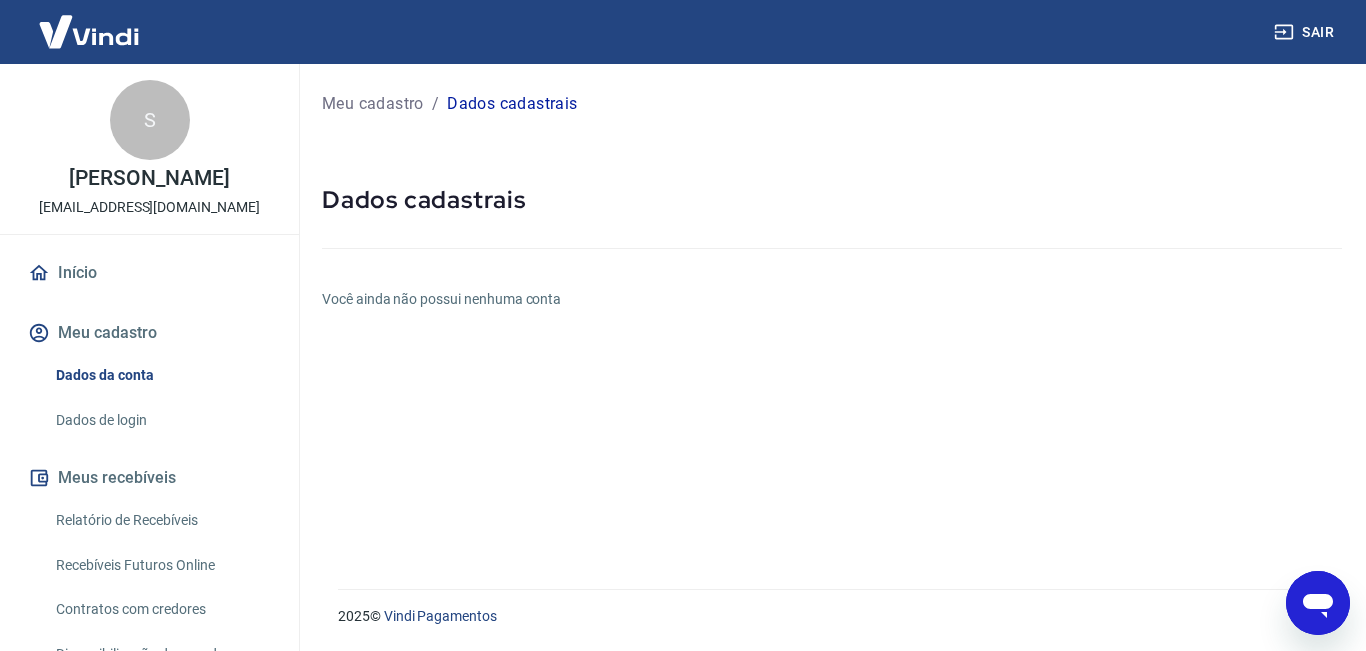 click on "Você ainda não possui nenhuma conta" at bounding box center (832, 299) 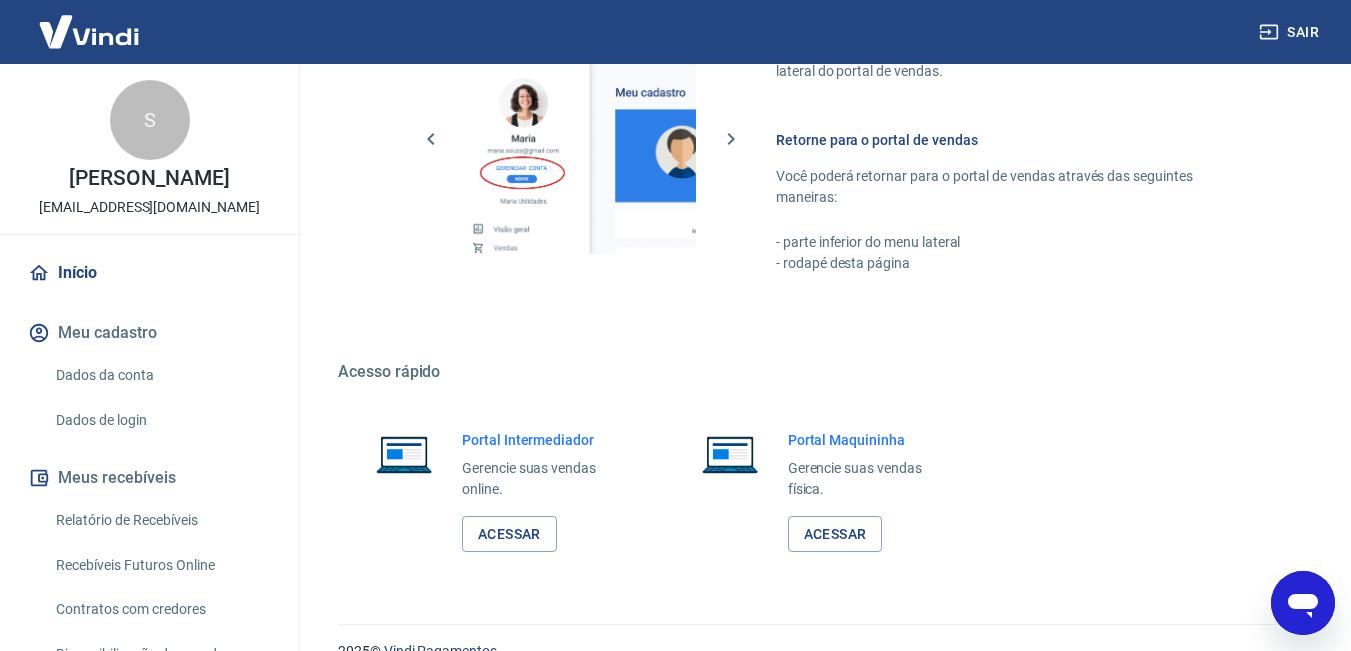 scroll, scrollTop: 1197, scrollLeft: 0, axis: vertical 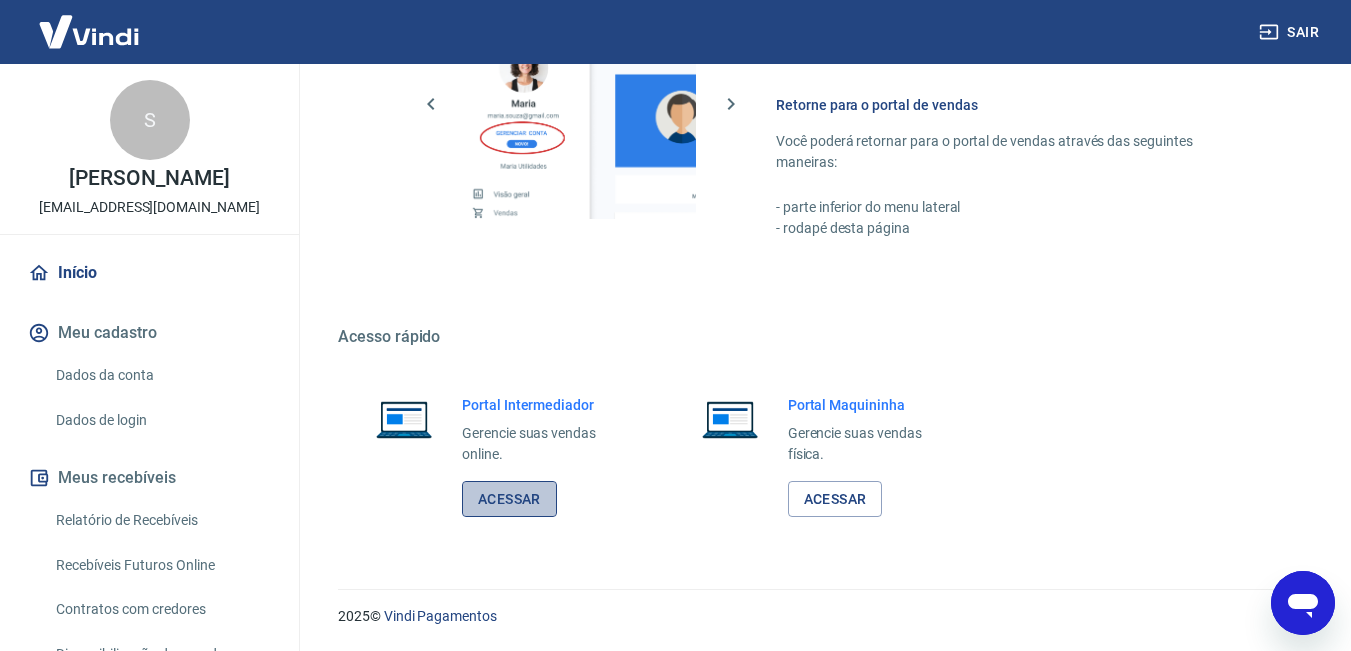 click on "Acessar" at bounding box center [509, 499] 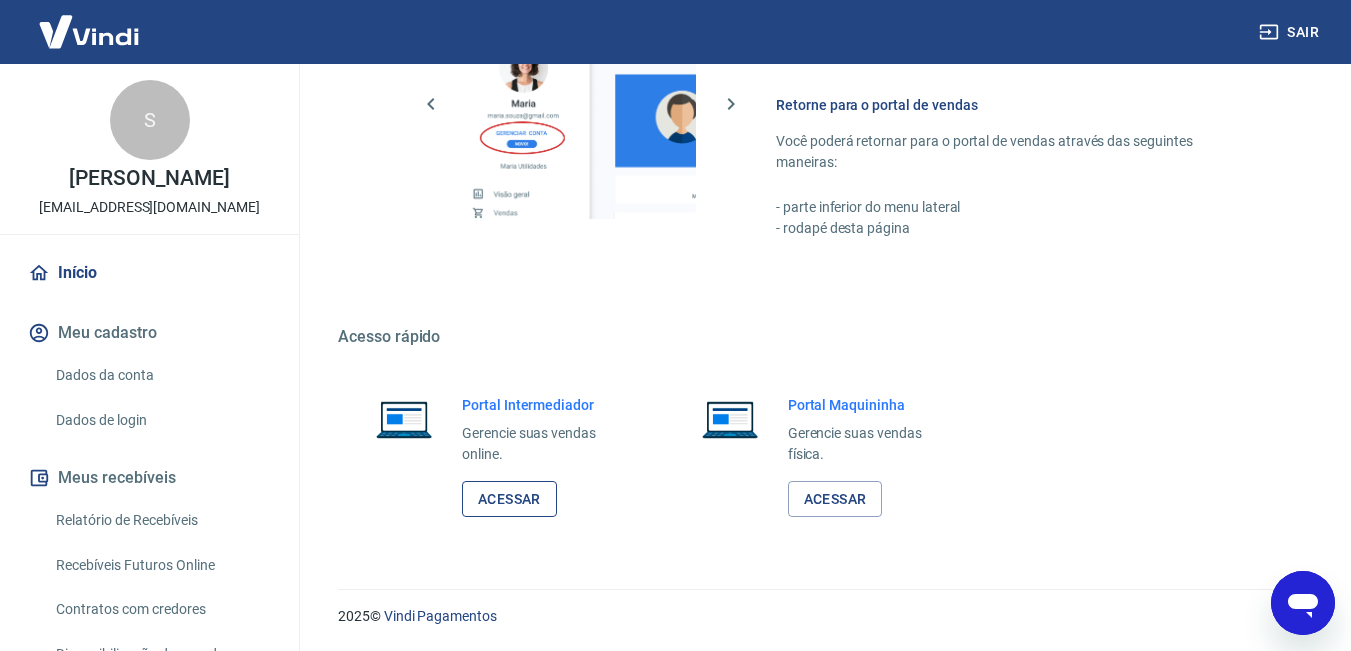 type on "x" 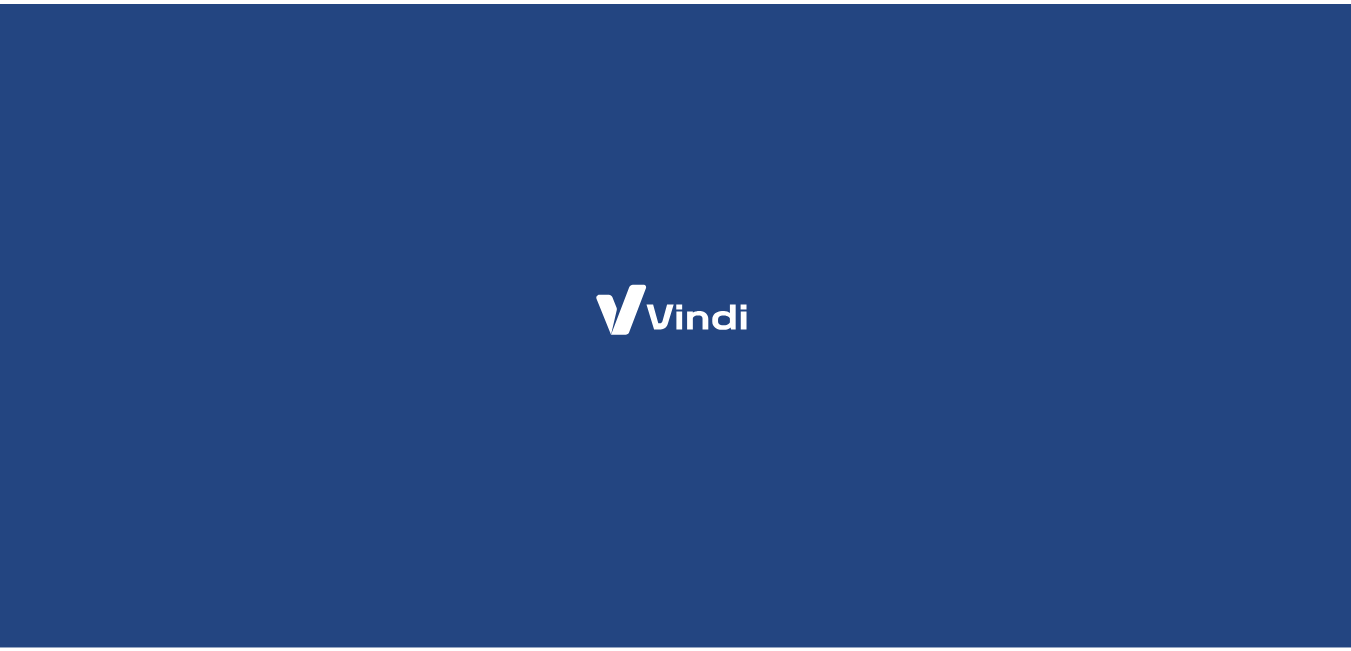 scroll, scrollTop: 0, scrollLeft: 0, axis: both 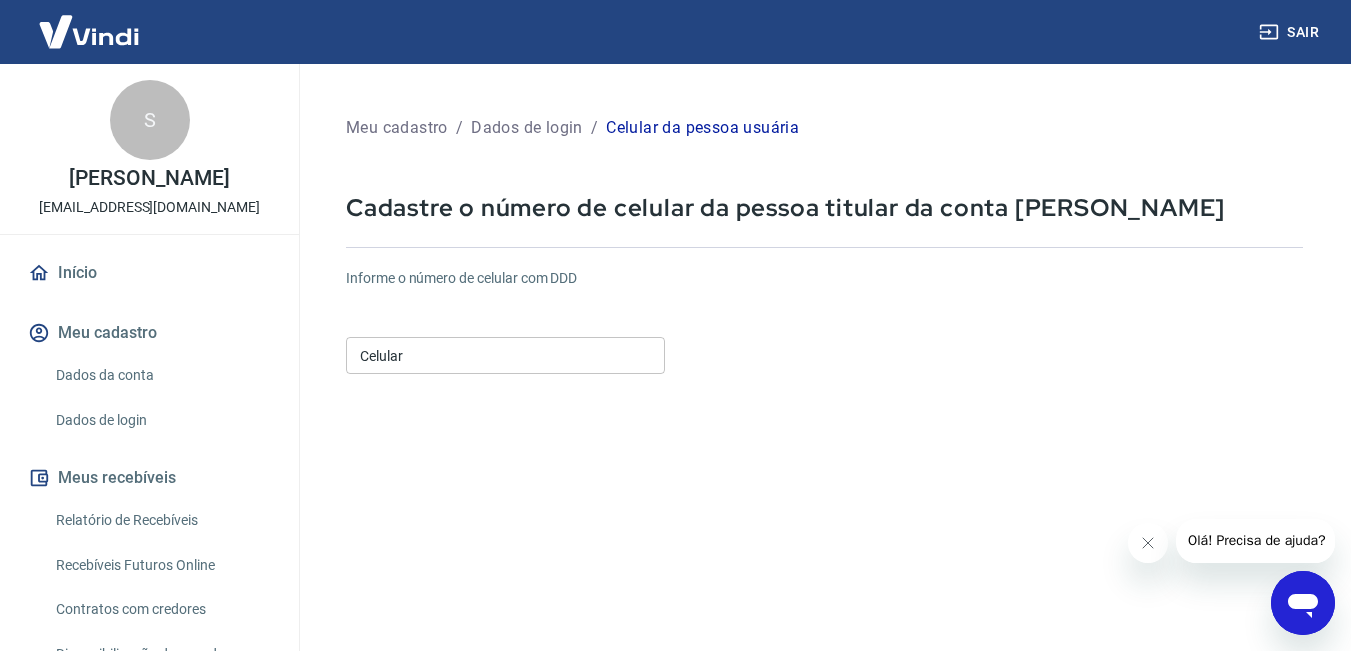 click on "Celular" at bounding box center (505, 355) 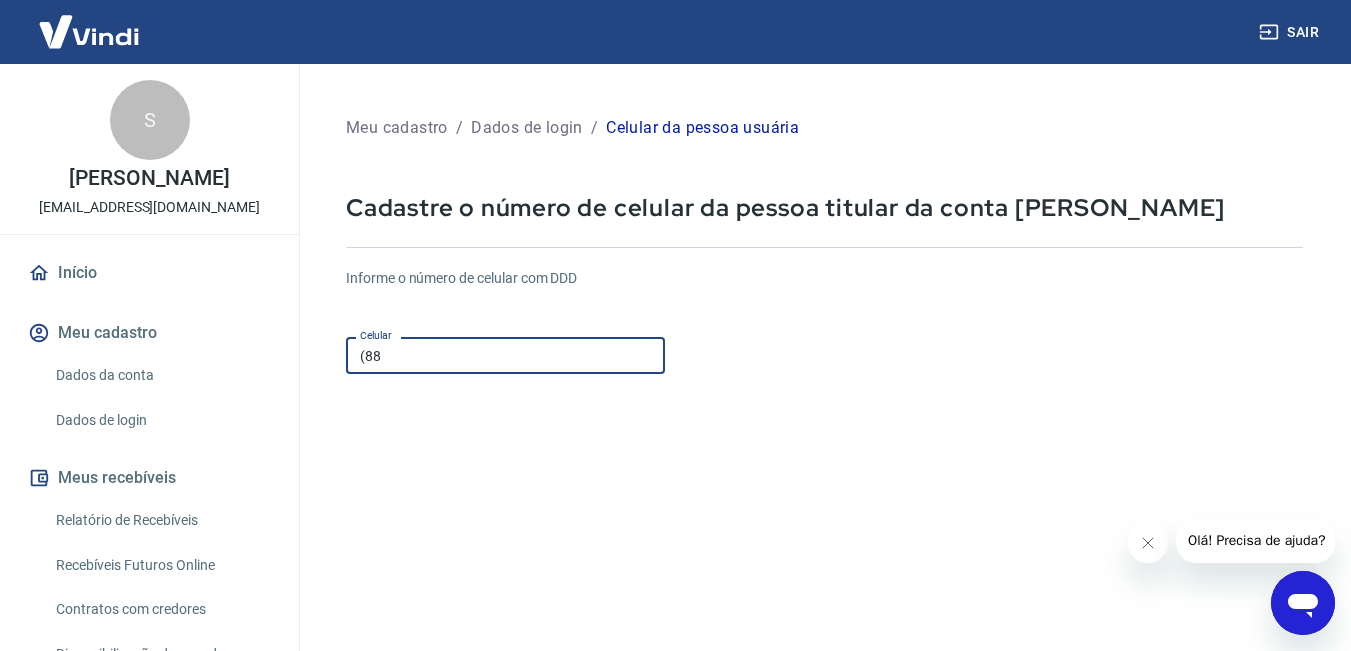 type on "[PHONE_NUMBER]" 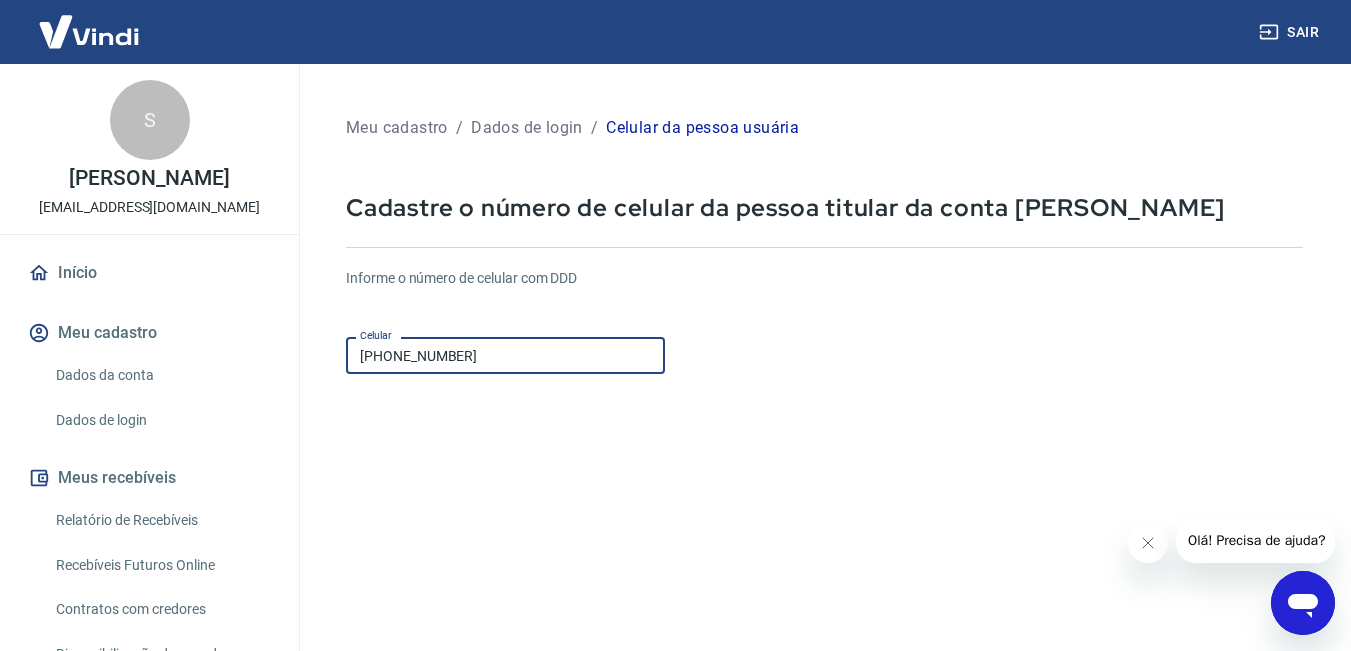 click on "Informe o número de celular com DDD Celular [PHONE_NUMBER] Celular Continuar Cancelar" at bounding box center (824, 544) 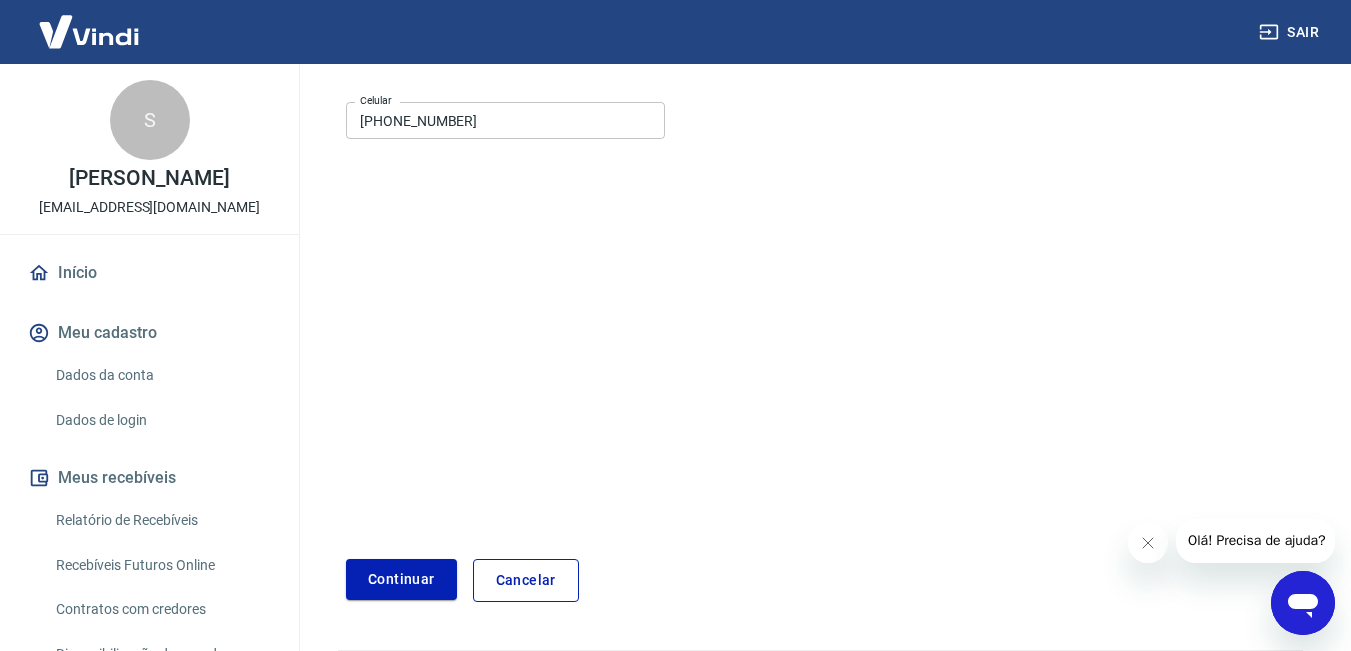scroll, scrollTop: 296, scrollLeft: 0, axis: vertical 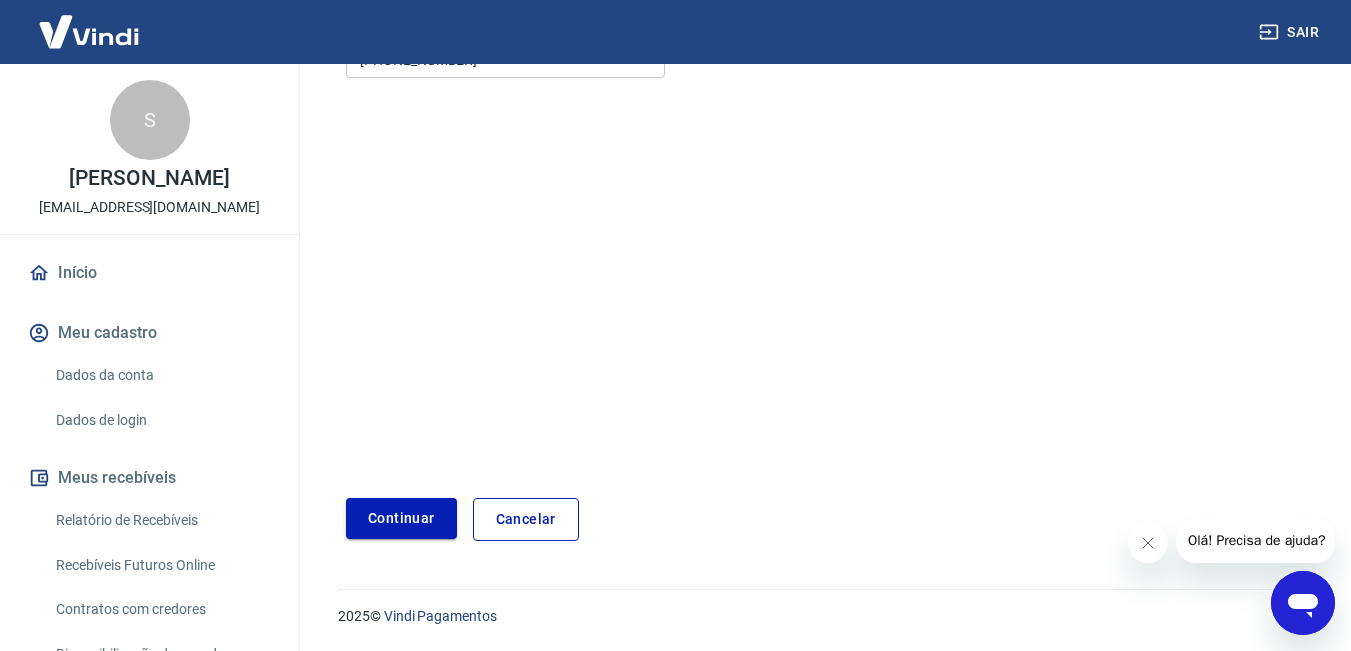 click on "Continuar" at bounding box center [401, 518] 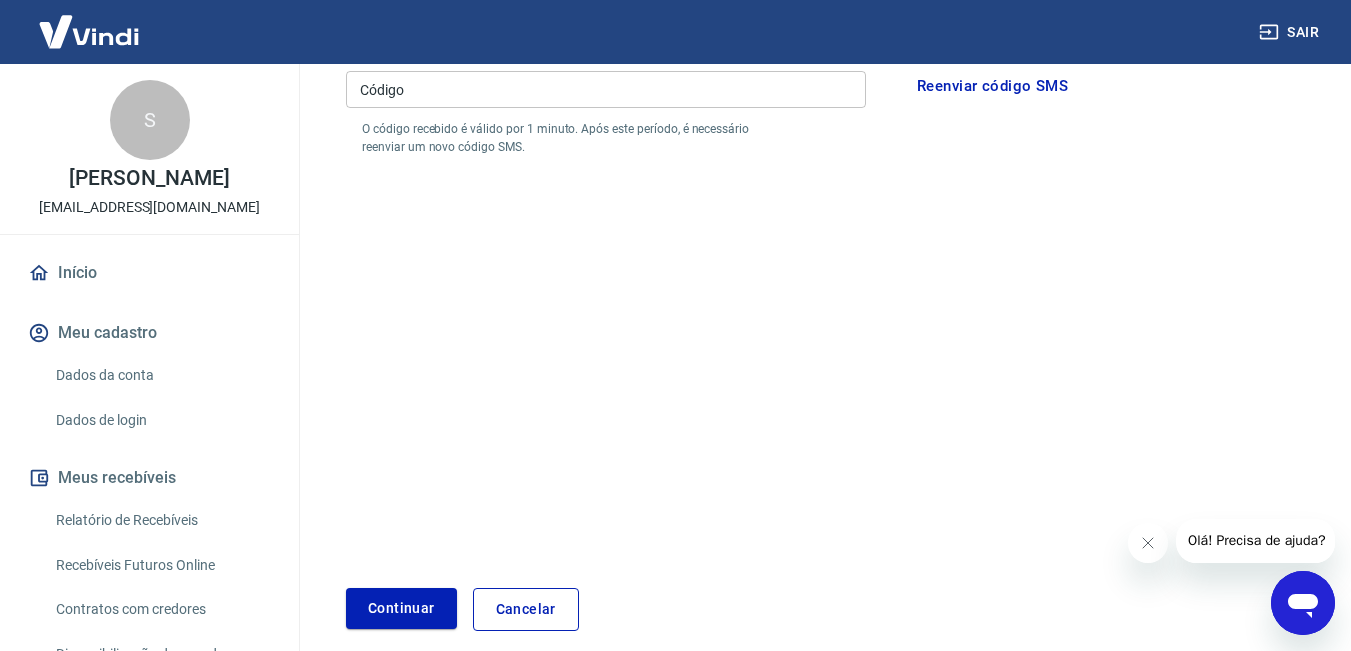 scroll, scrollTop: 296, scrollLeft: 0, axis: vertical 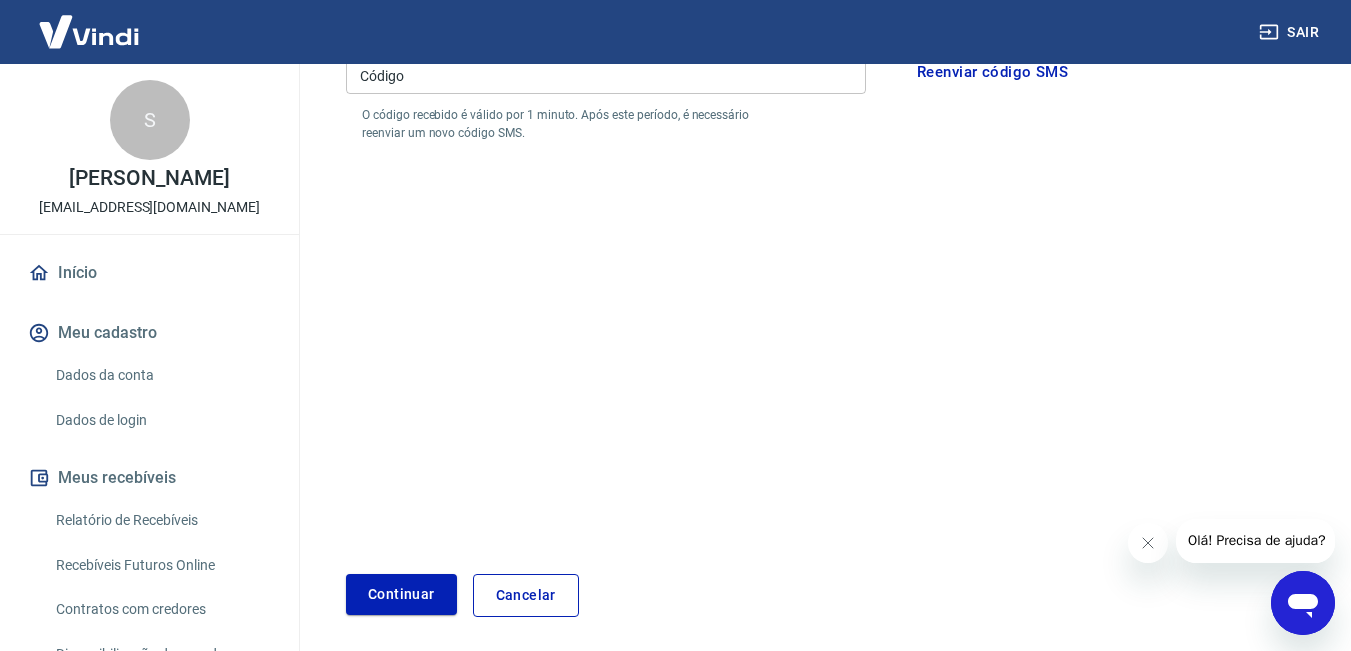 click on "Código" at bounding box center (606, 75) 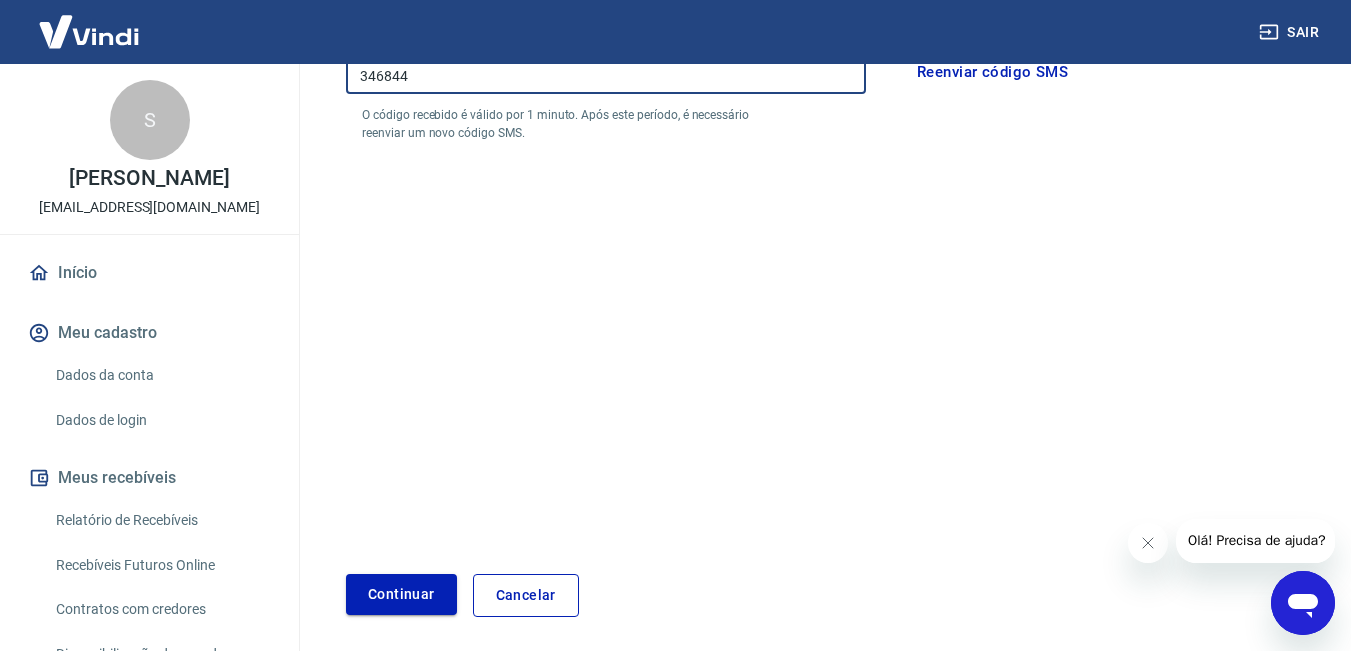 type on "346844" 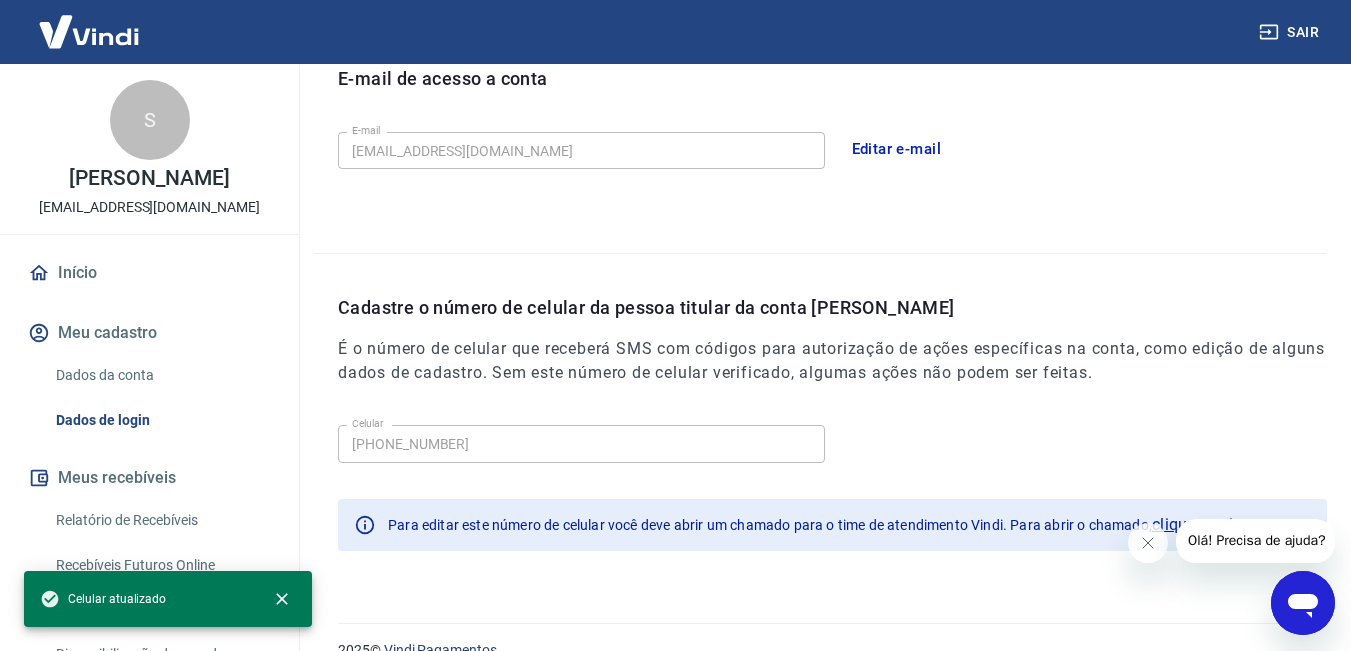 scroll, scrollTop: 614, scrollLeft: 0, axis: vertical 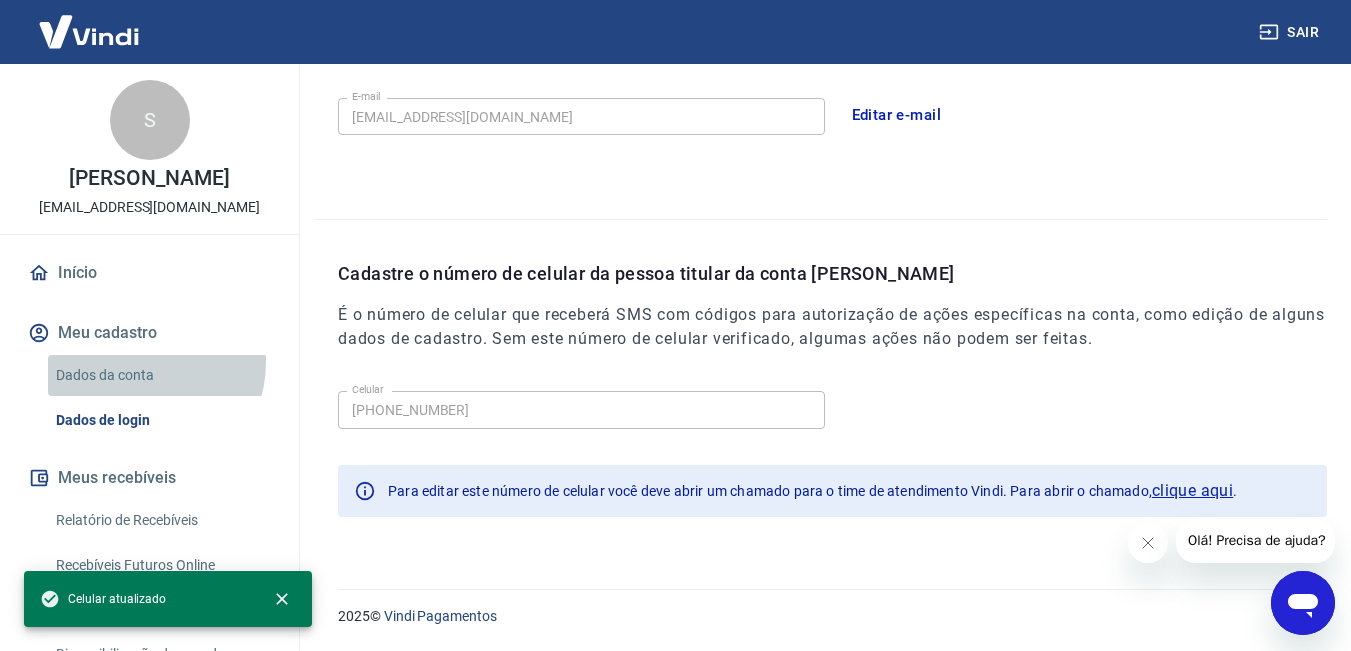 click on "Dados da conta" at bounding box center [161, 375] 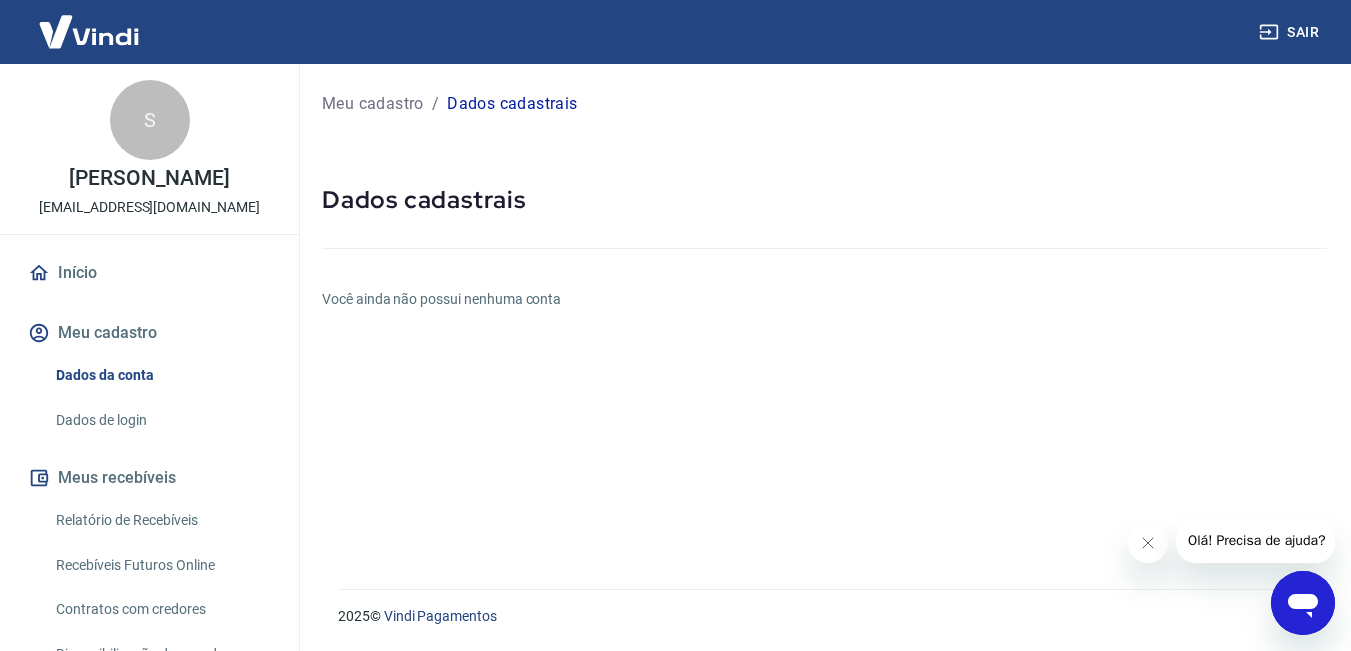 scroll, scrollTop: 0, scrollLeft: 0, axis: both 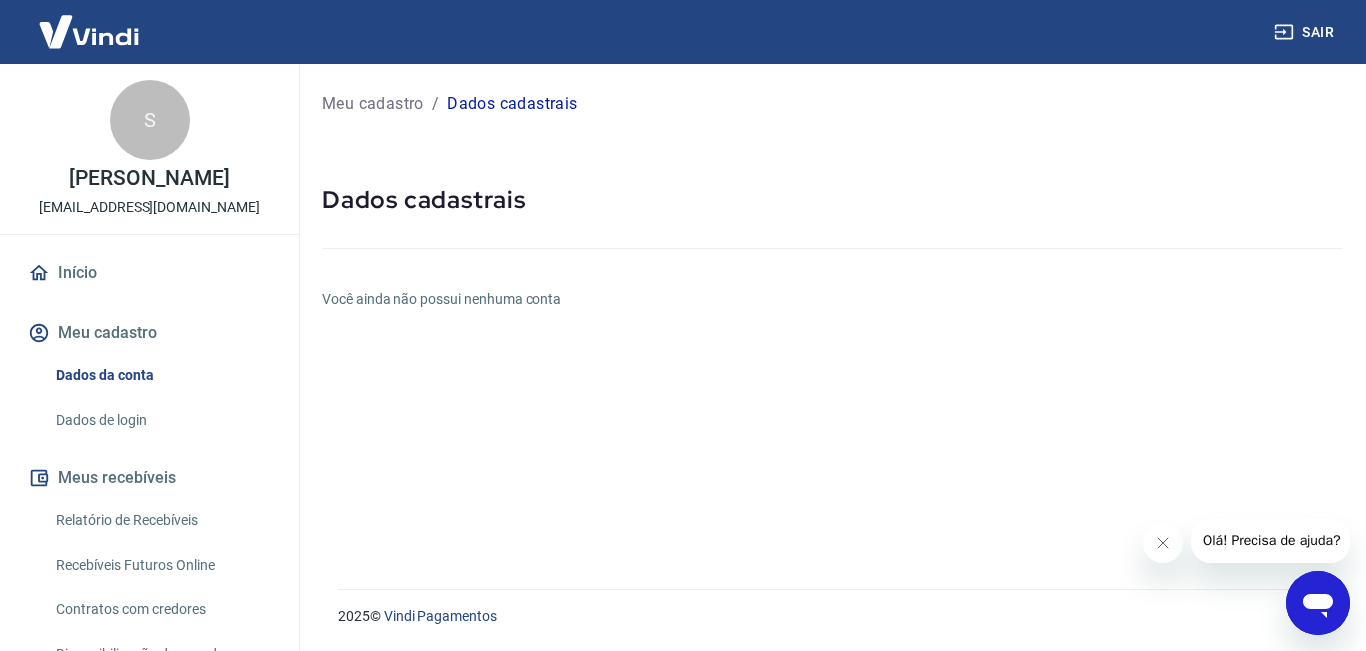 click on "Meu cadastro / Dados cadastrais Dados cadastrais Você ainda não possui nenhuma conta" at bounding box center [832, 314] 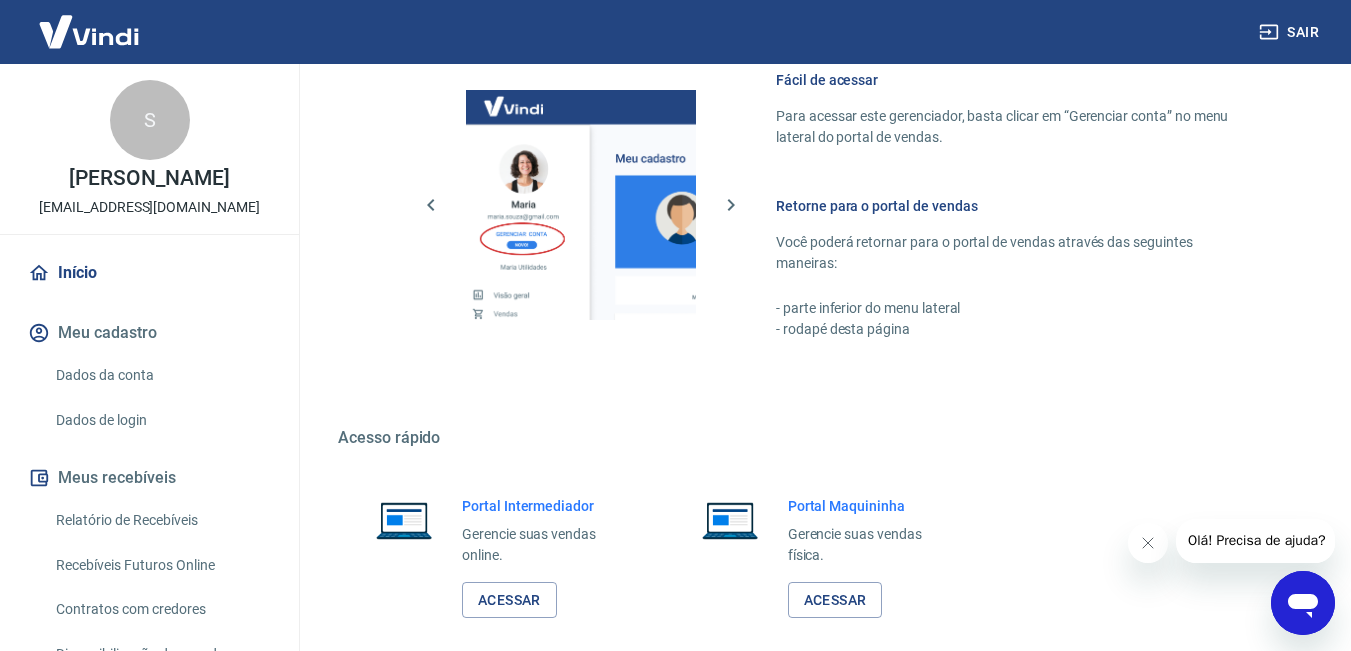 scroll, scrollTop: 1100, scrollLeft: 0, axis: vertical 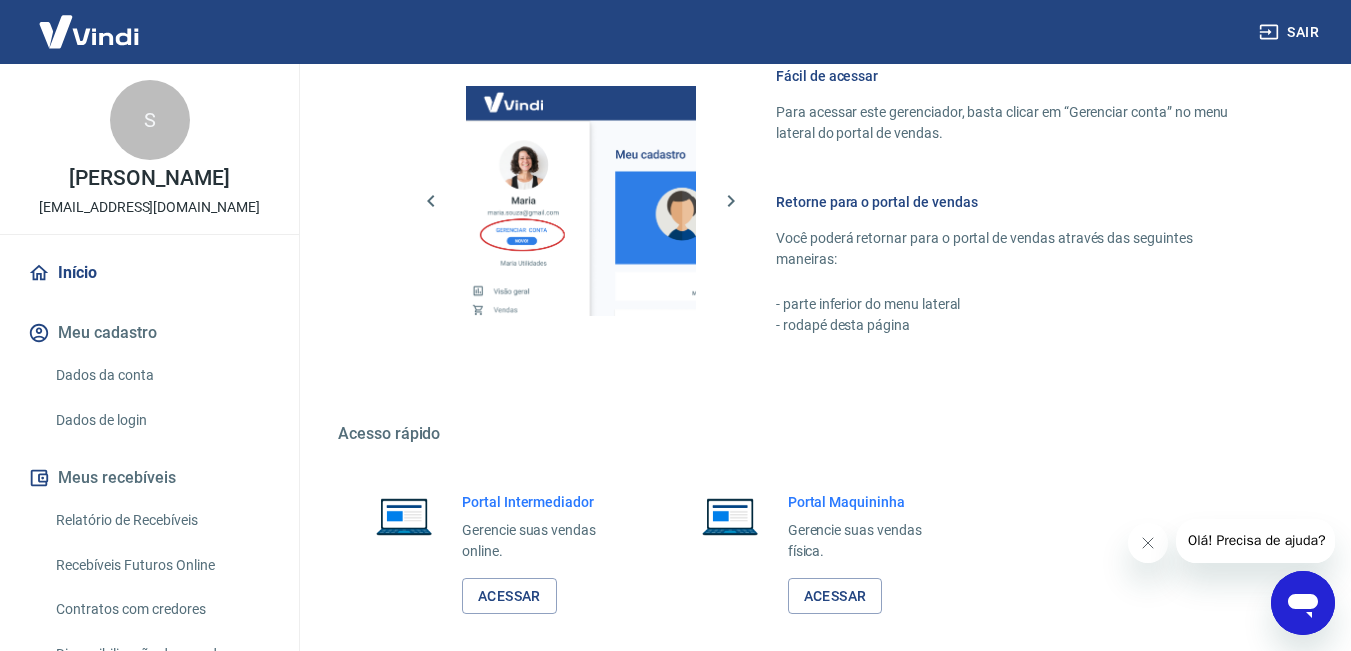 drag, startPoint x: 910, startPoint y: 173, endPoint x: 894, endPoint y: 214, distance: 44.011364 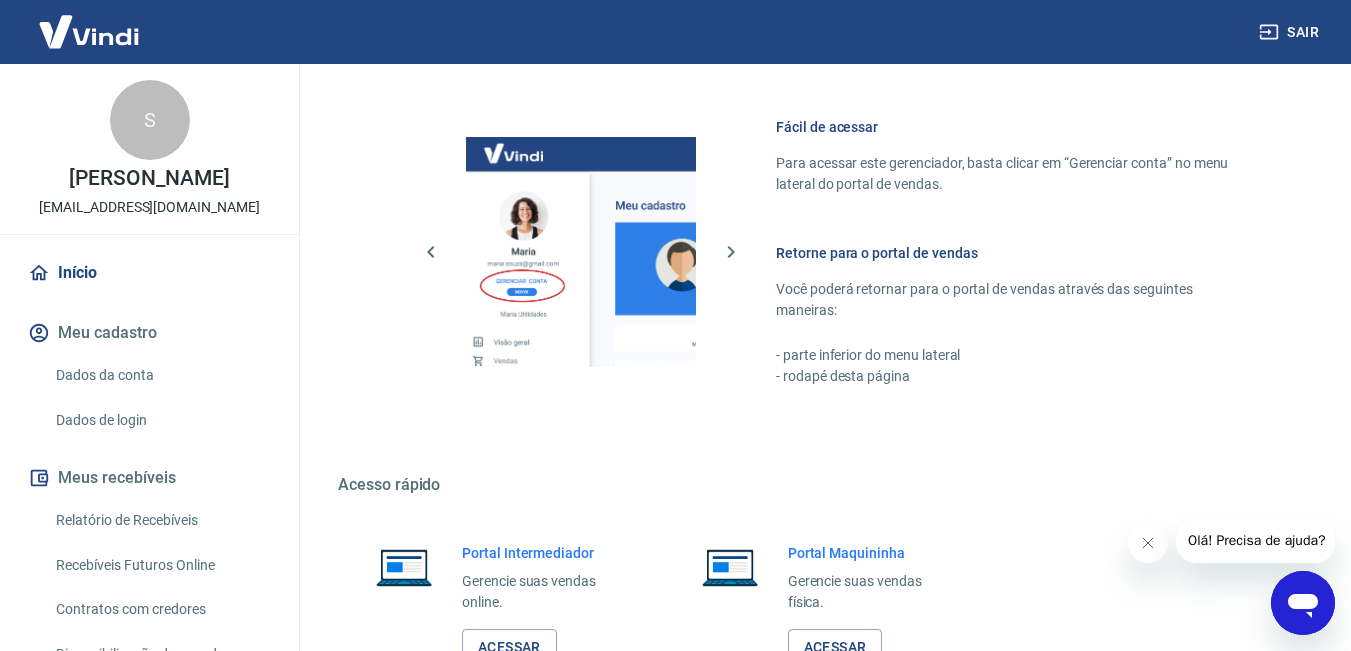 scroll, scrollTop: 1000, scrollLeft: 0, axis: vertical 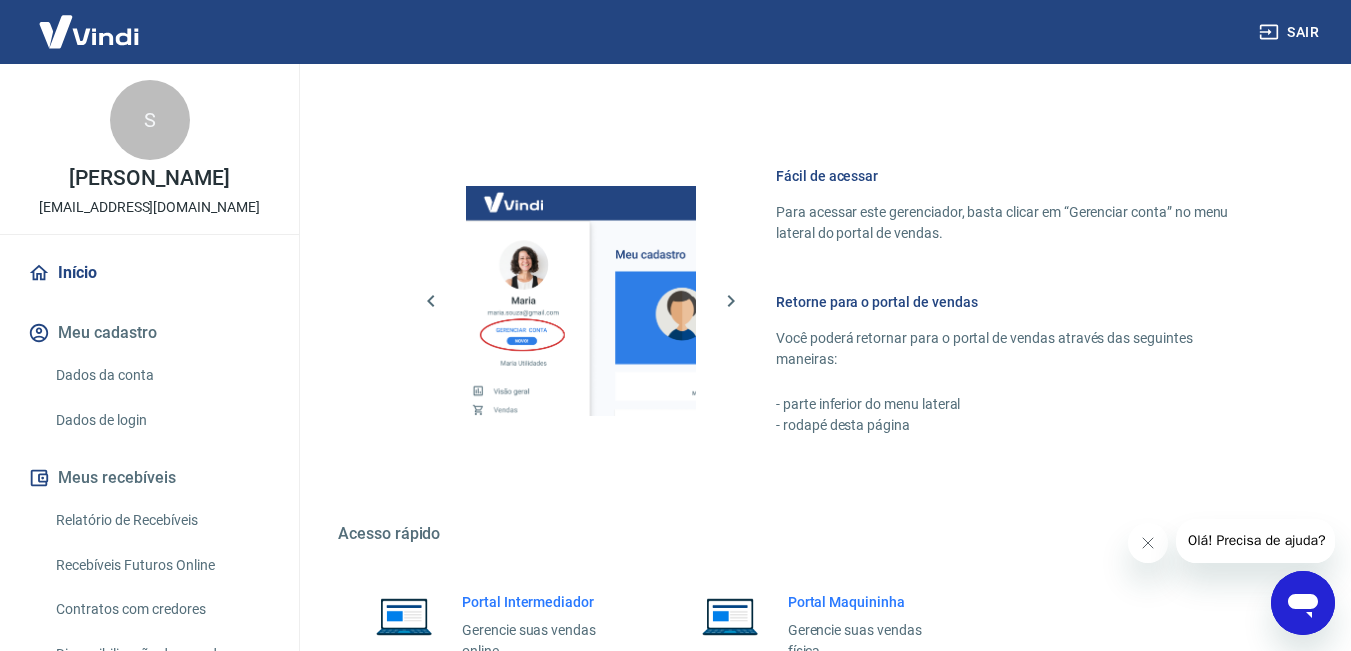 click at bounding box center [581, 301] 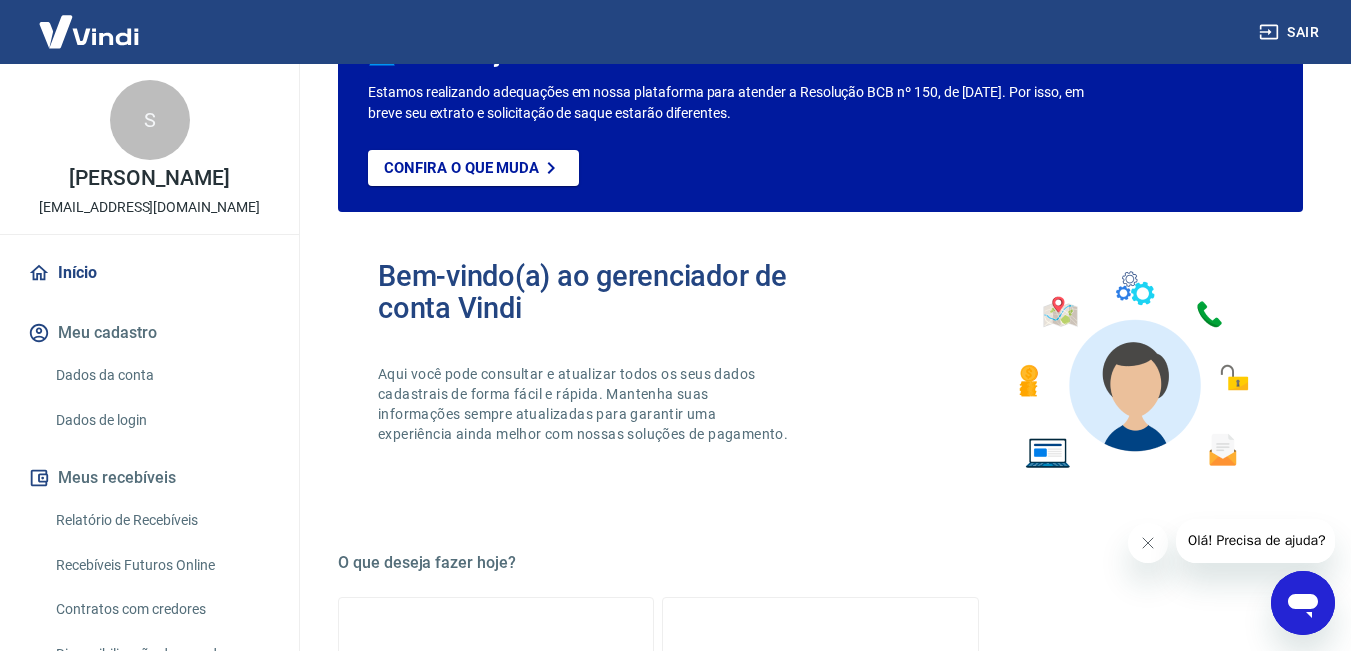 scroll, scrollTop: 0, scrollLeft: 0, axis: both 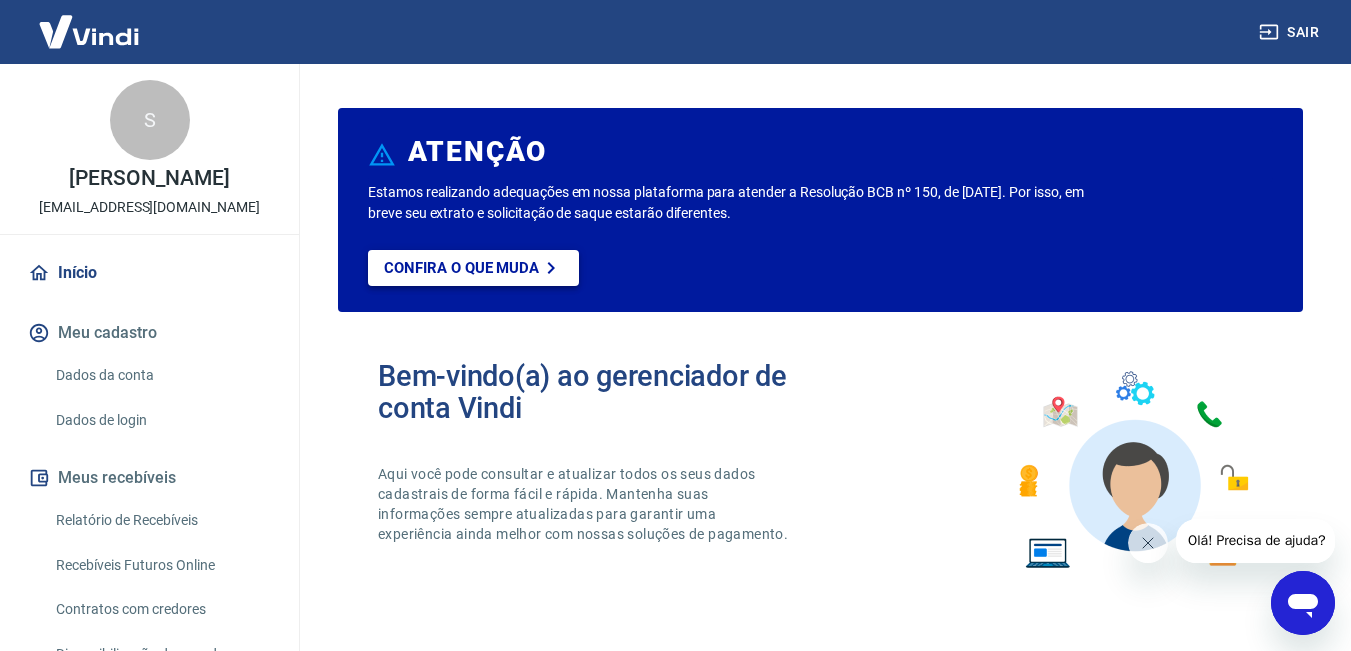 click on "Confira o que muda" at bounding box center (461, 268) 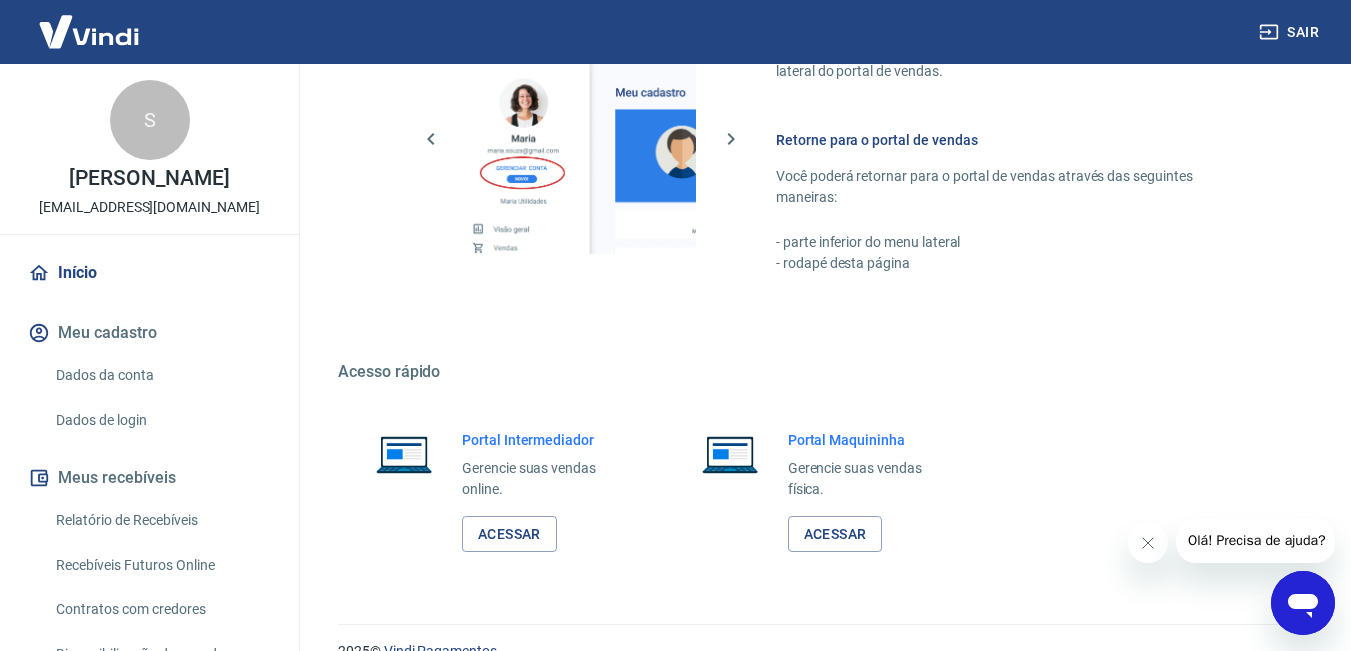 scroll, scrollTop: 1197, scrollLeft: 0, axis: vertical 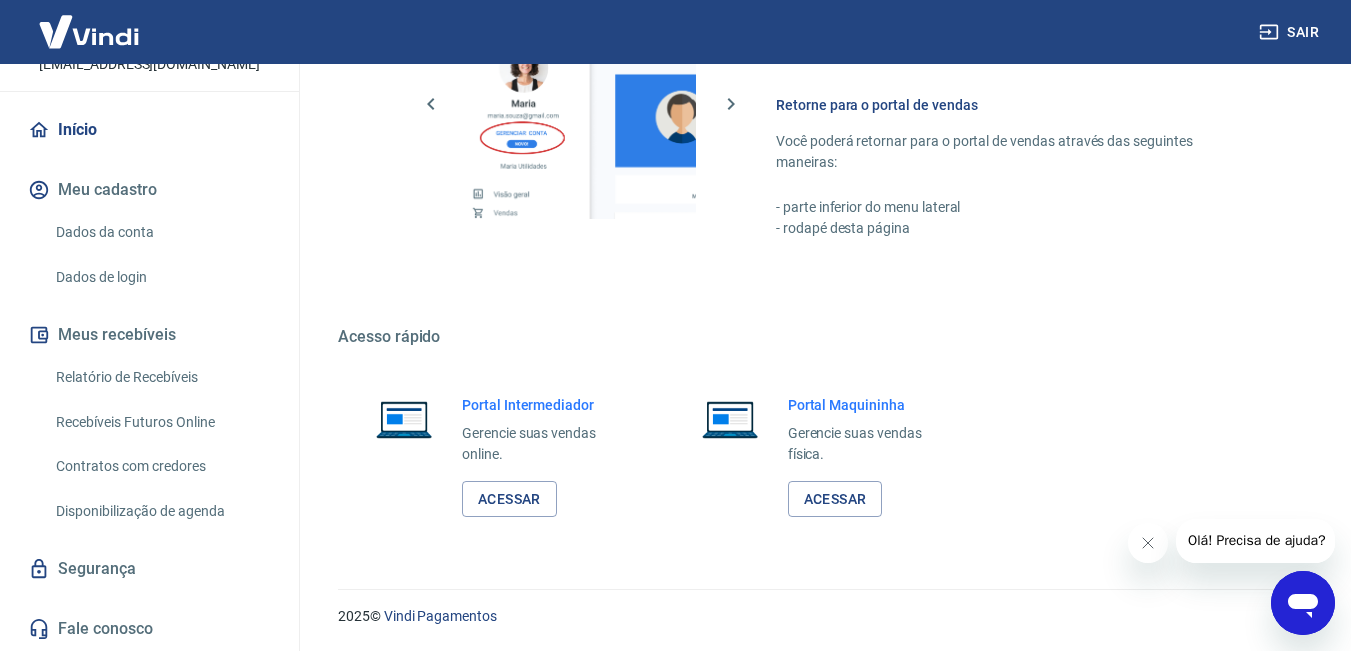 click on "Fale conosco" at bounding box center (149, 629) 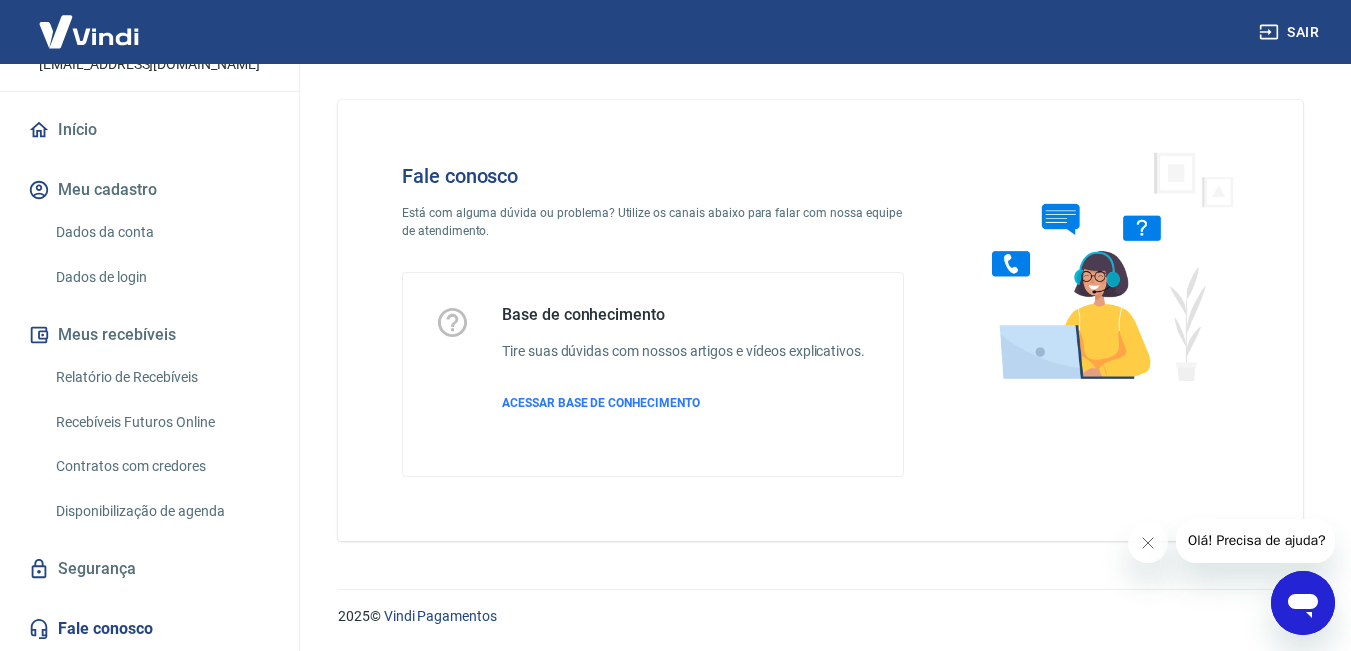scroll, scrollTop: 4, scrollLeft: 0, axis: vertical 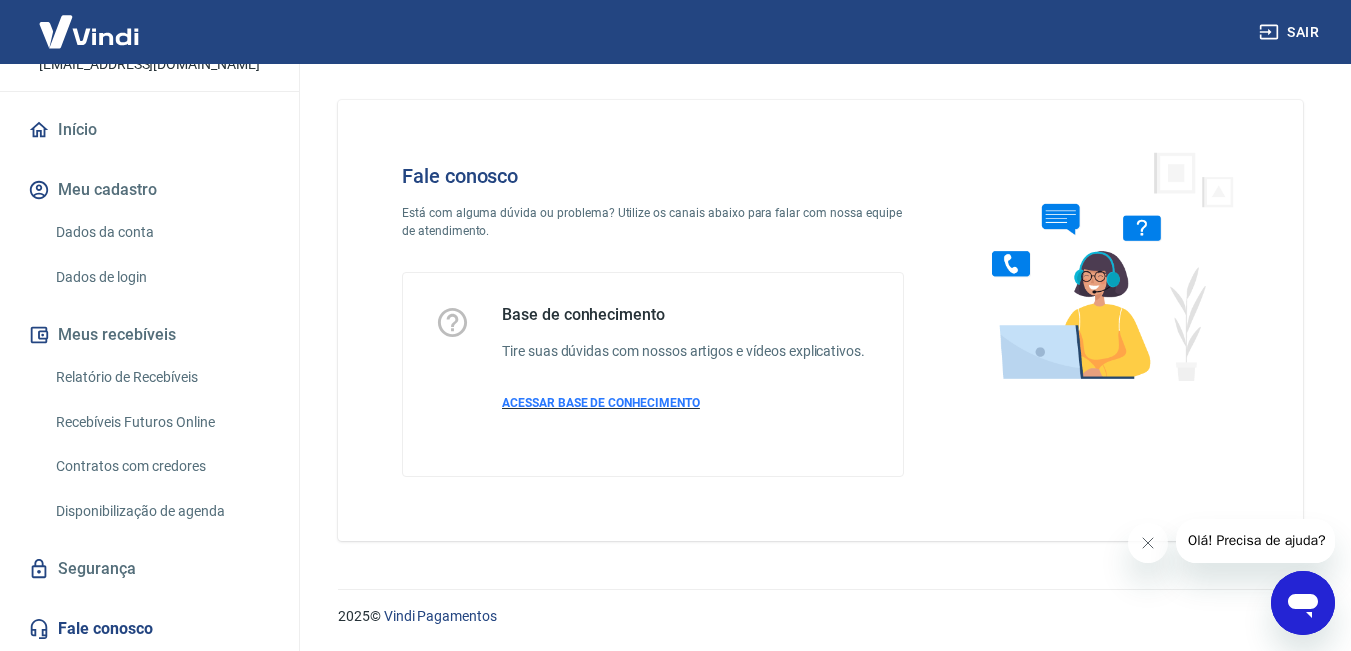click on "ACESSAR BASE DE CONHECIMENTO" at bounding box center (601, 403) 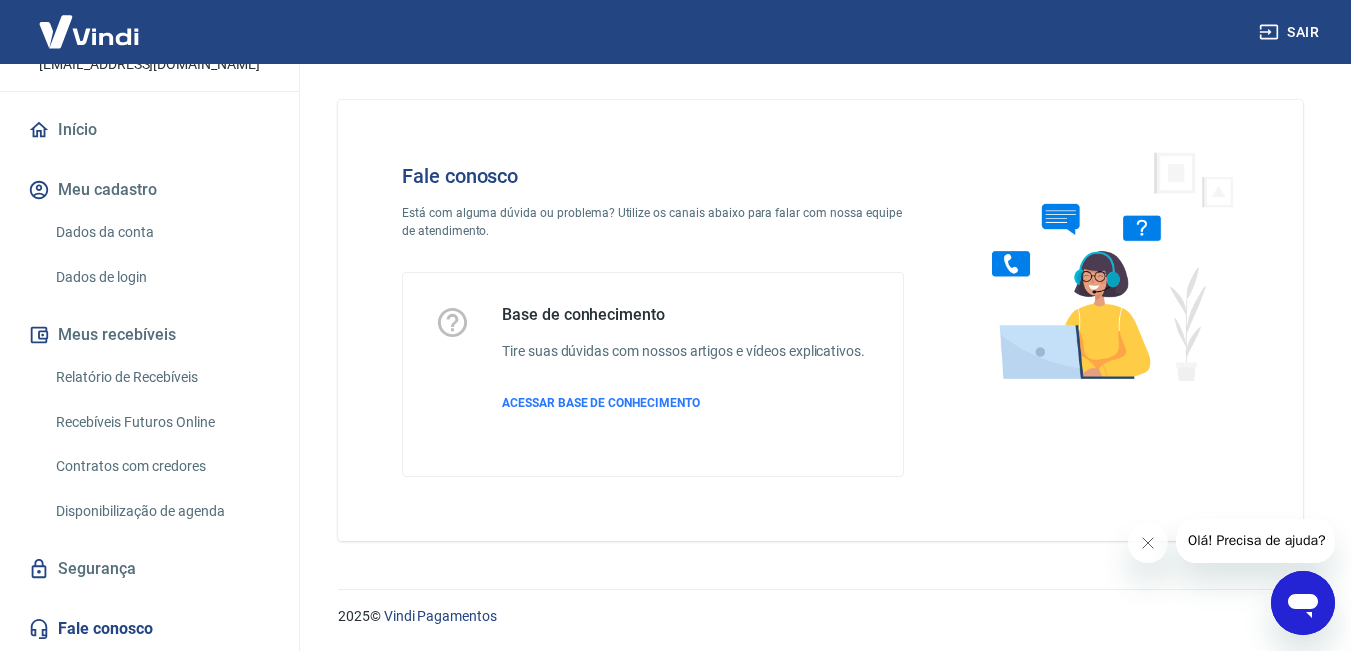 scroll, scrollTop: 0, scrollLeft: 0, axis: both 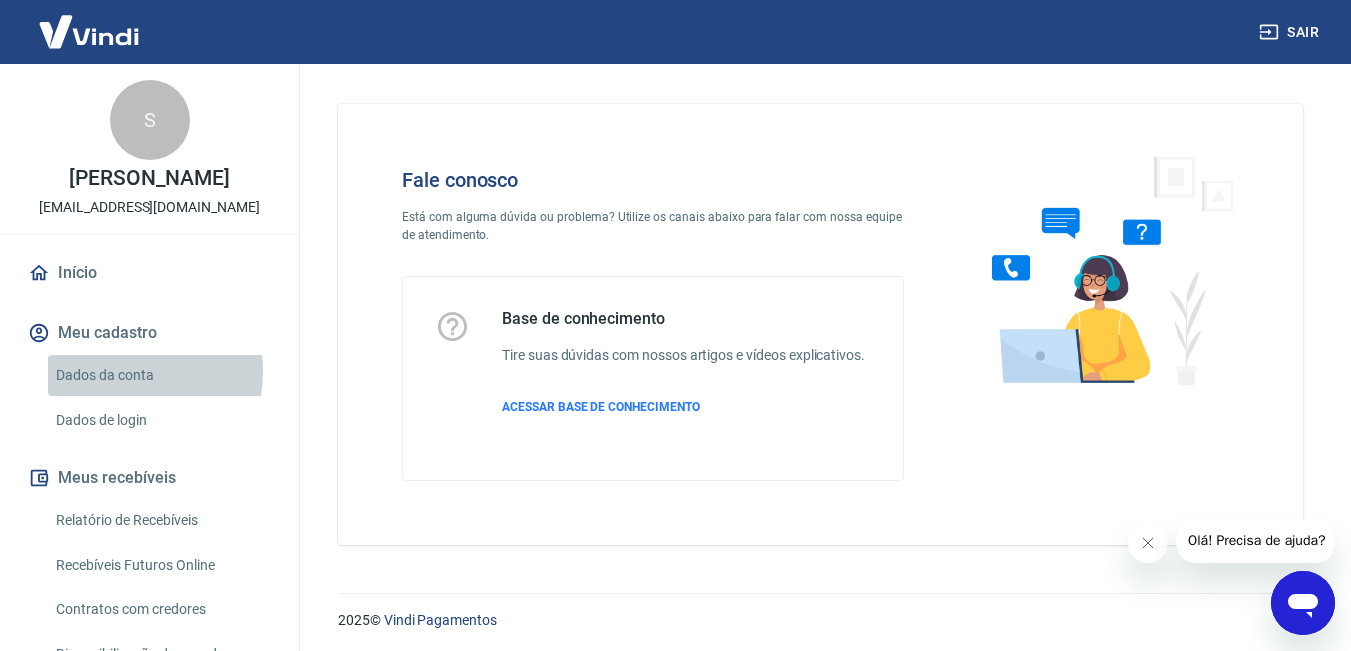 click on "Dados da conta" at bounding box center (161, 375) 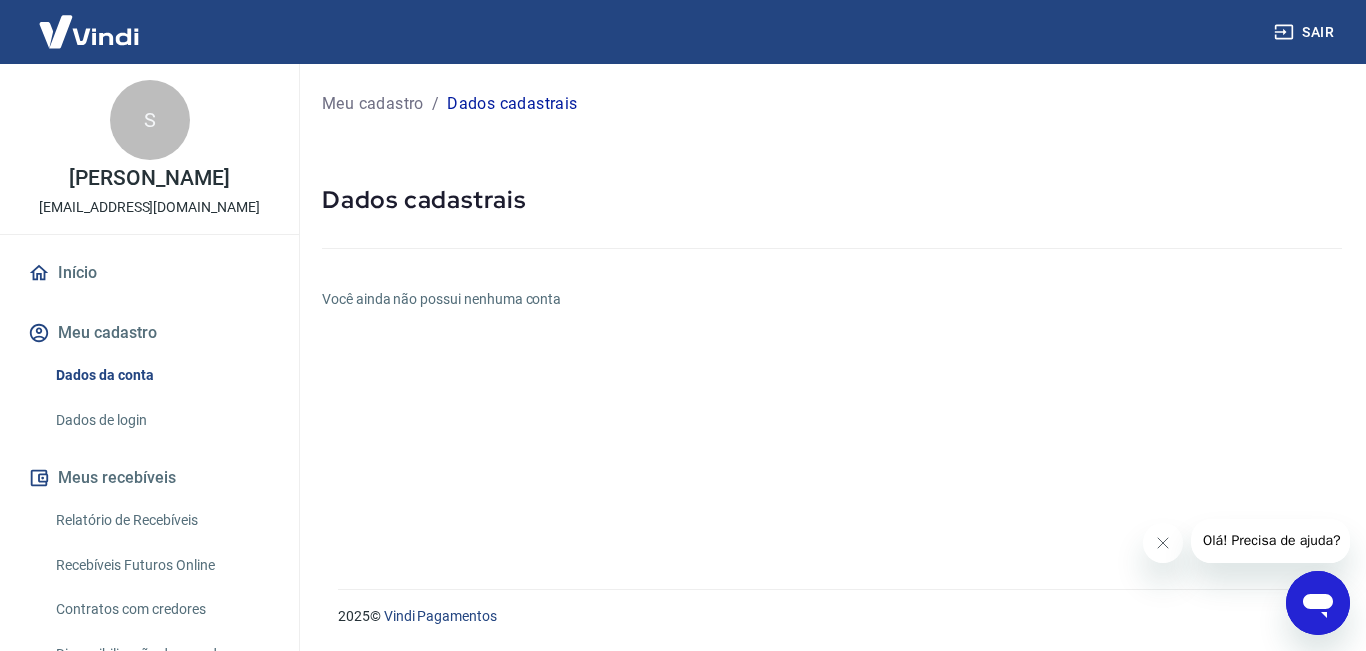 click on "Início Meu cadastro Dados da conta Dados de login Meus recebíveis Relatório de Recebíveis Recebíveis Futuros Online Contratos com credores Disponibilização de agenda Segurança Fale conosco" at bounding box center (149, 522) 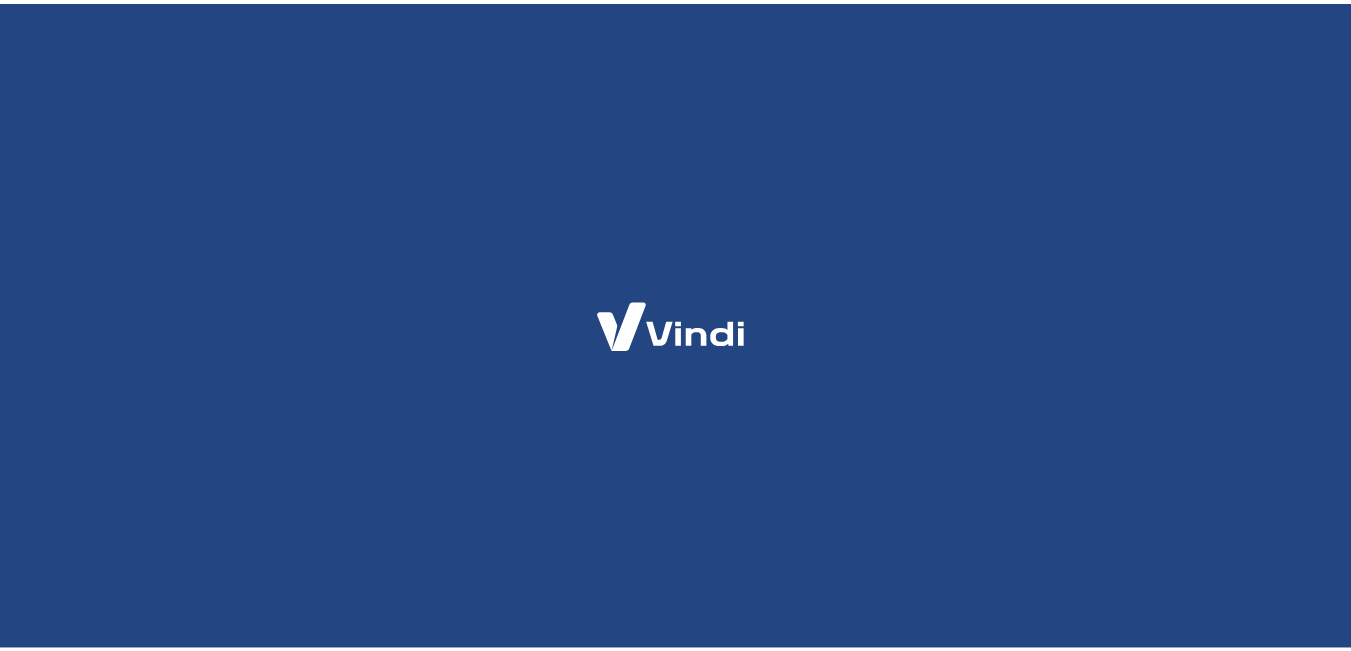 scroll, scrollTop: 0, scrollLeft: 0, axis: both 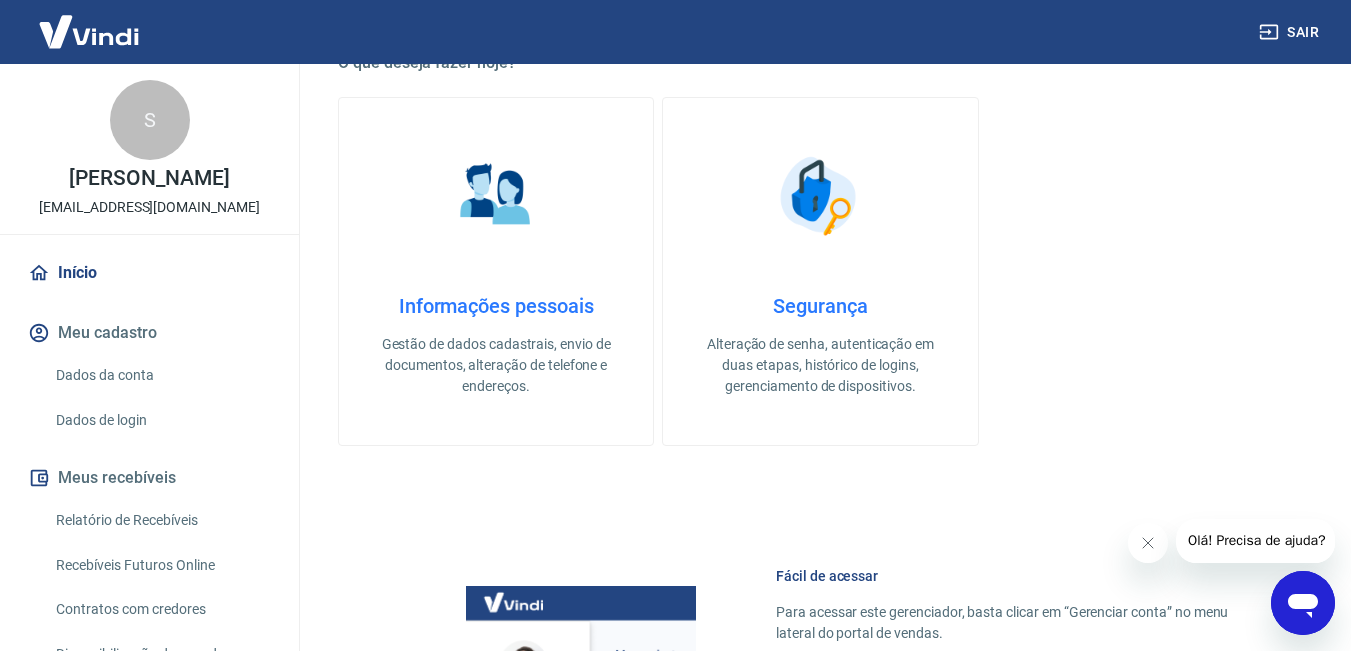 click on "Informações pessoais" at bounding box center (496, 306) 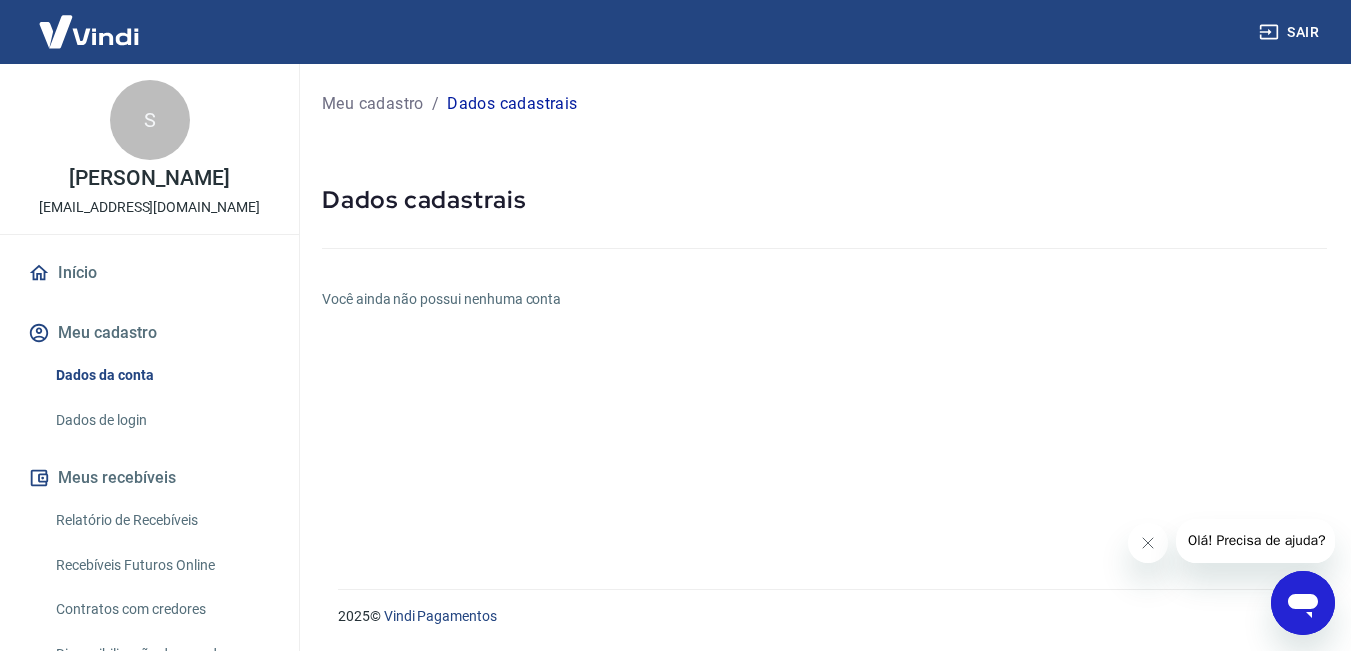 scroll, scrollTop: 0, scrollLeft: 0, axis: both 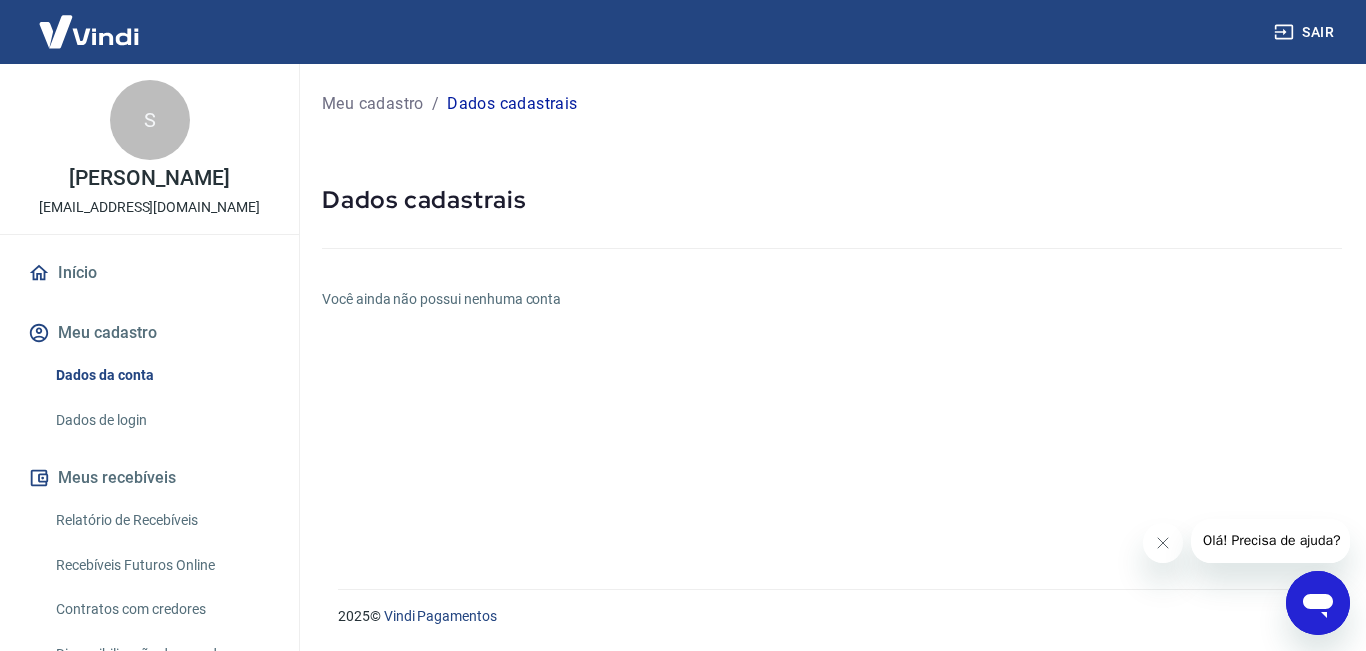 click on "Você ainda não possui nenhuma conta" at bounding box center (832, 299) 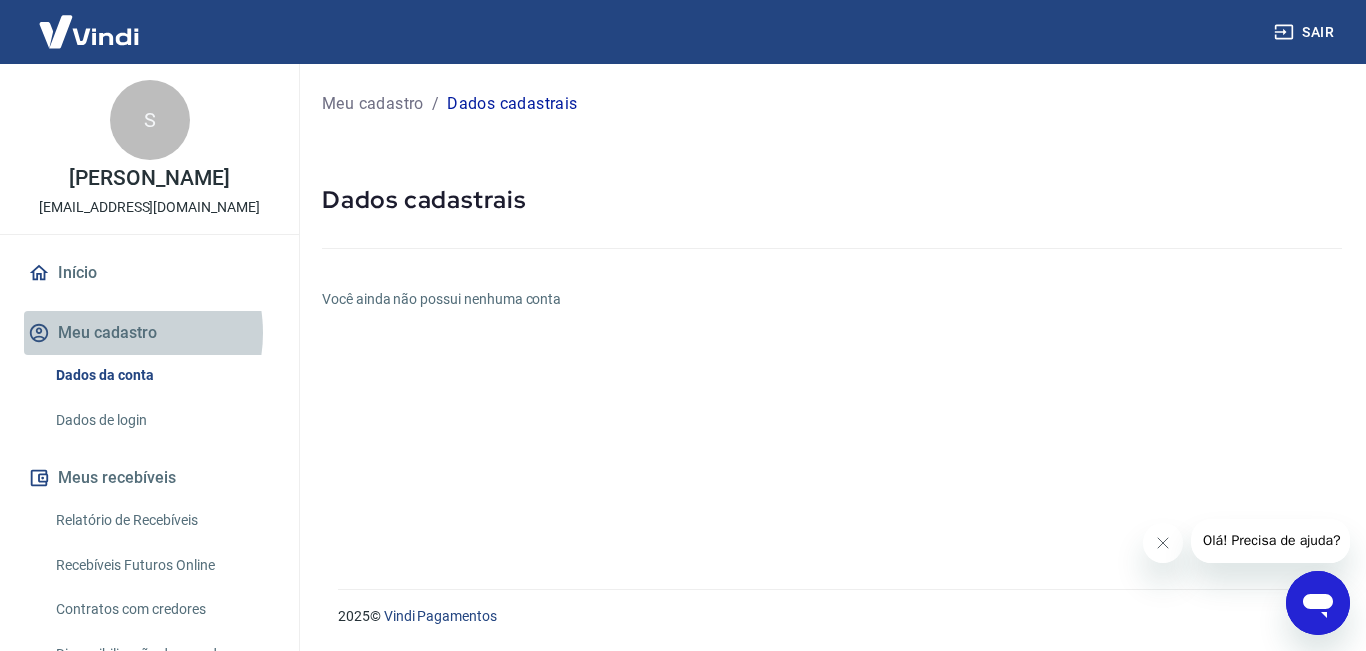 click on "Meu cadastro" at bounding box center (149, 333) 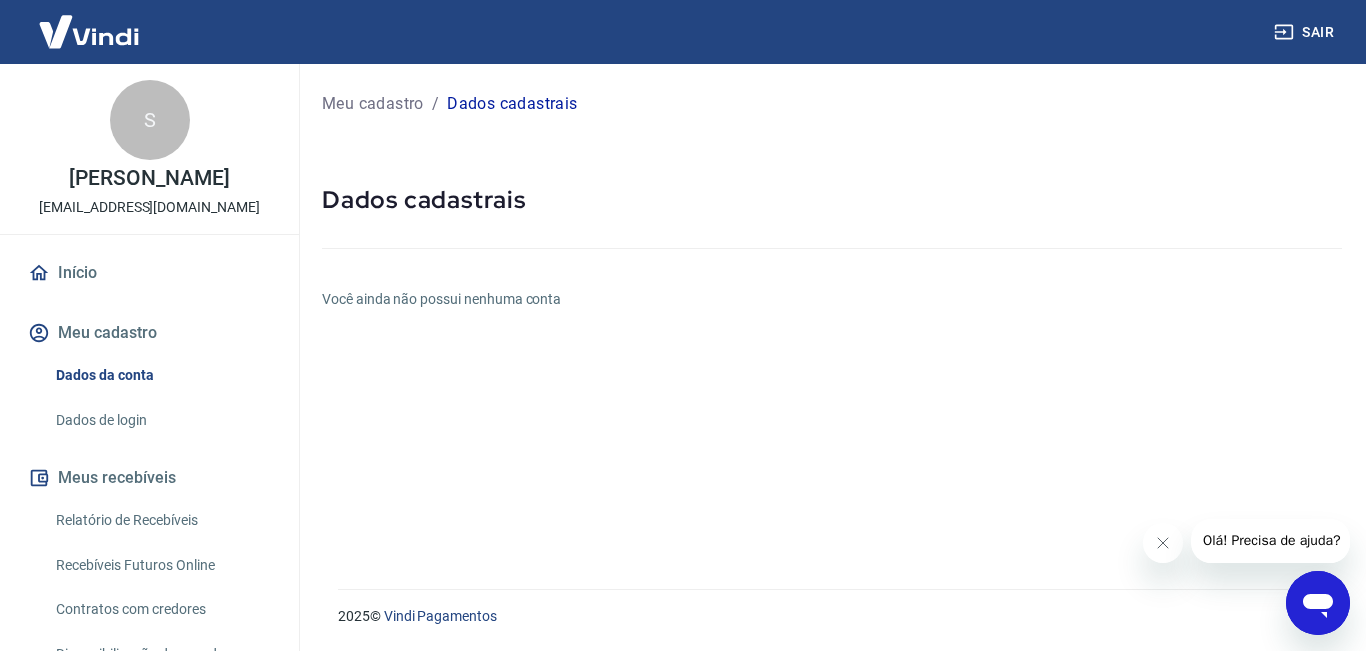 click on "Meu cadastro" at bounding box center (149, 333) 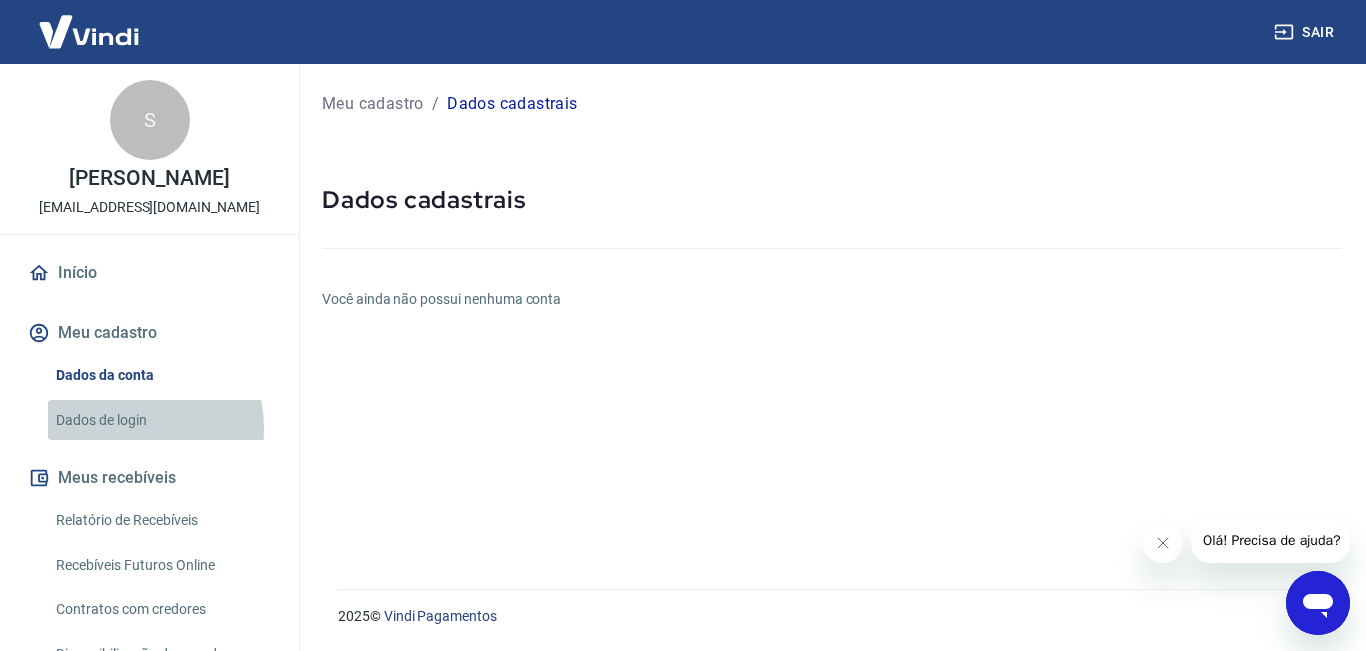 click on "Dados de login" at bounding box center (161, 420) 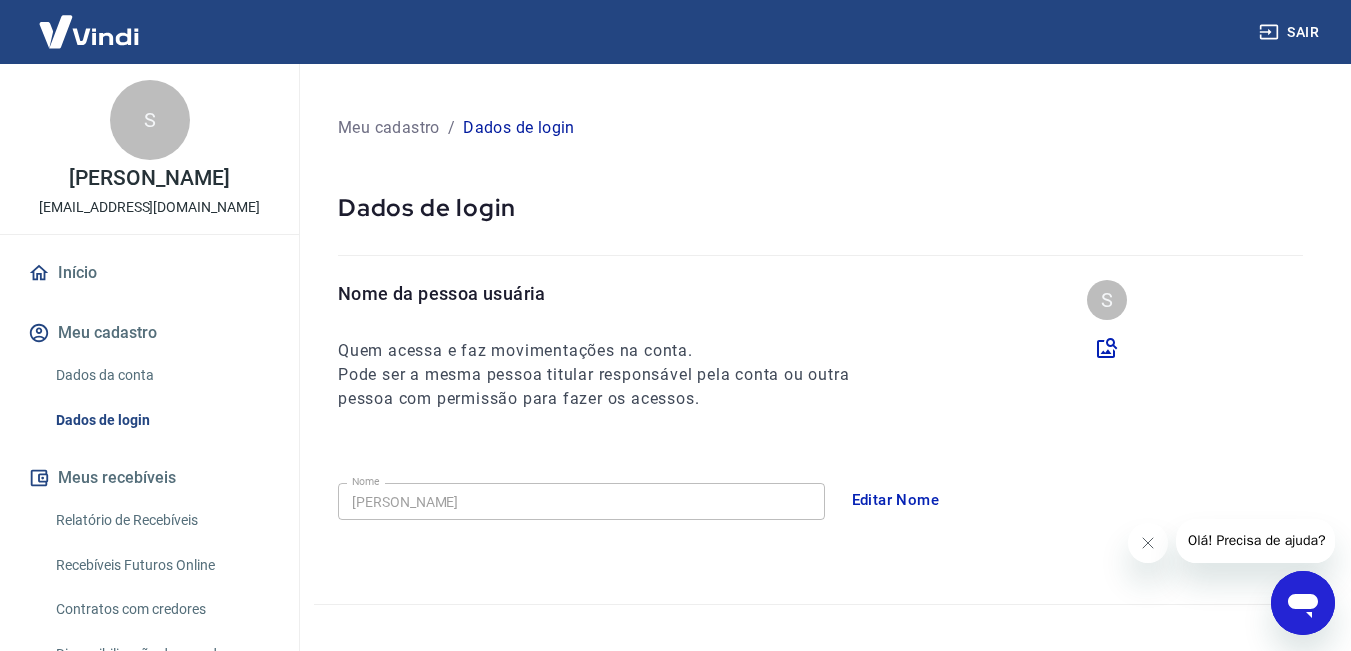 click on "S" at bounding box center [1107, 300] 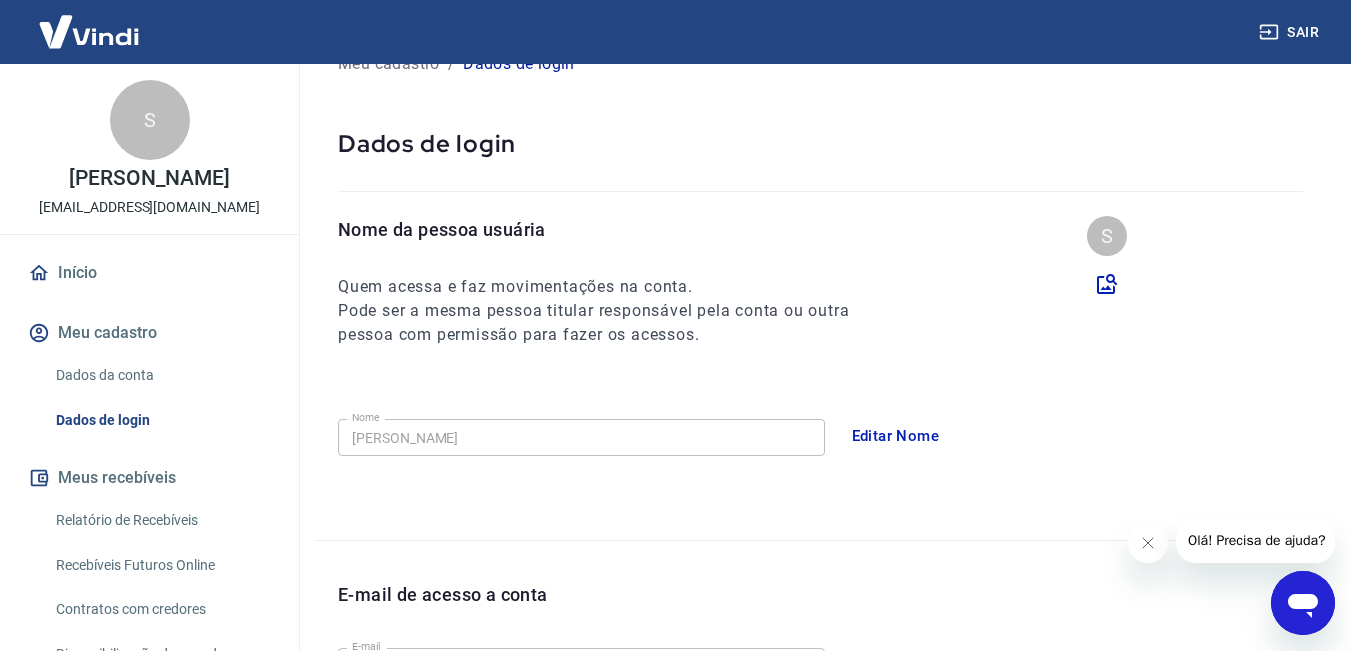 scroll, scrollTop: 100, scrollLeft: 0, axis: vertical 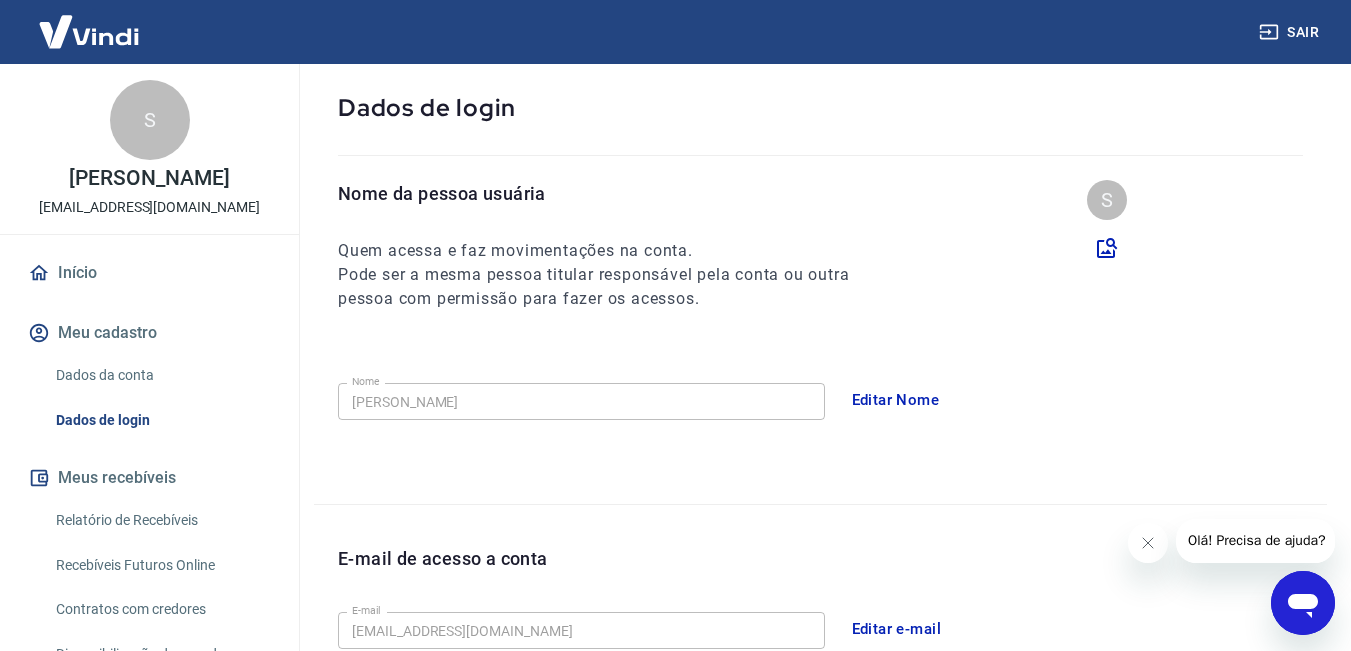 click on "Pode ser a mesma pessoa titular responsável pela conta ou outra pessoa com permissão para fazer os acessos." at bounding box center (612, 287) 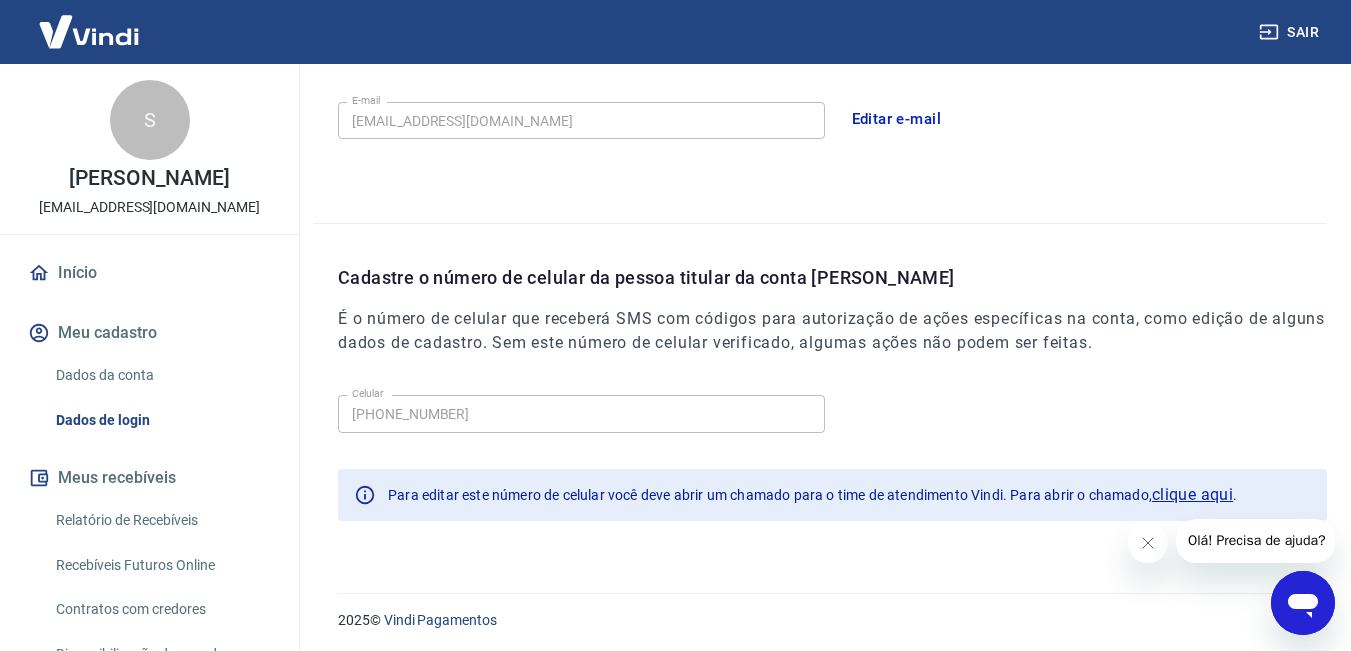 scroll, scrollTop: 614, scrollLeft: 0, axis: vertical 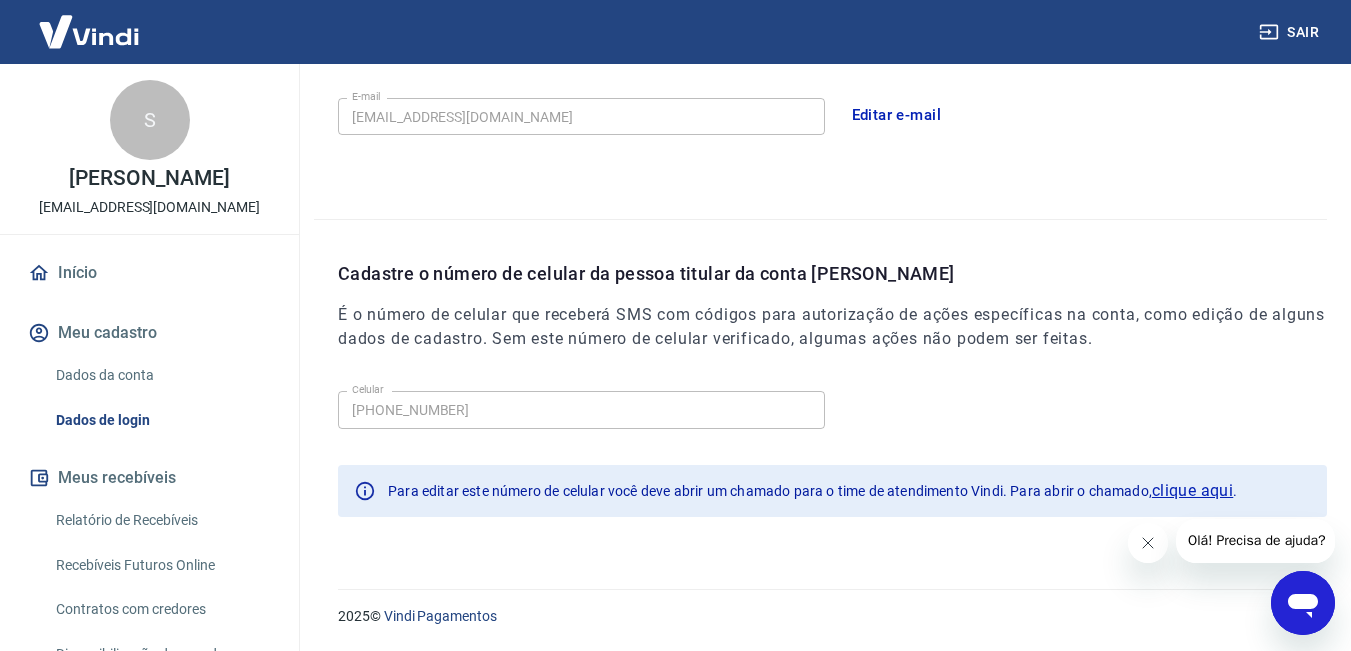 click 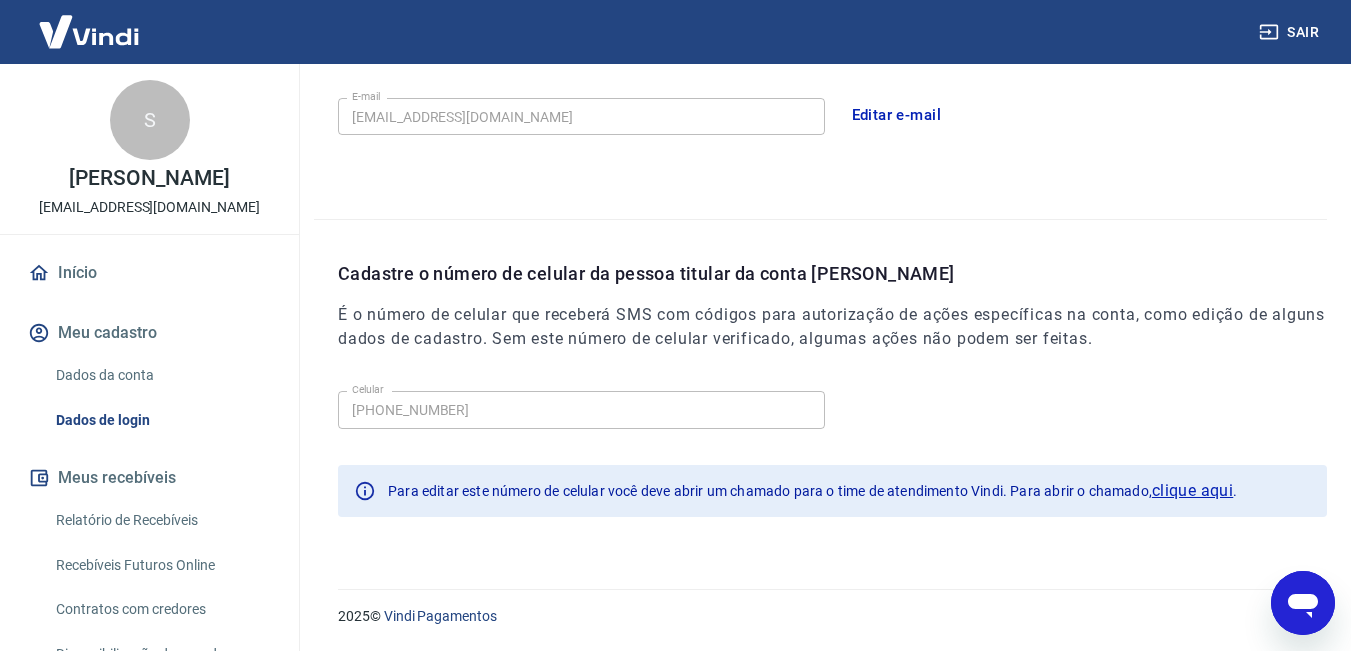click on "Dados da conta" at bounding box center (161, 375) 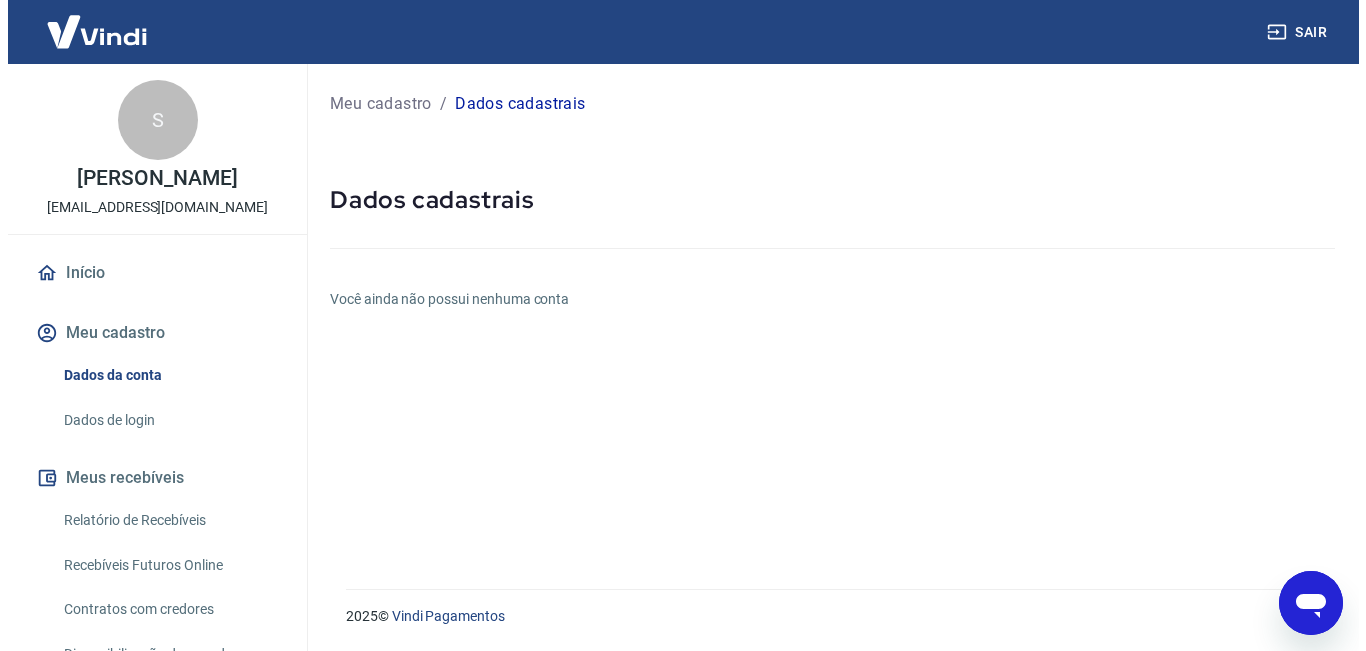 scroll, scrollTop: 0, scrollLeft: 0, axis: both 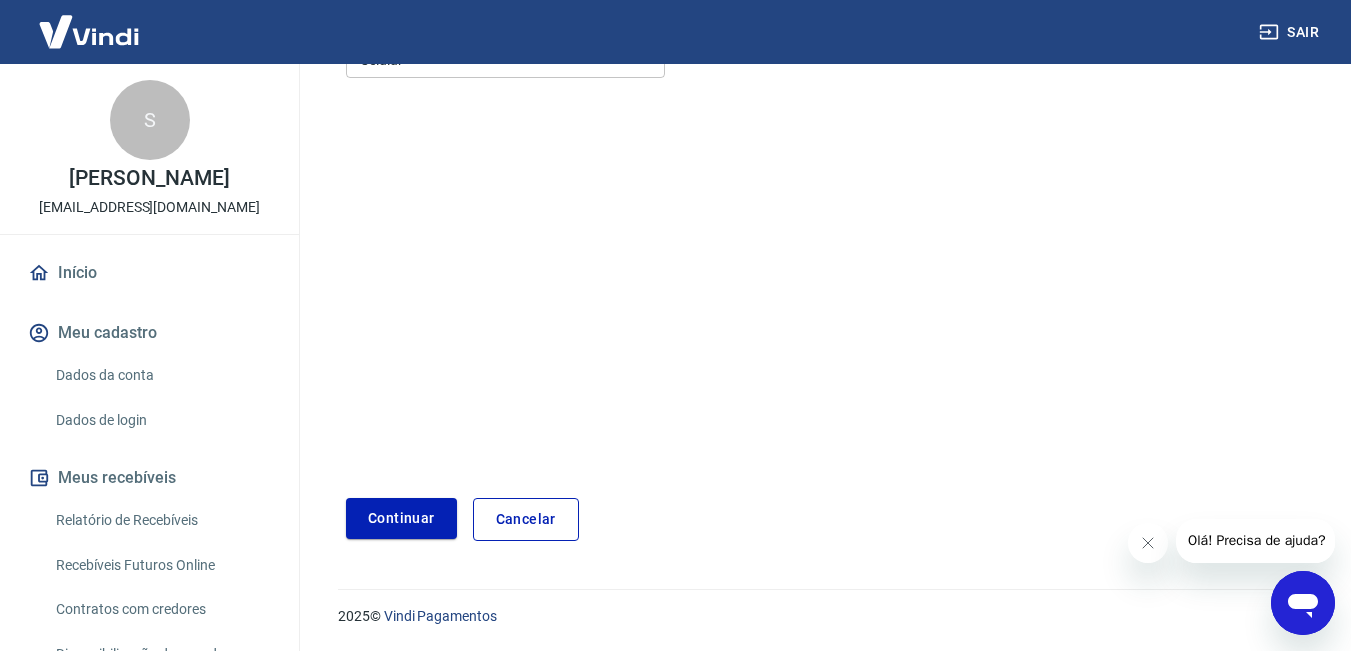 click on "Meu cadastro" at bounding box center [149, 333] 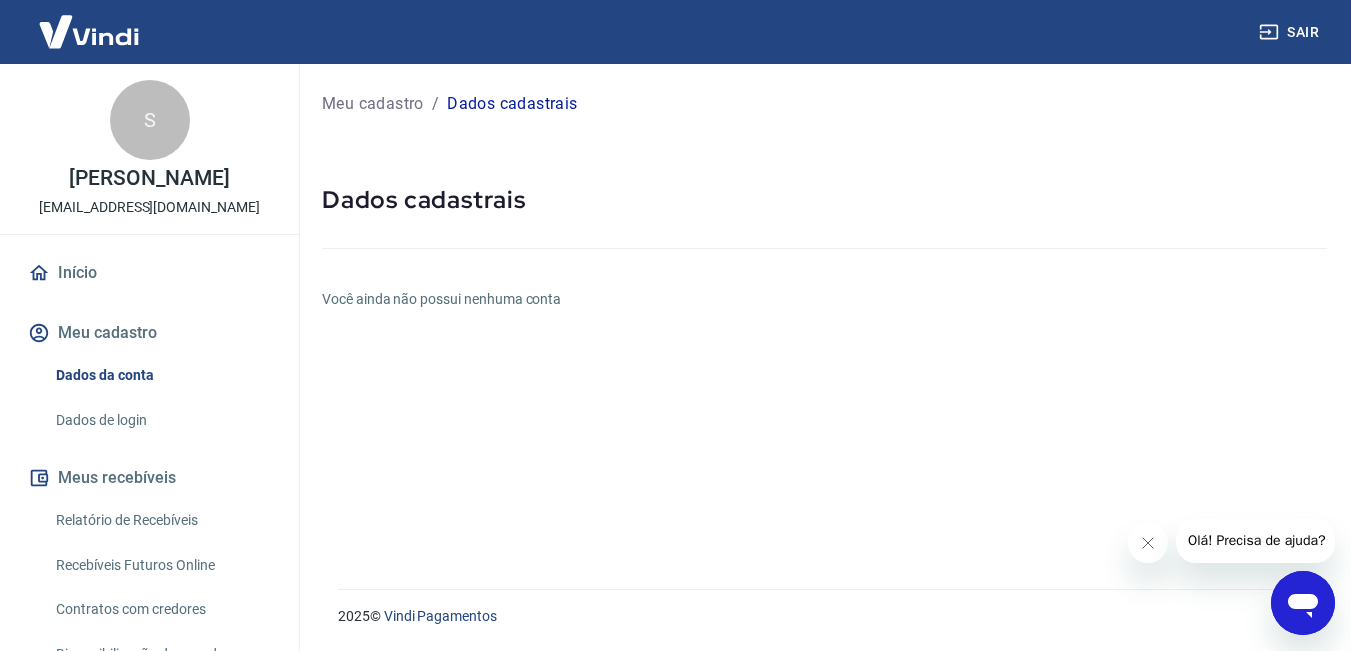 scroll, scrollTop: 0, scrollLeft: 0, axis: both 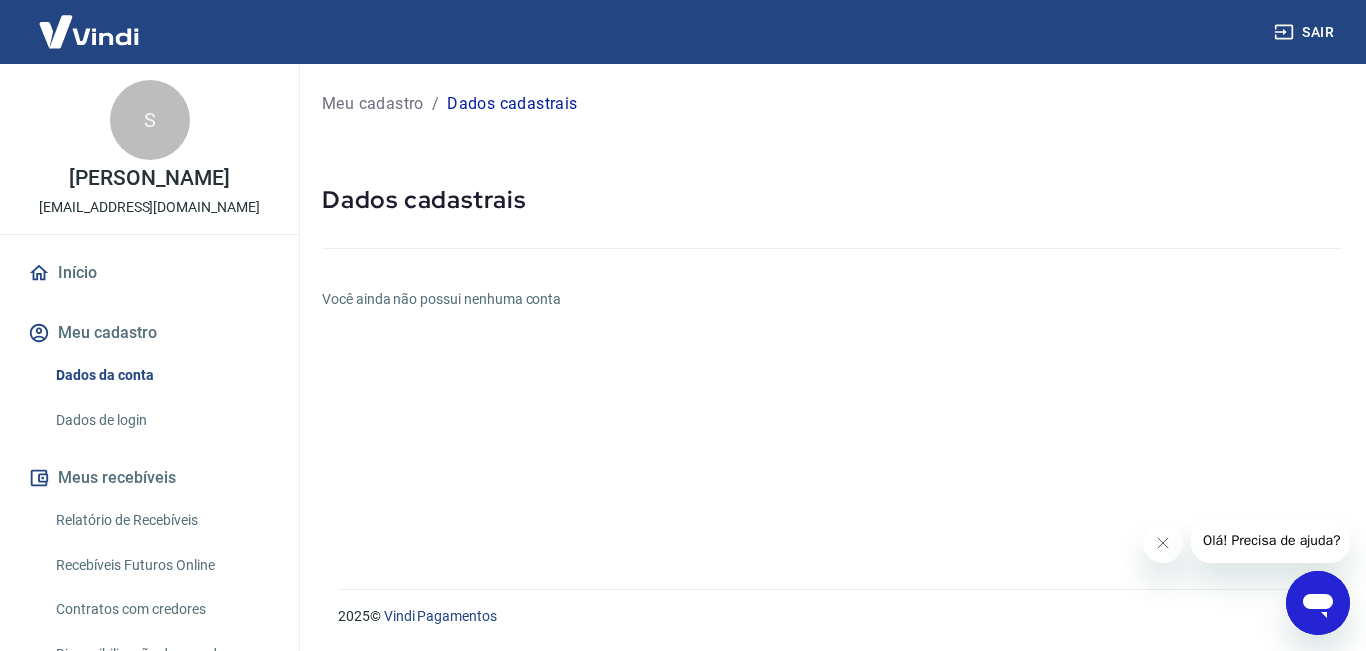 click on "Dados de login" at bounding box center [161, 420] 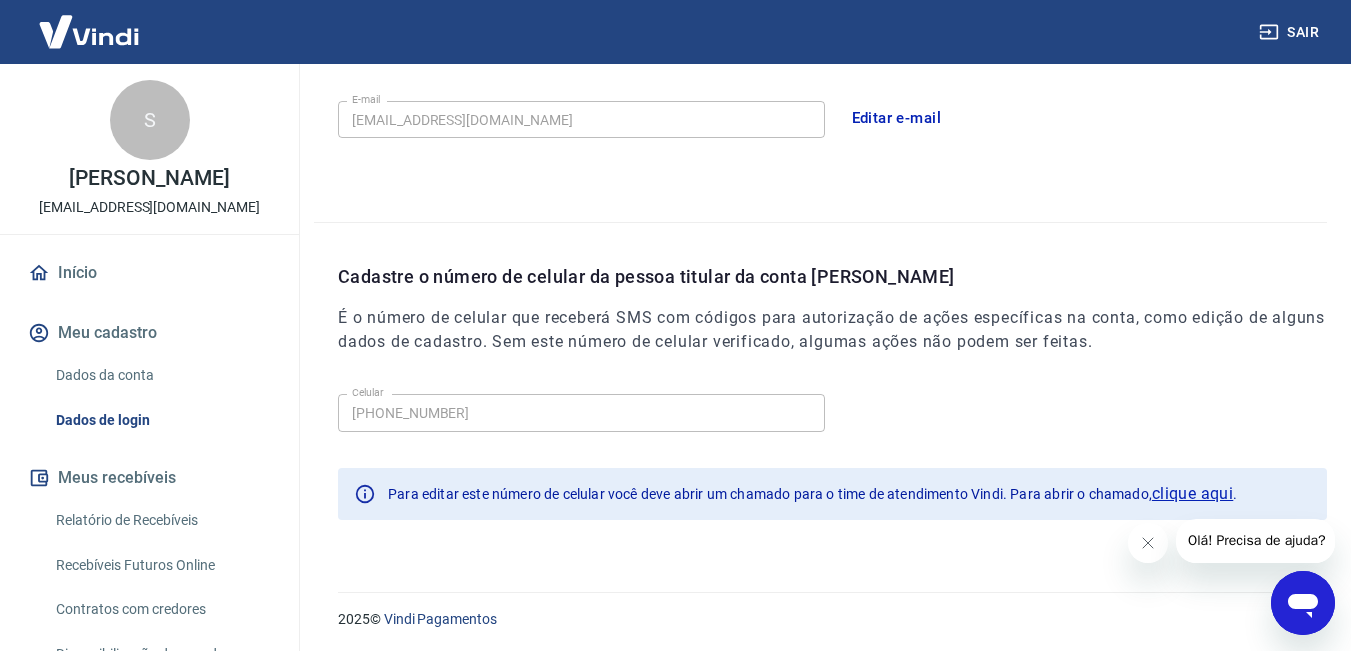 scroll, scrollTop: 614, scrollLeft: 0, axis: vertical 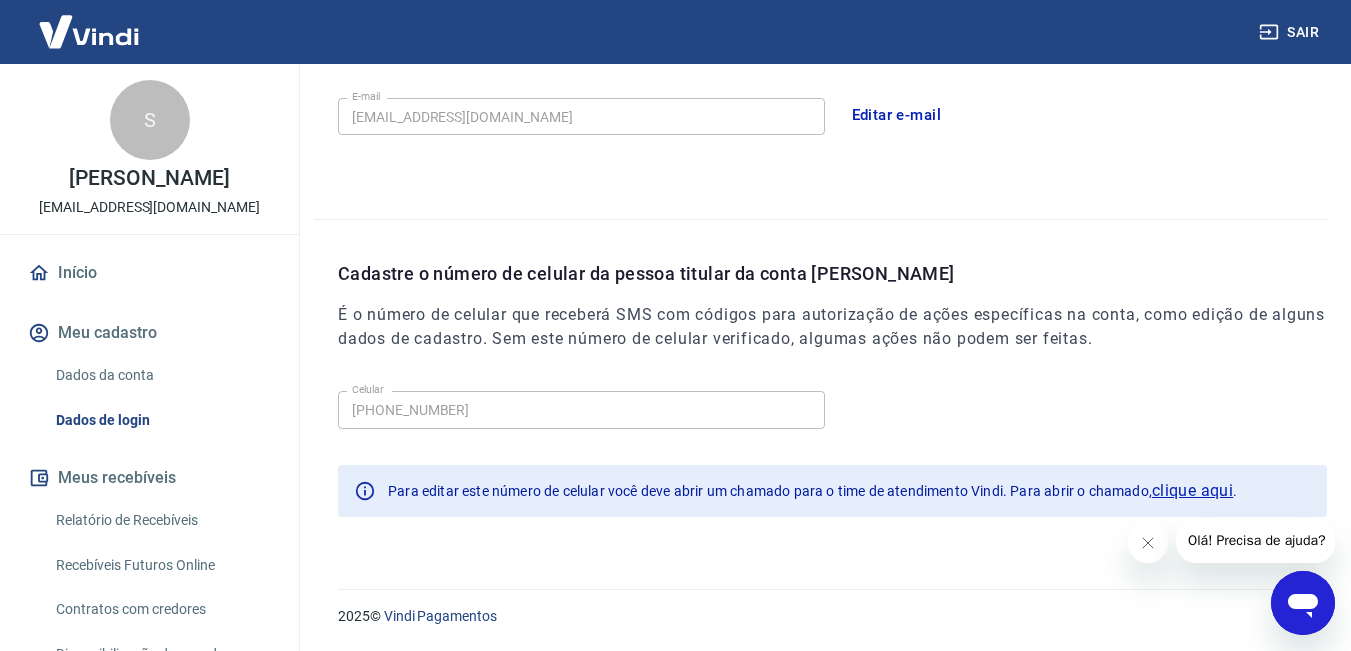 drag, startPoint x: 1297, startPoint y: 588, endPoint x: 2568, endPoint y: 1158, distance: 1392.9612 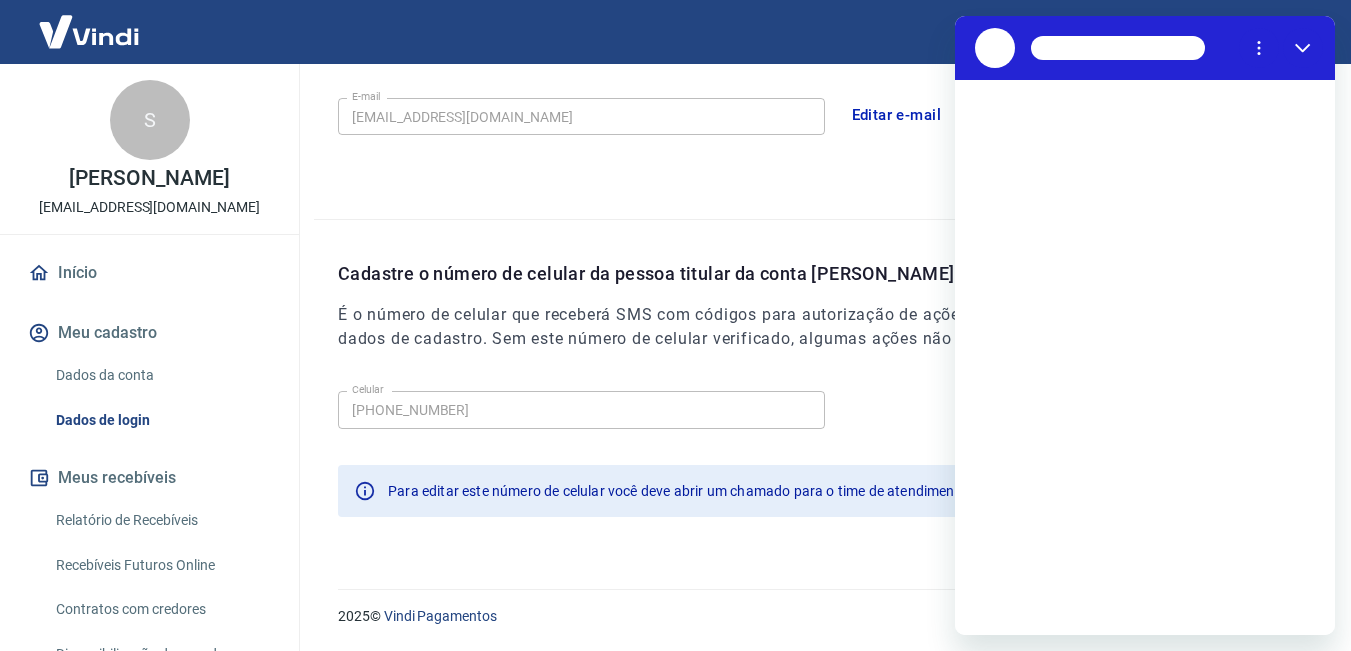 scroll, scrollTop: 0, scrollLeft: 0, axis: both 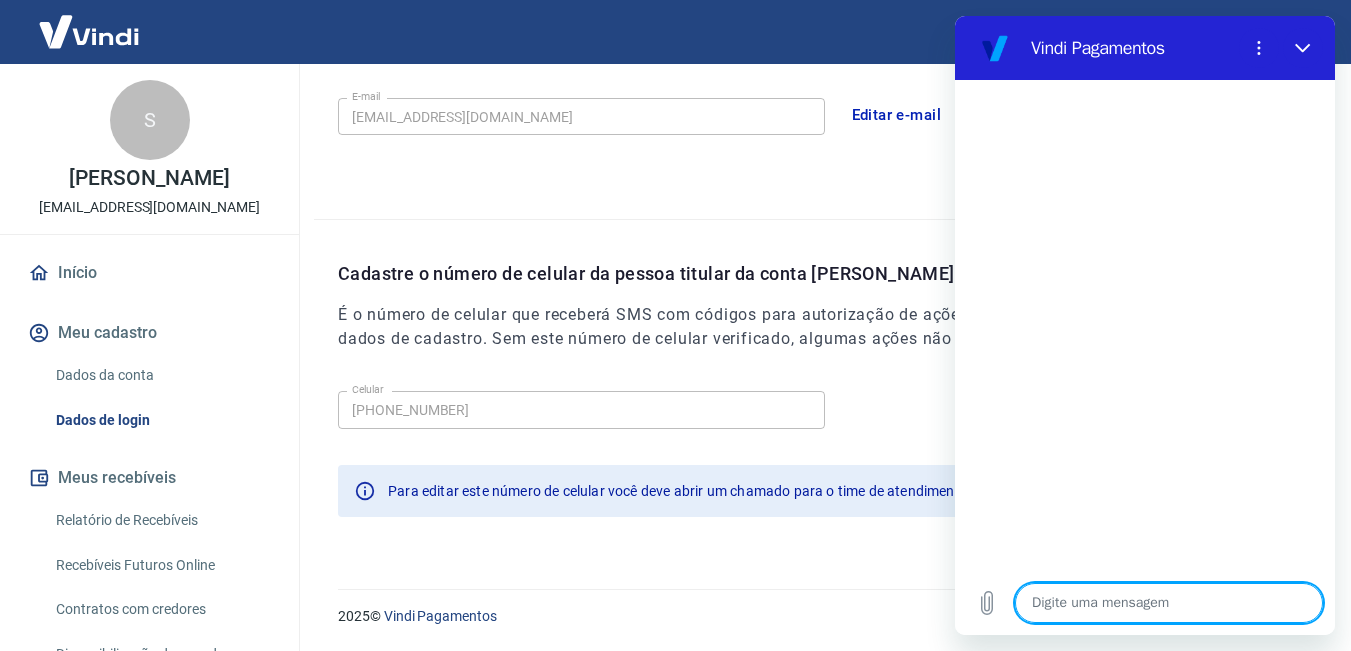click at bounding box center (1169, 603) 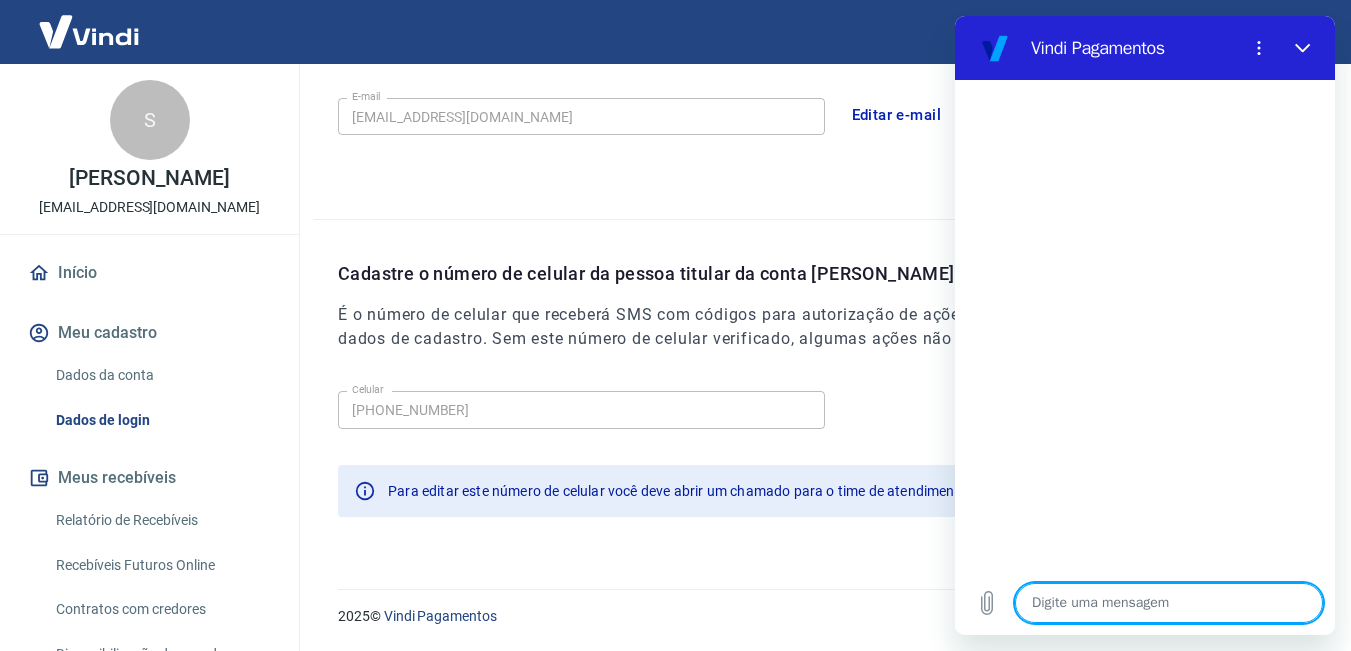 type on "A" 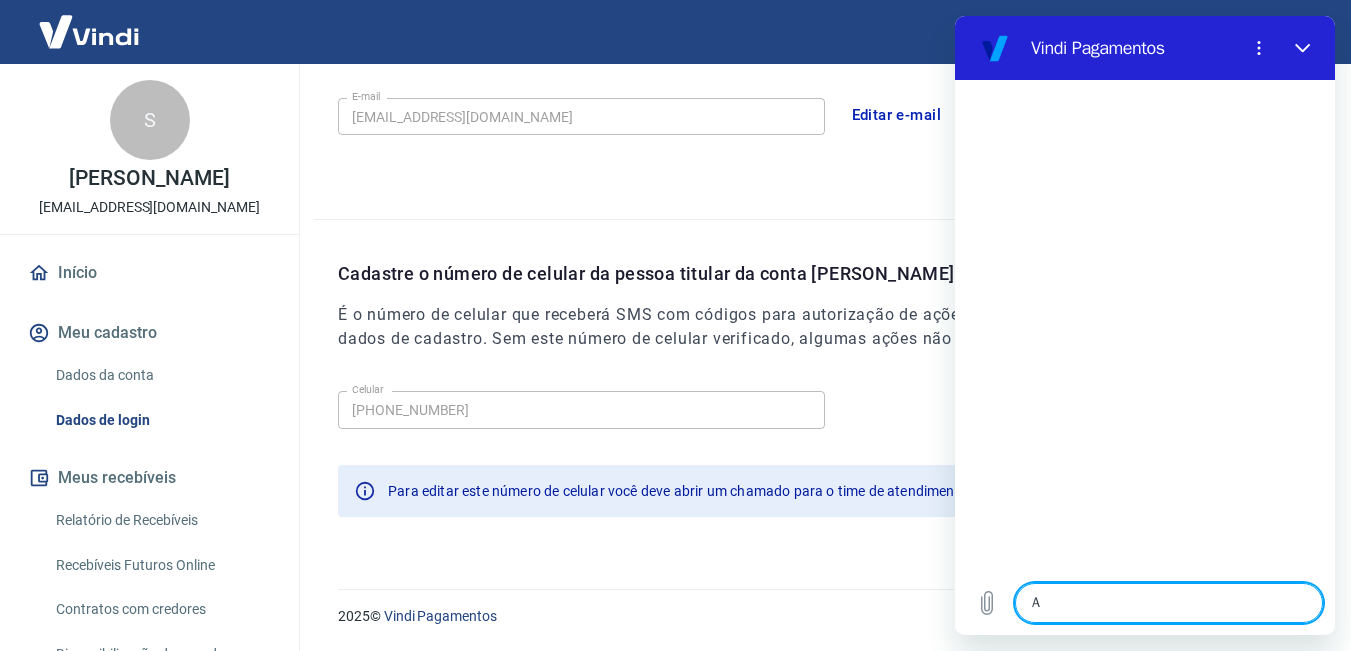type on "x" 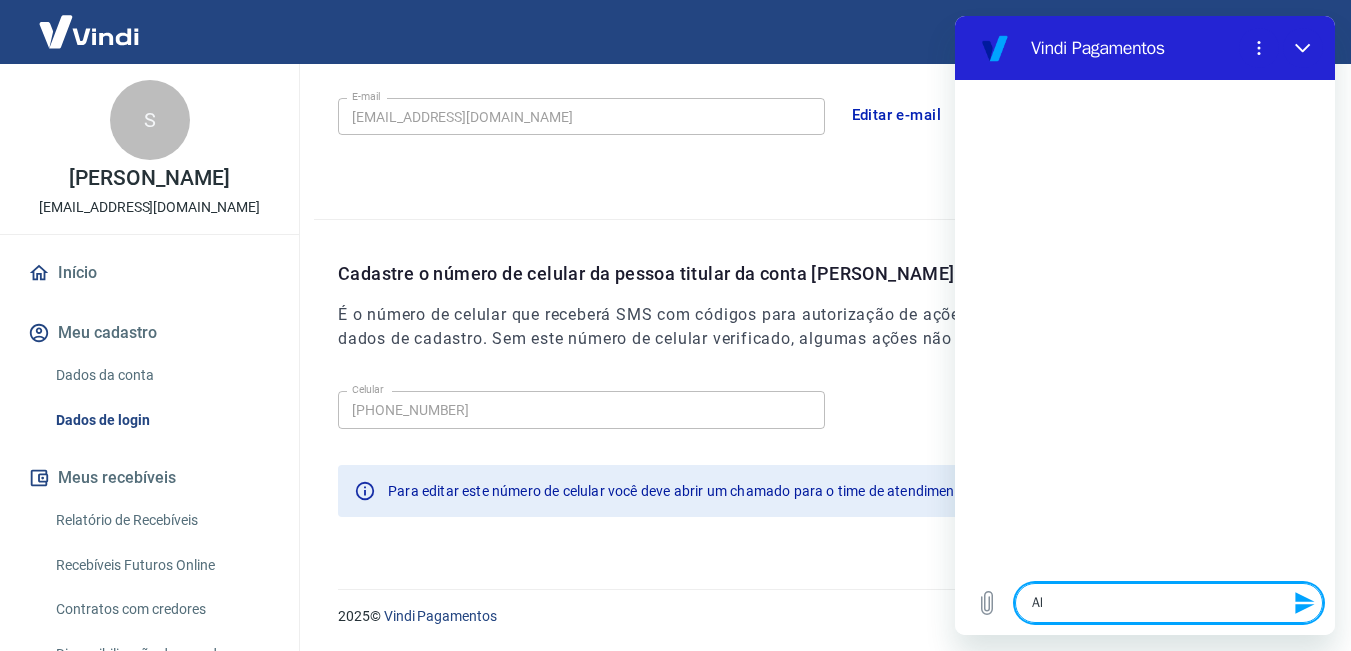 type on "Alt" 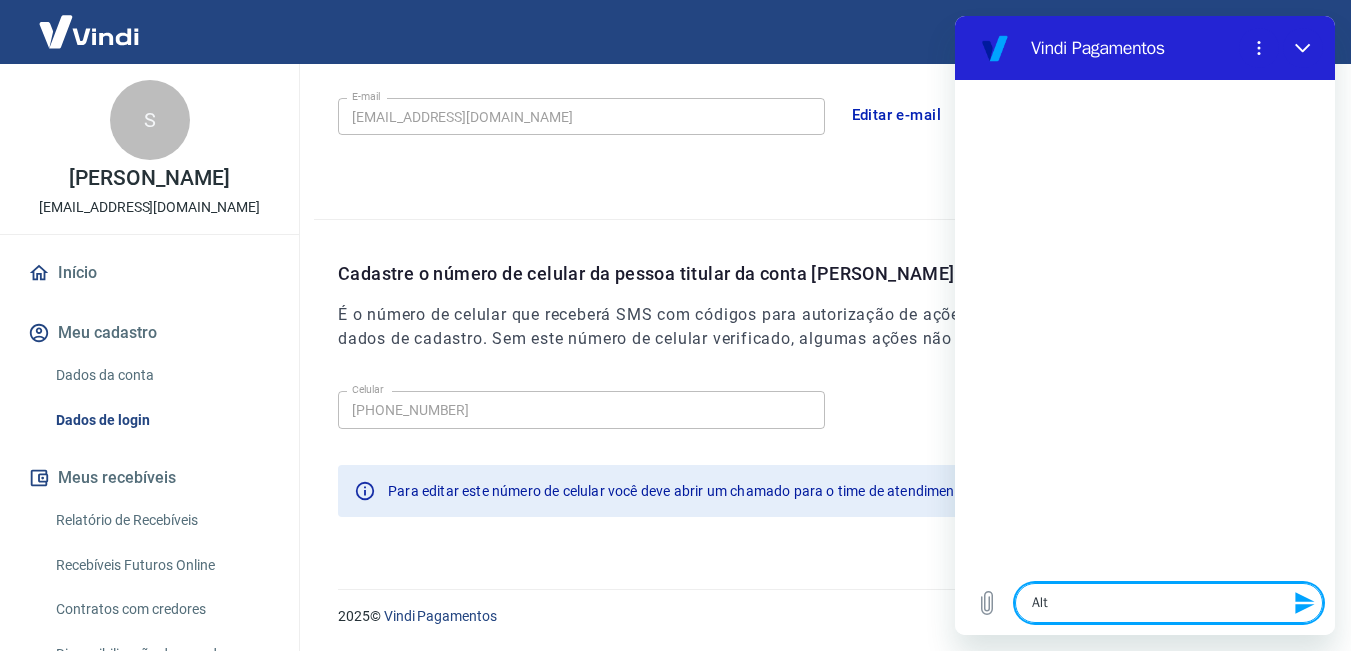 type on "Alte" 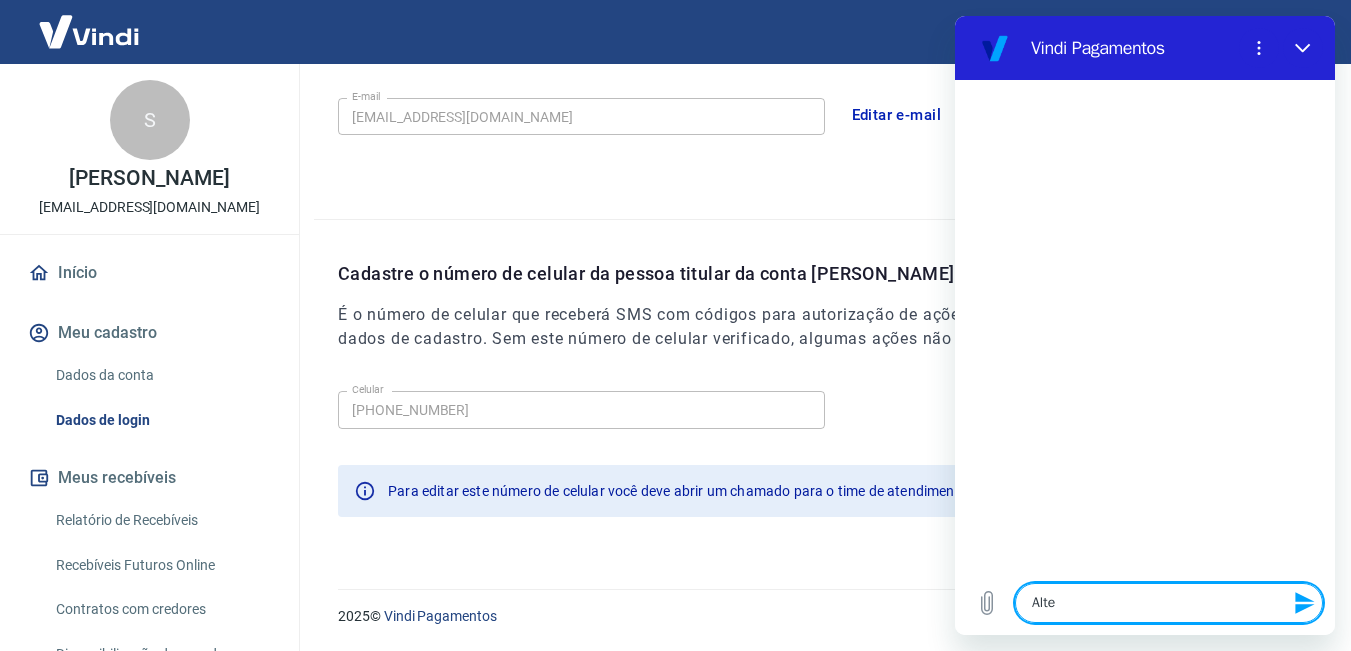 type on "Alter" 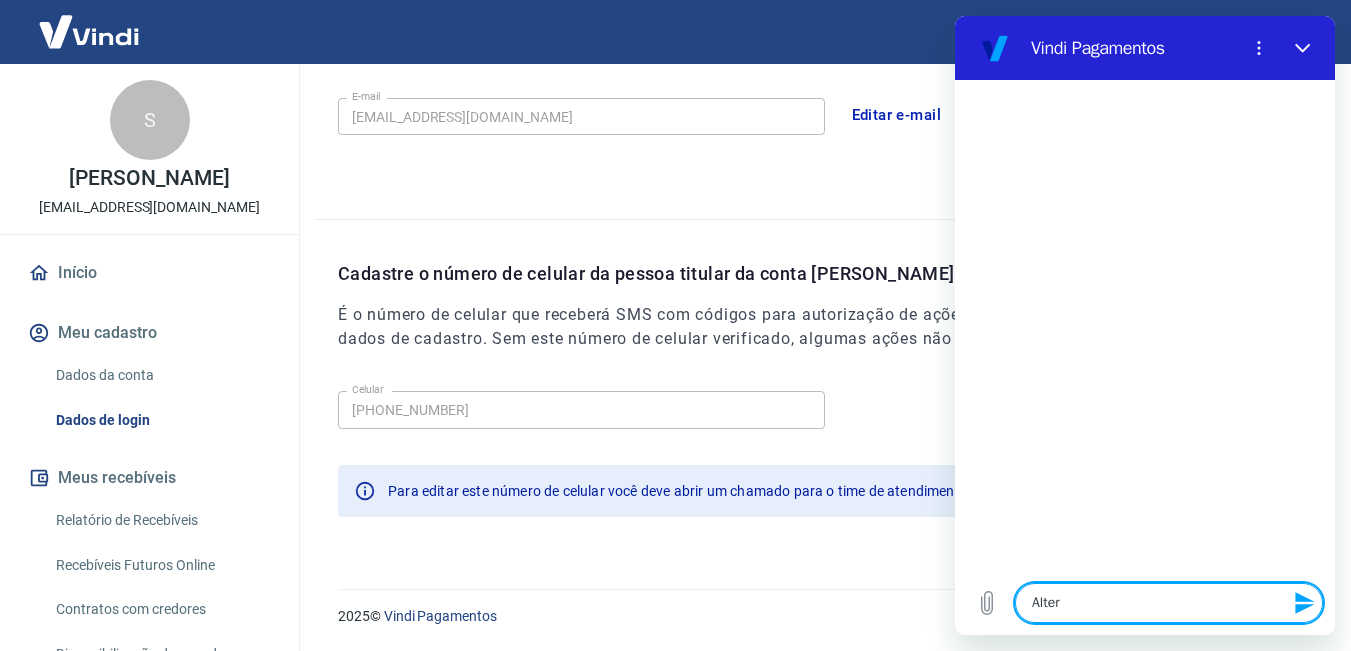 type on "Altera" 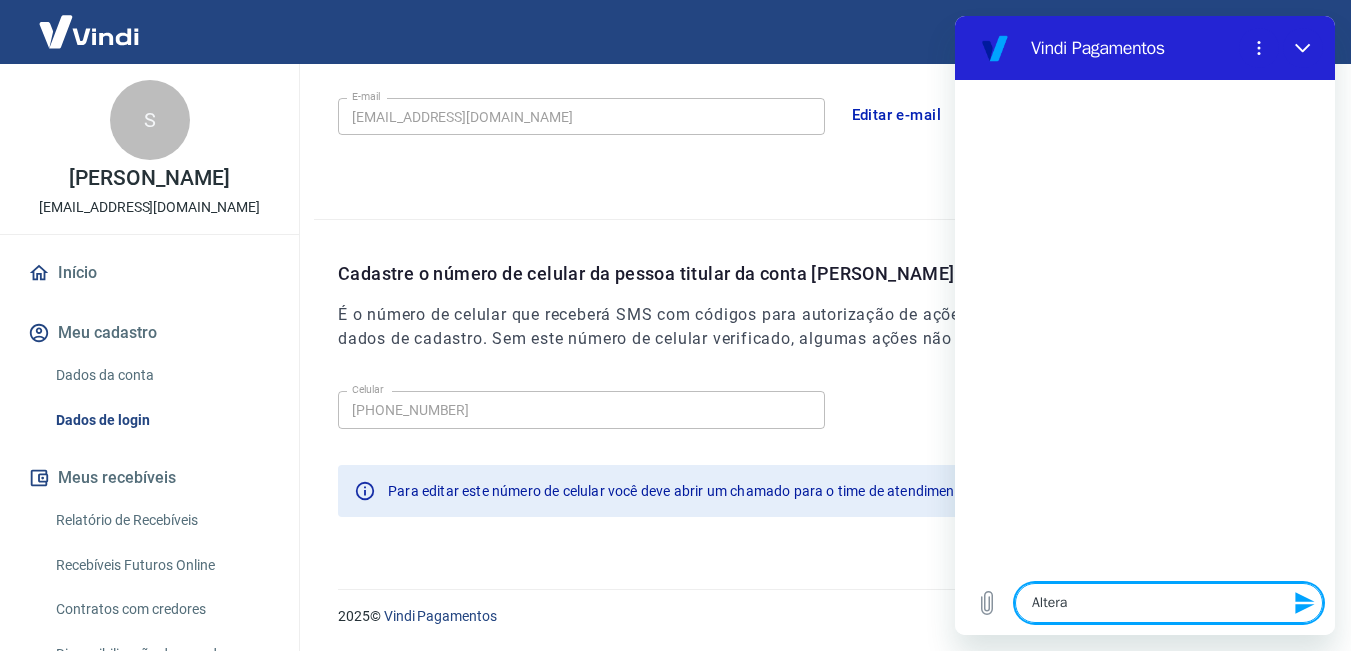 type on "Alterar" 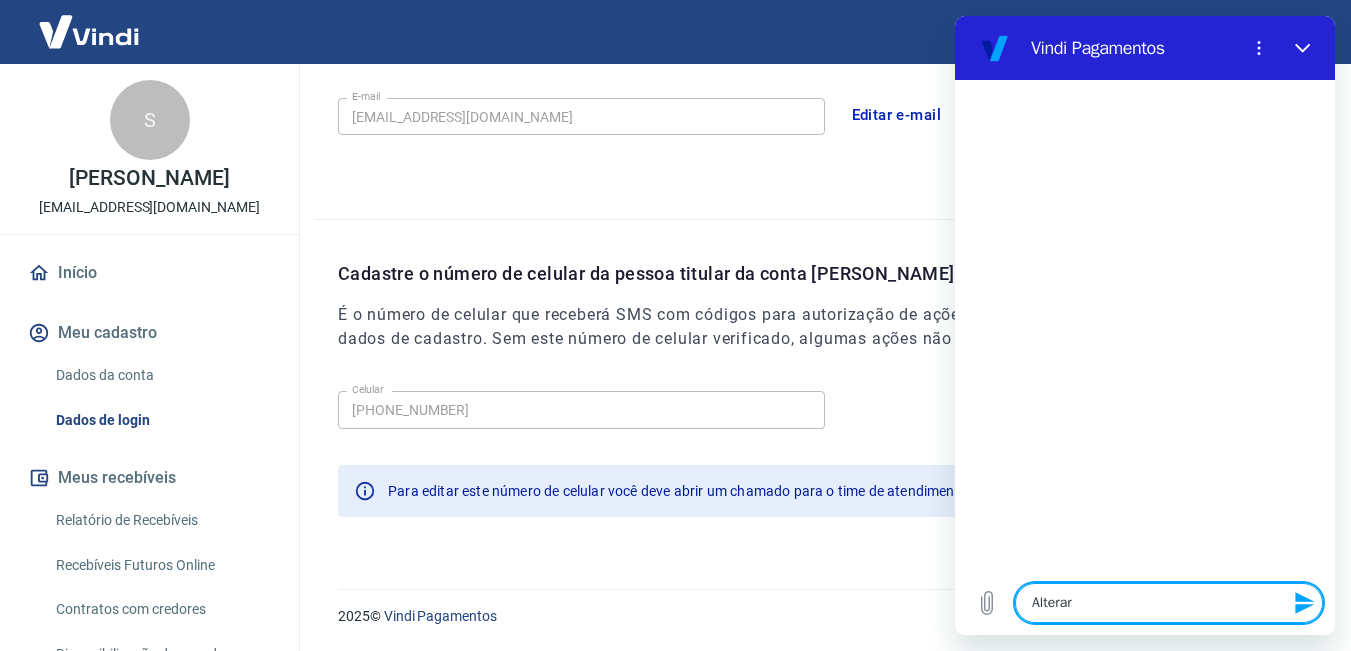 type on "Alterar" 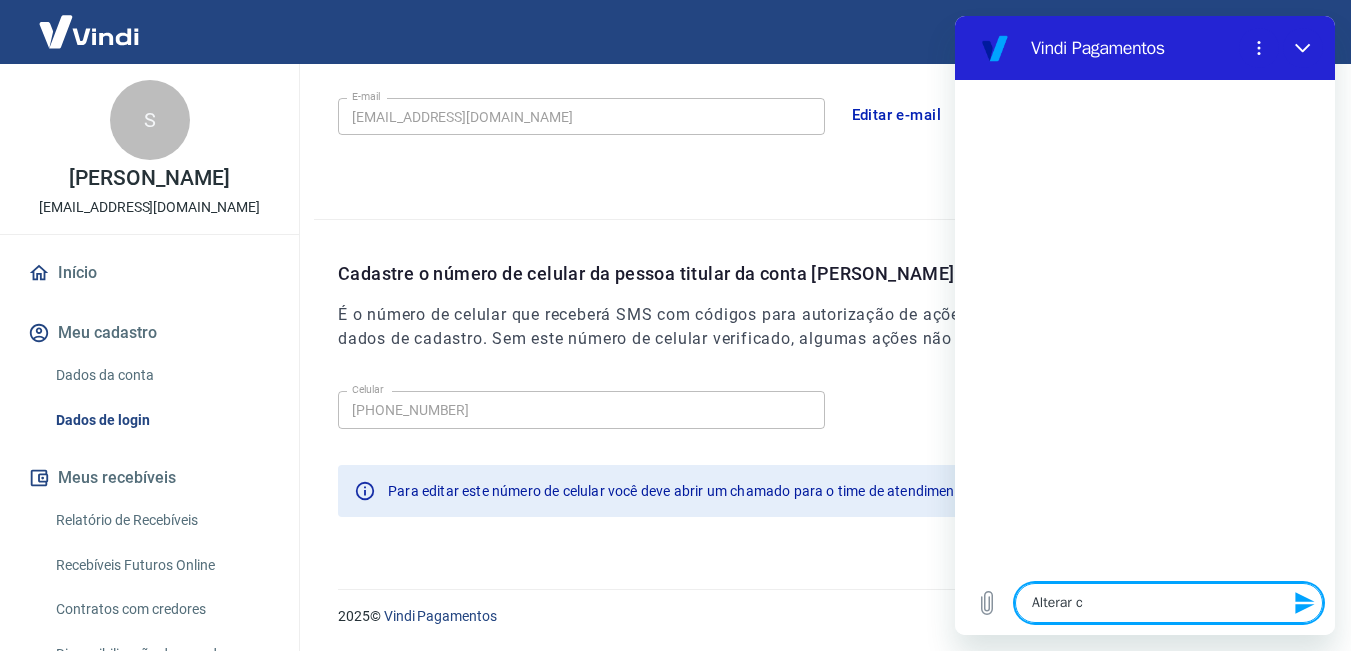 type on "Alterar ca" 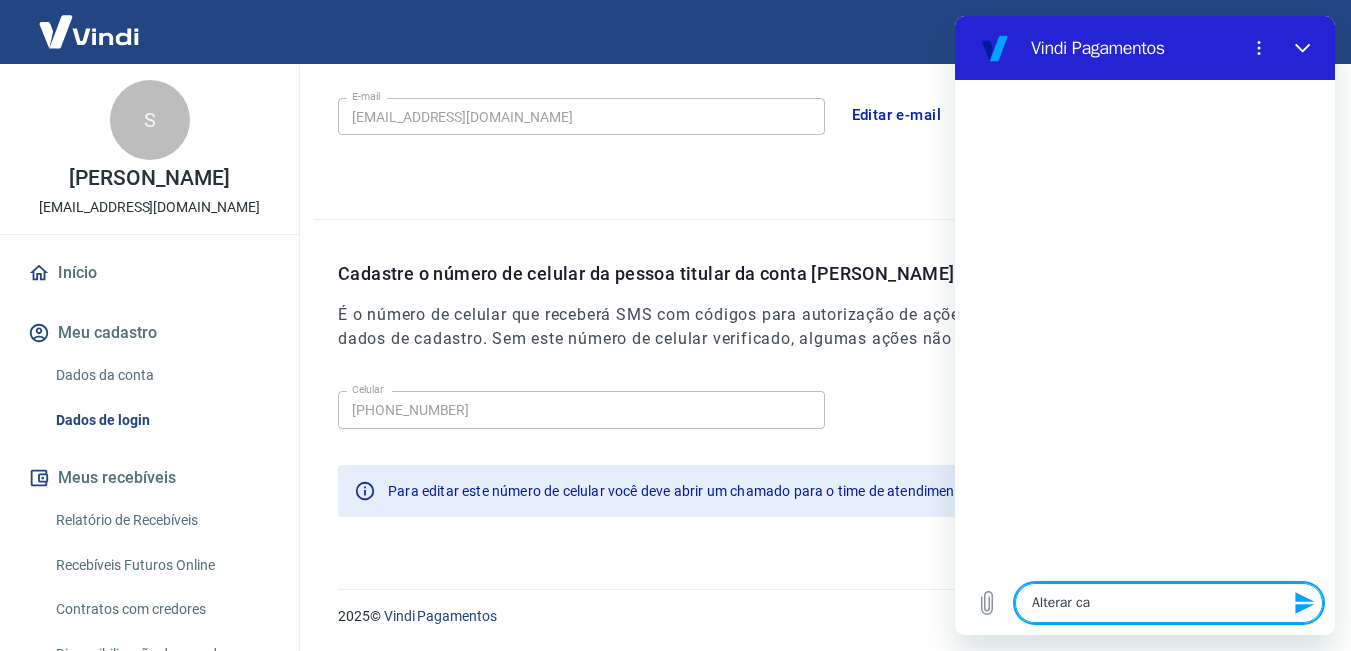 type on "Alterar cad" 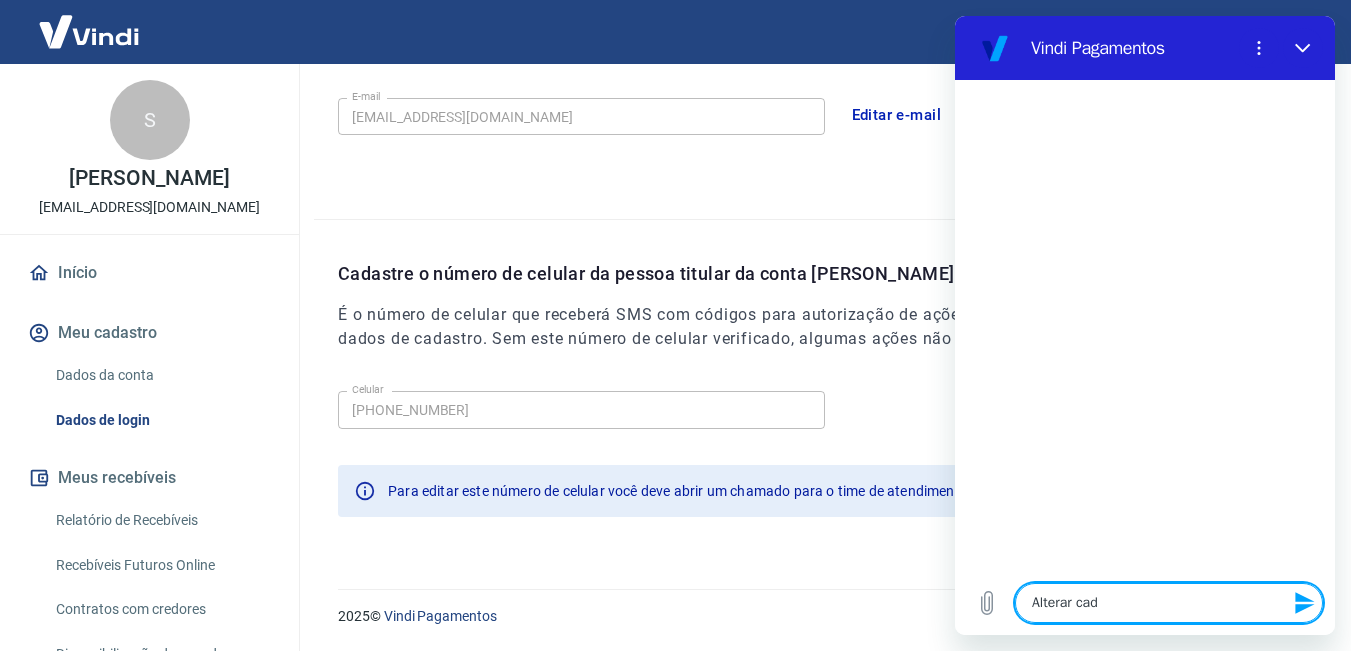 type on "Alterar cada" 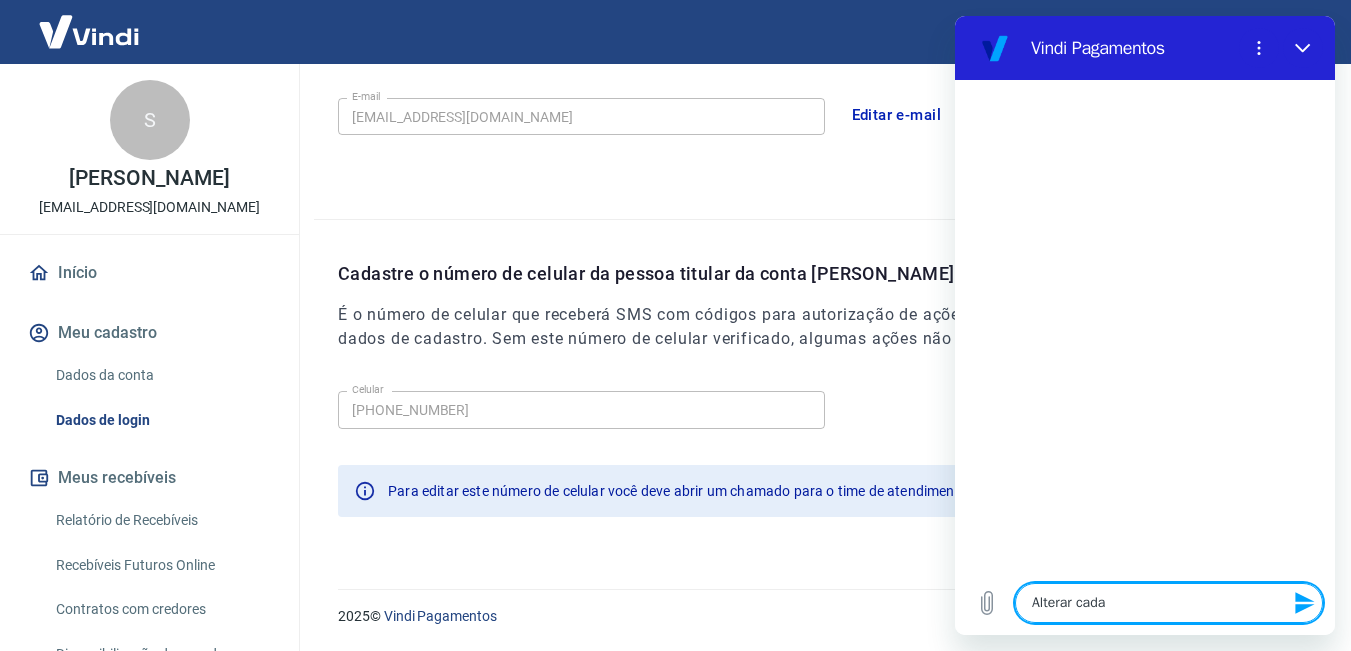 type on "Alterar cadas" 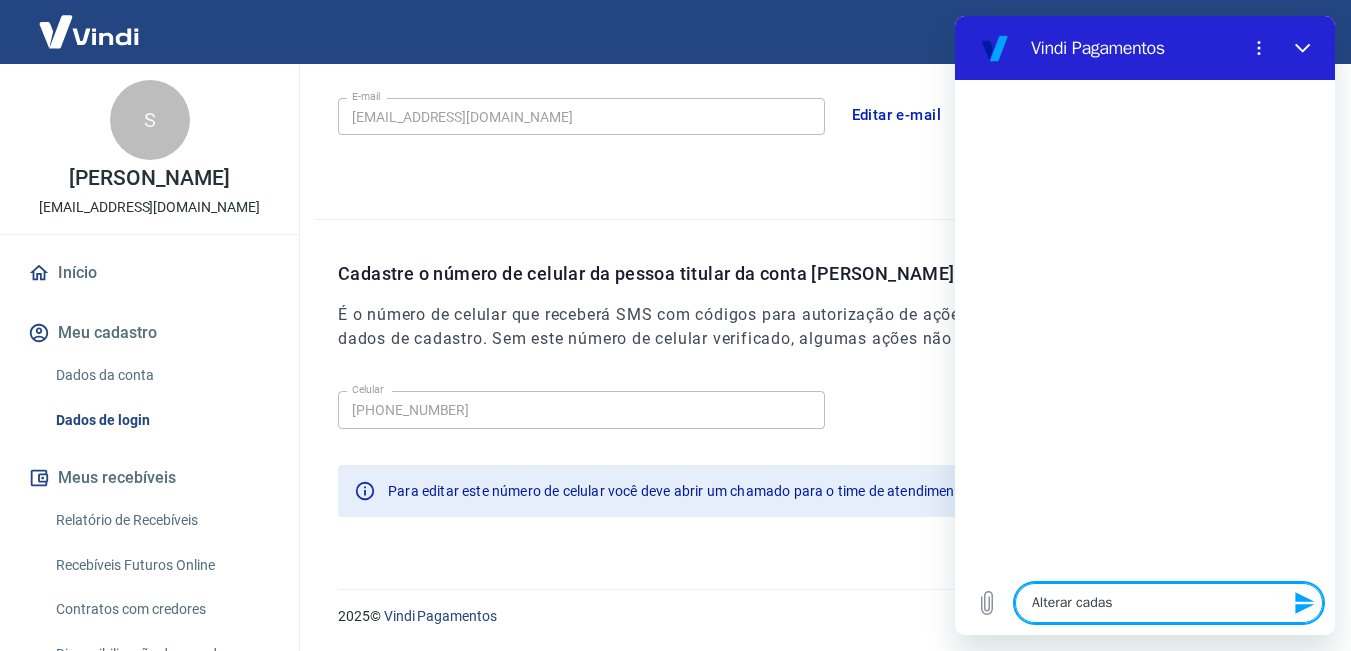 type on "Alterar cadast" 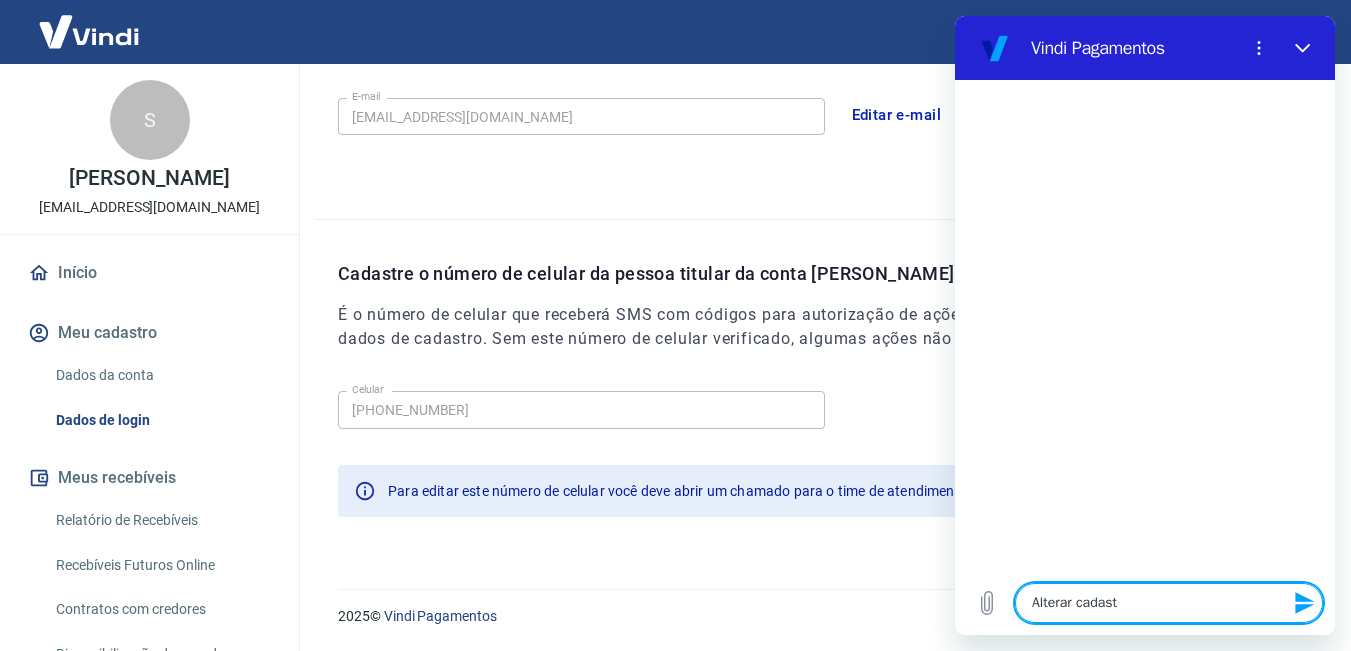 type on "Alterar cadastr" 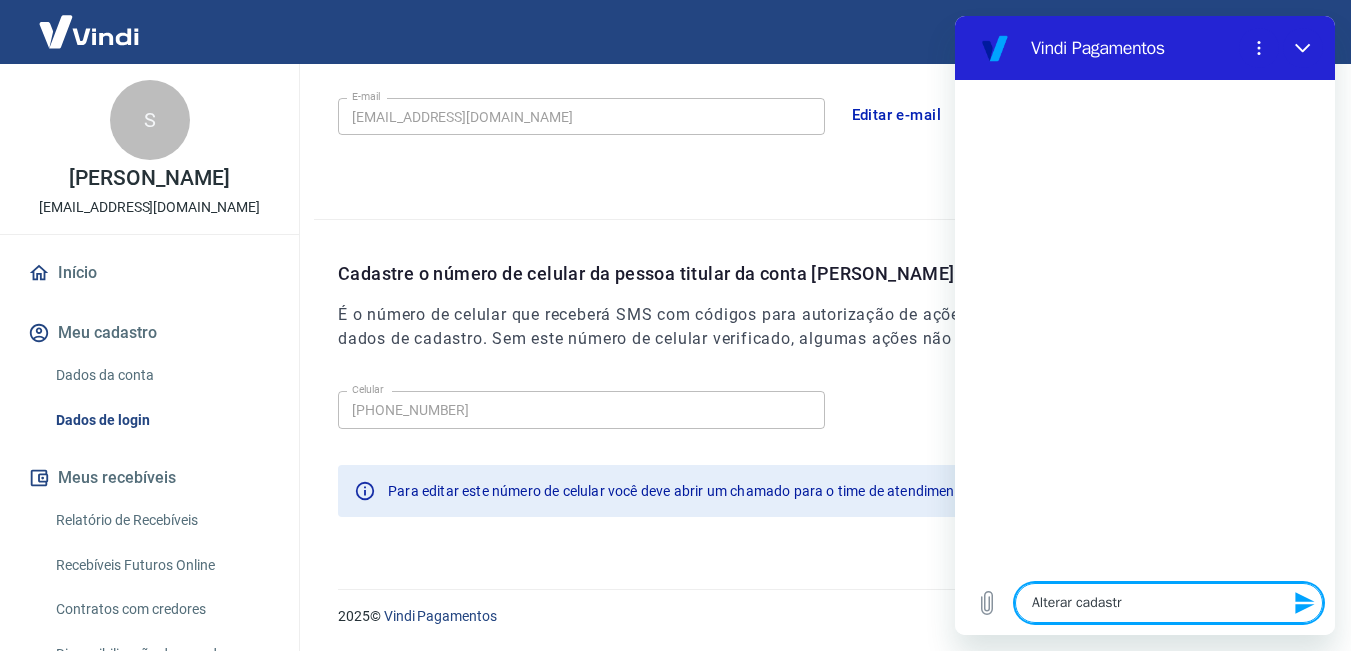 type on "Alterar cadastro" 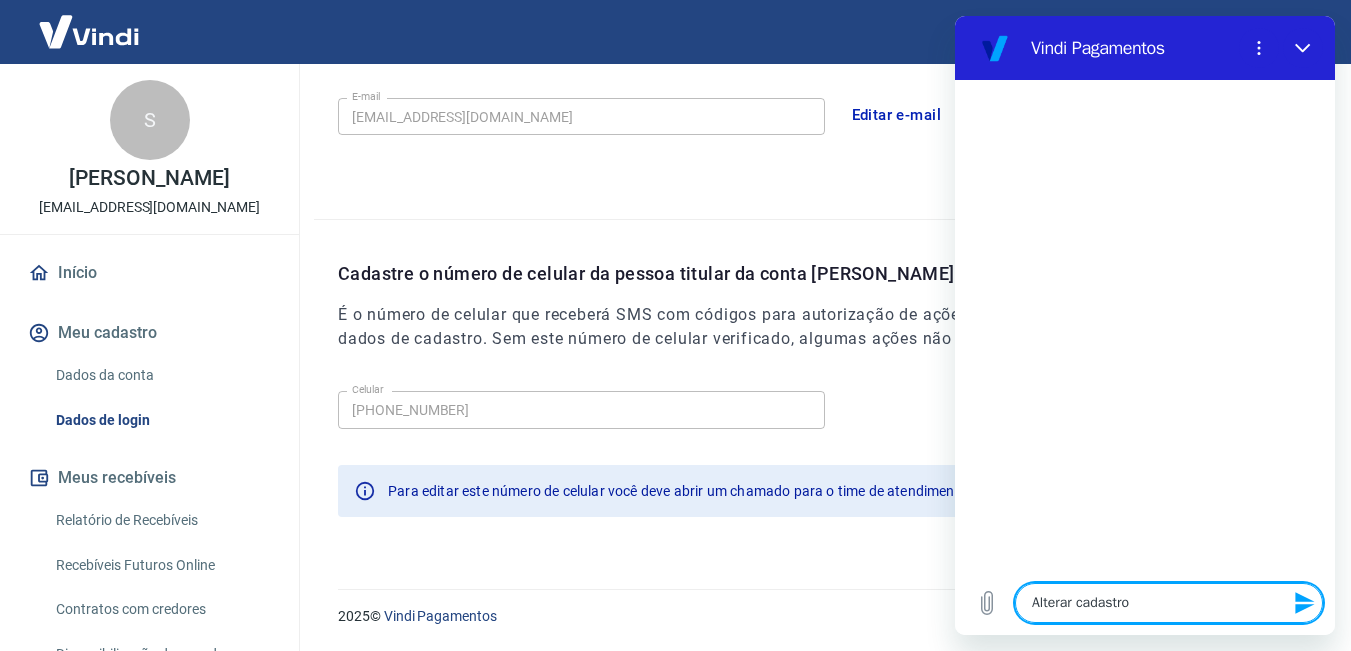 type on "Alterar cadastro" 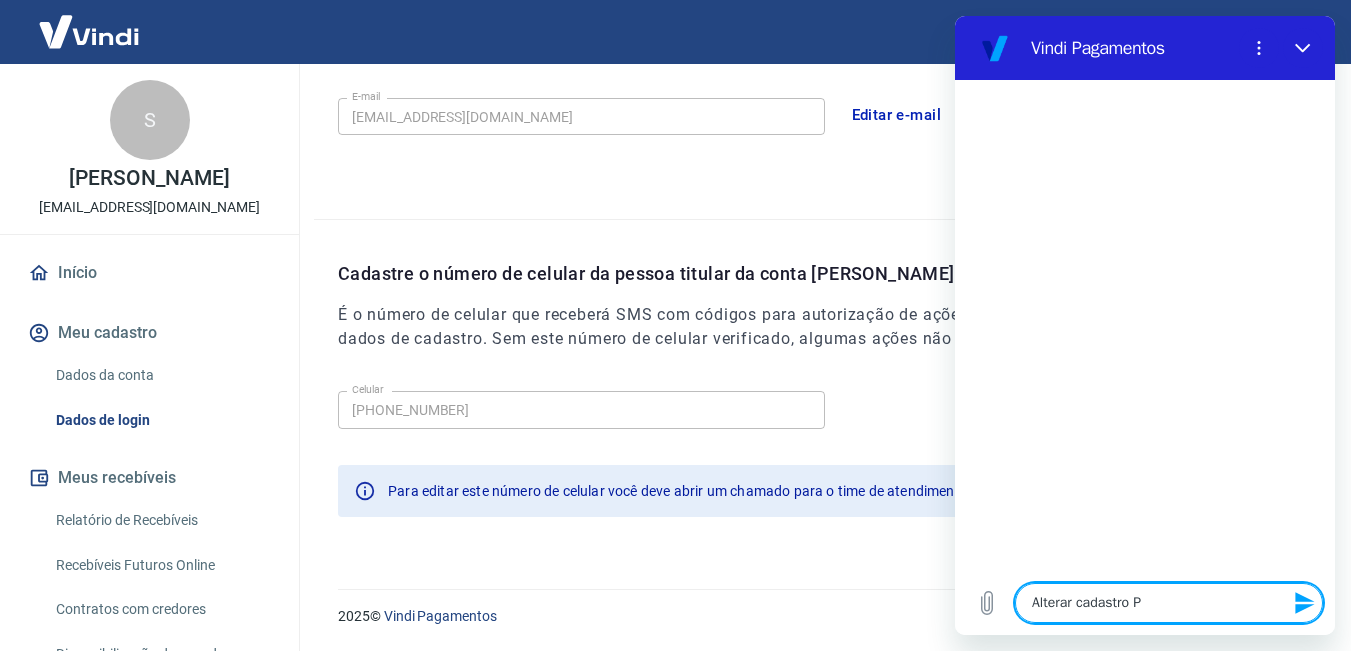 type on "Alterar cadastro" 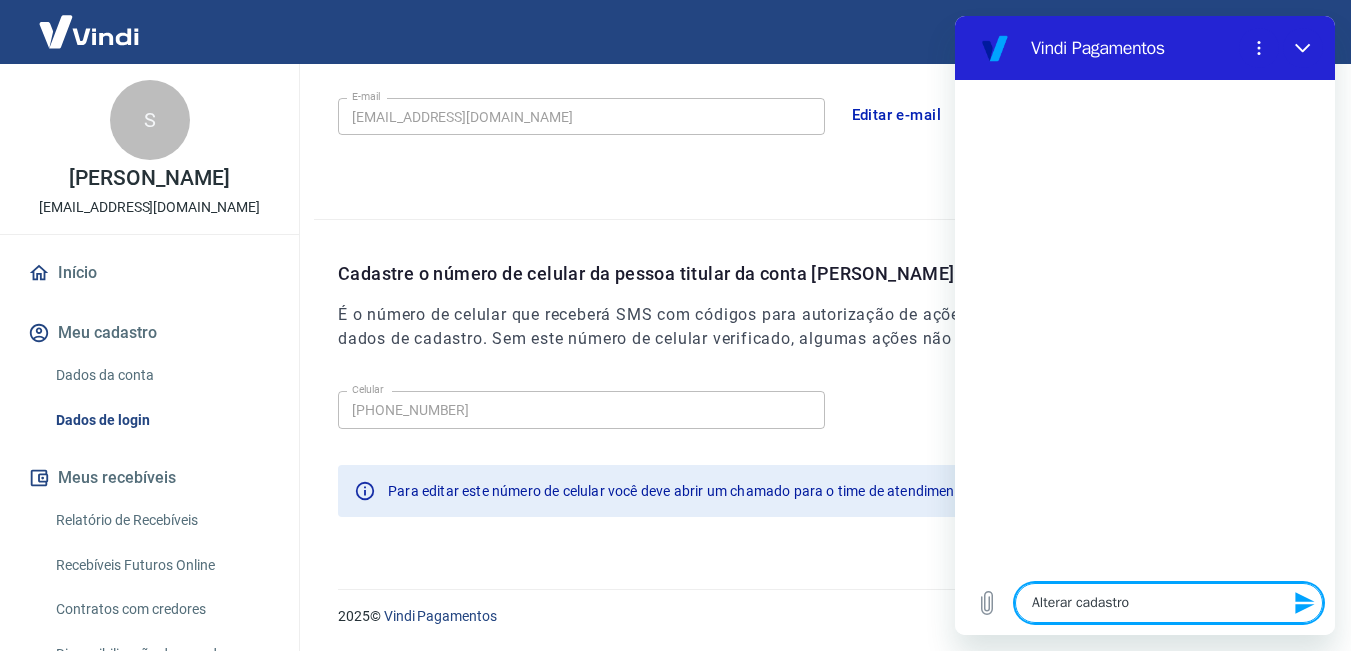 type on "Alterar cadastro C" 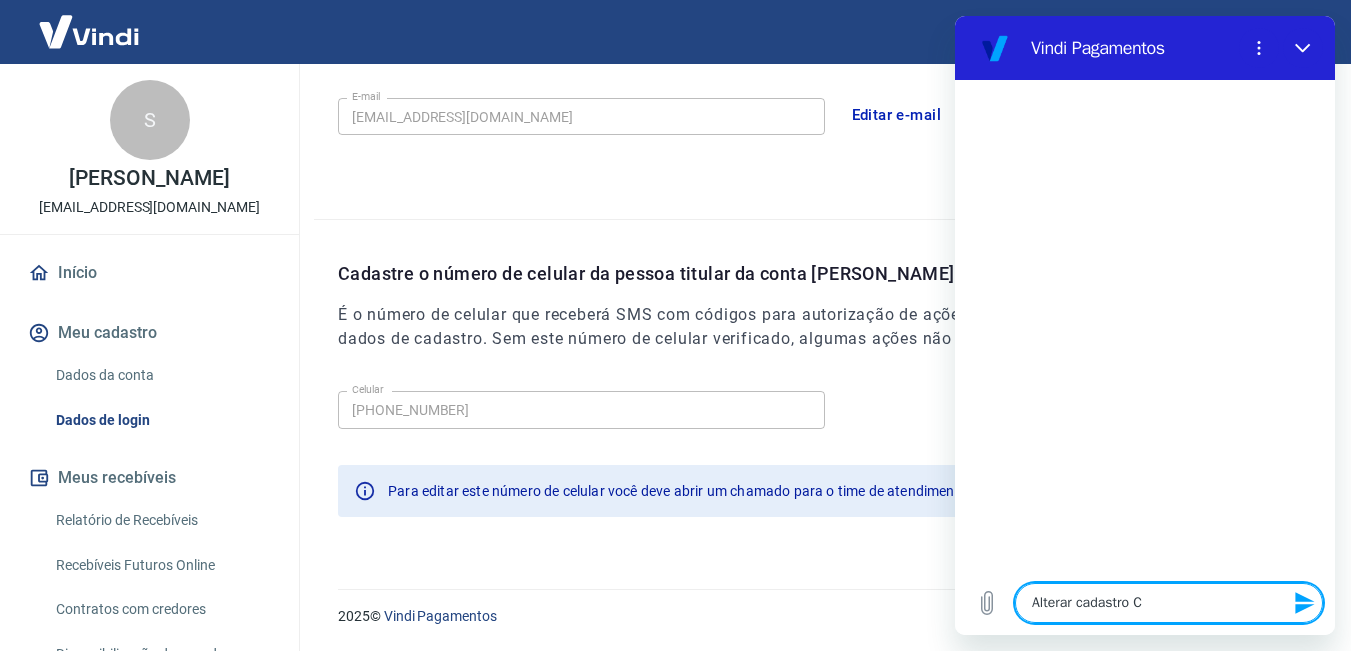 type on "Alterar cadastro CP" 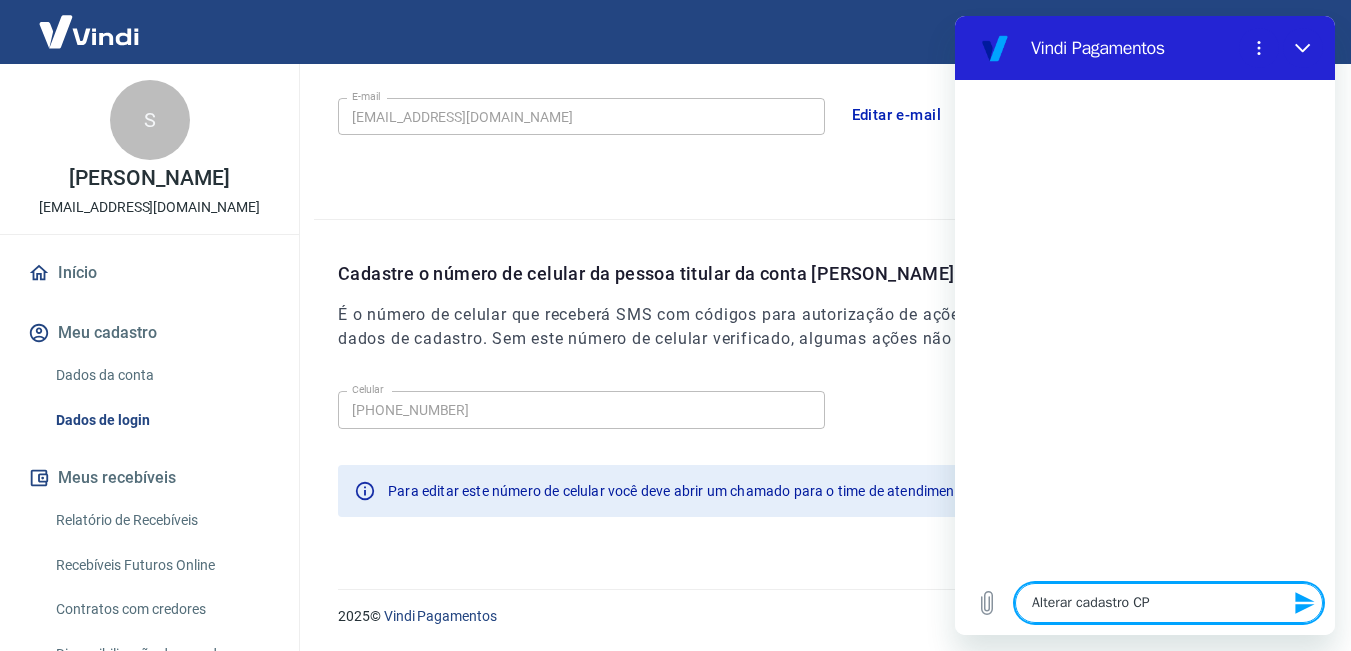 type on "Alterar cadastro CPF" 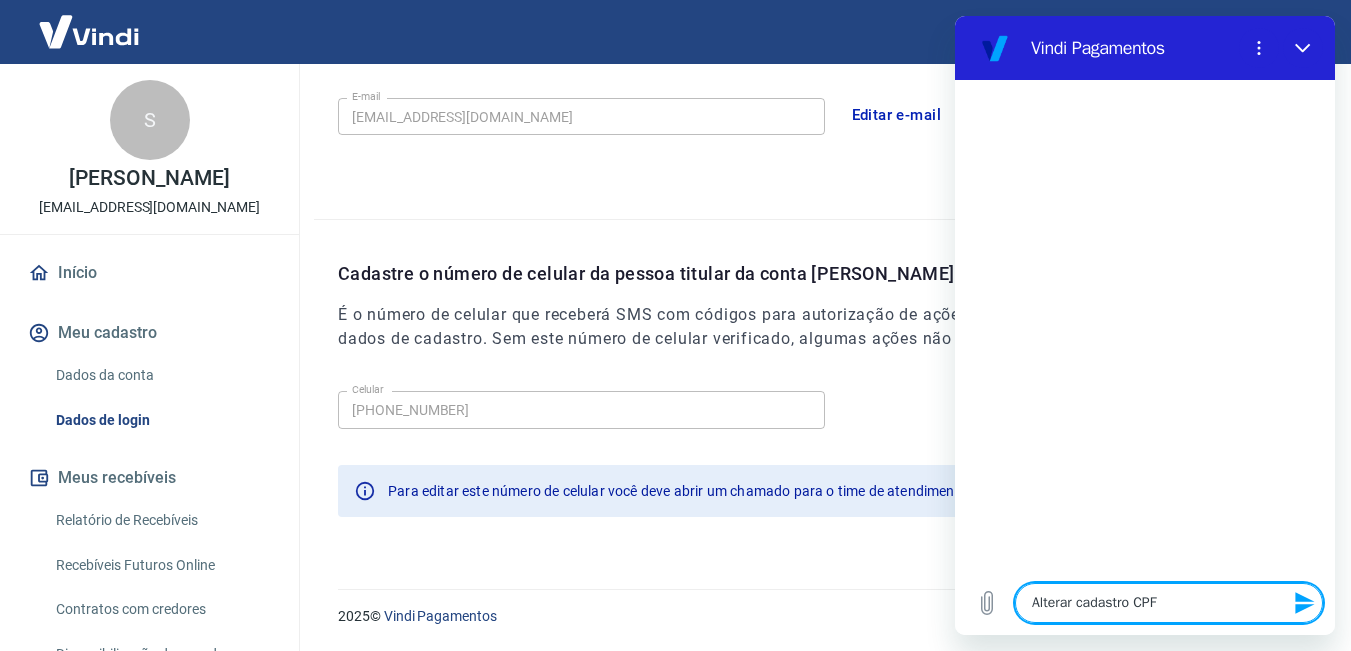 type on "Alterar cadastro CPF" 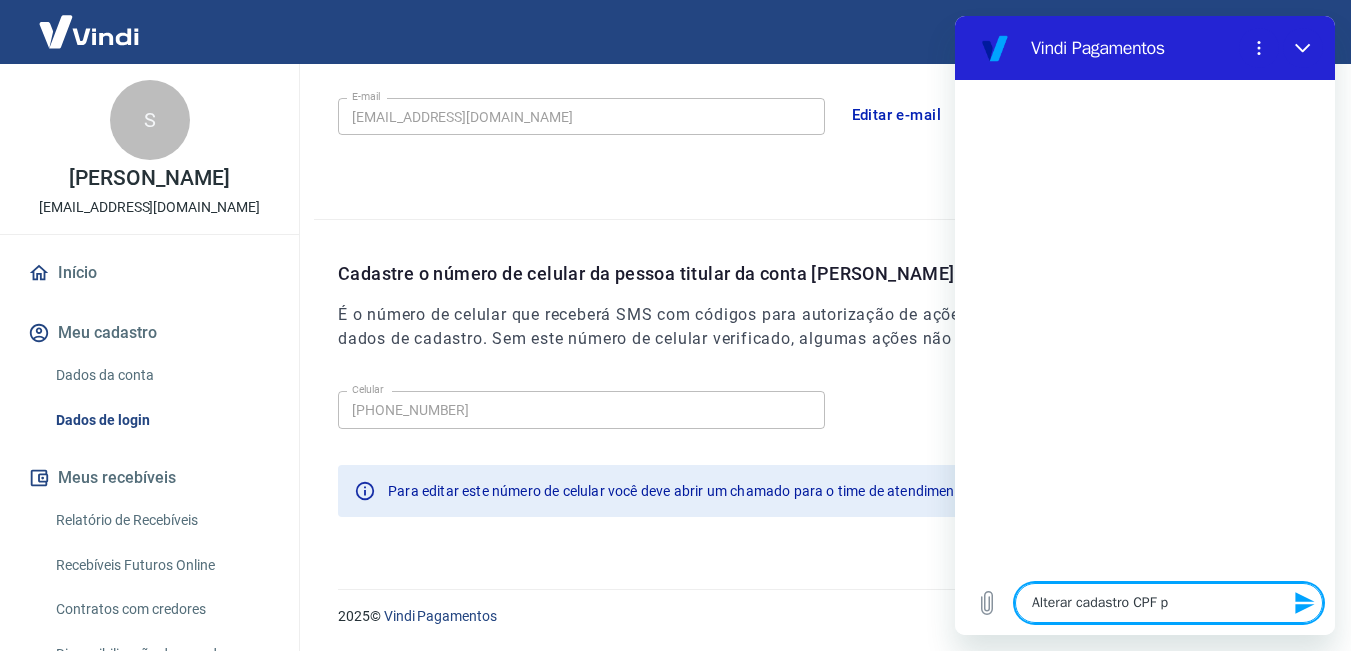 type on "Alterar cadastro CPF pa" 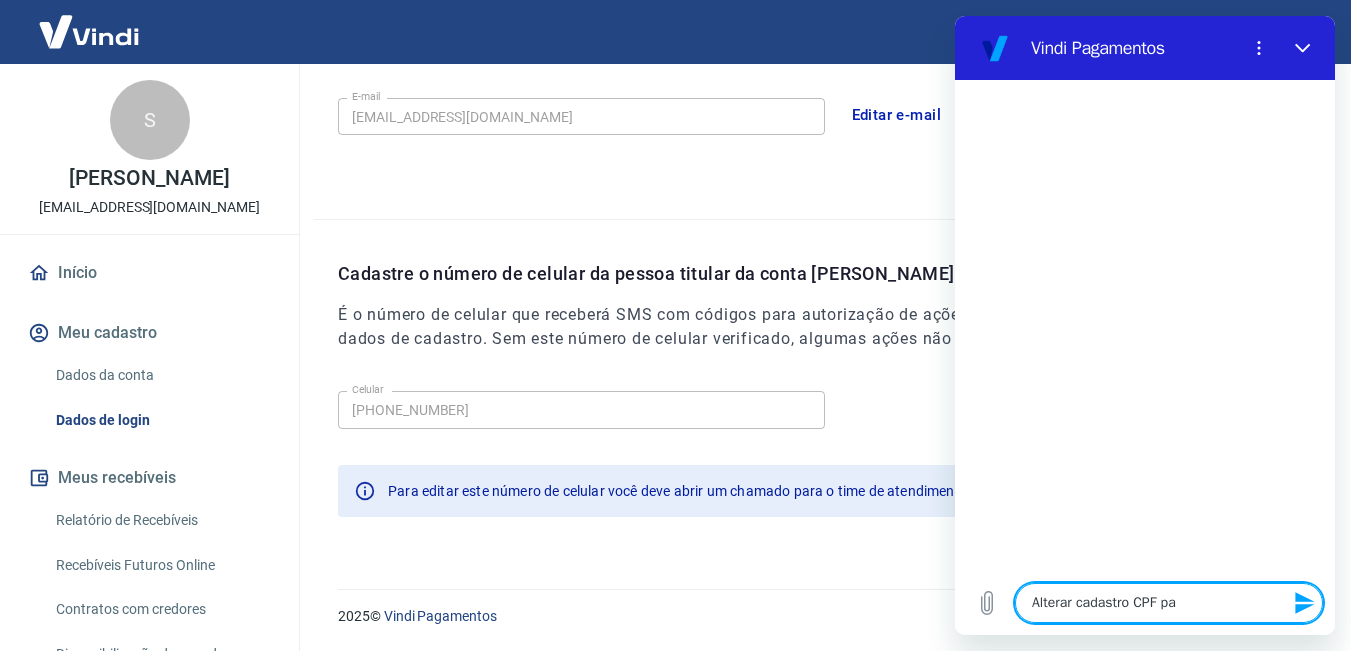 type on "Alterar cadastro CPF par" 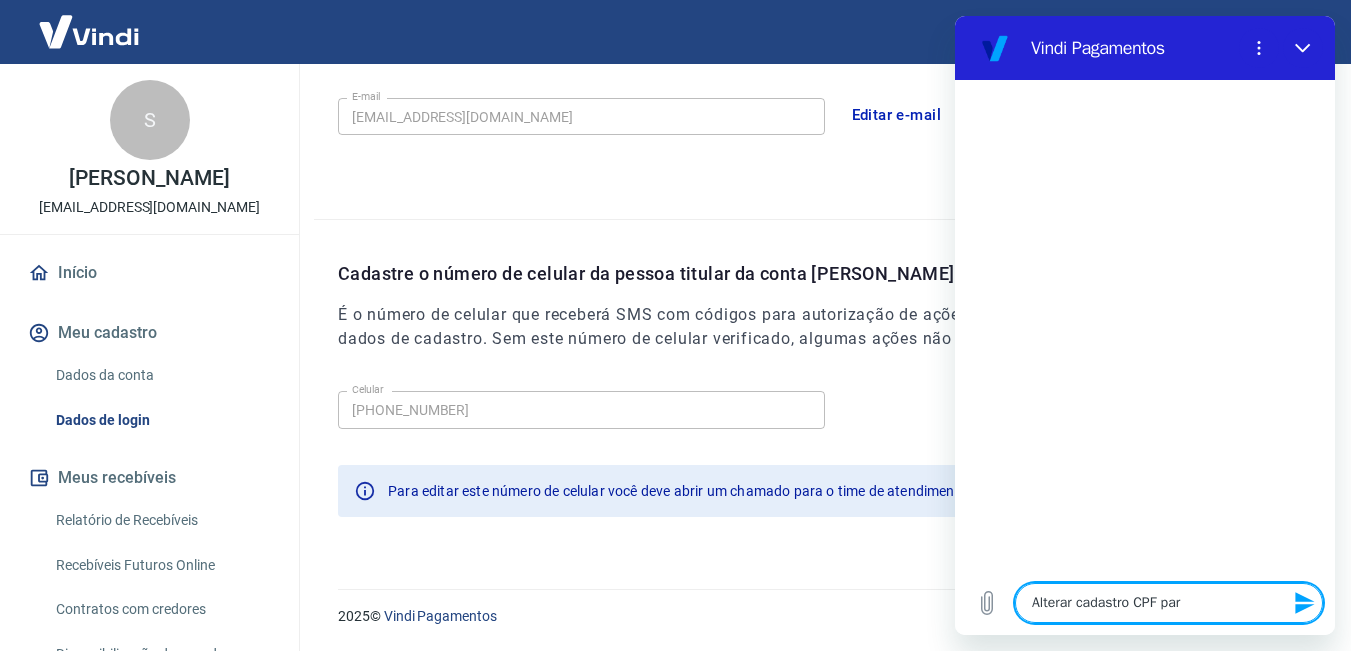 type on "Alterar cadastro CPF para" 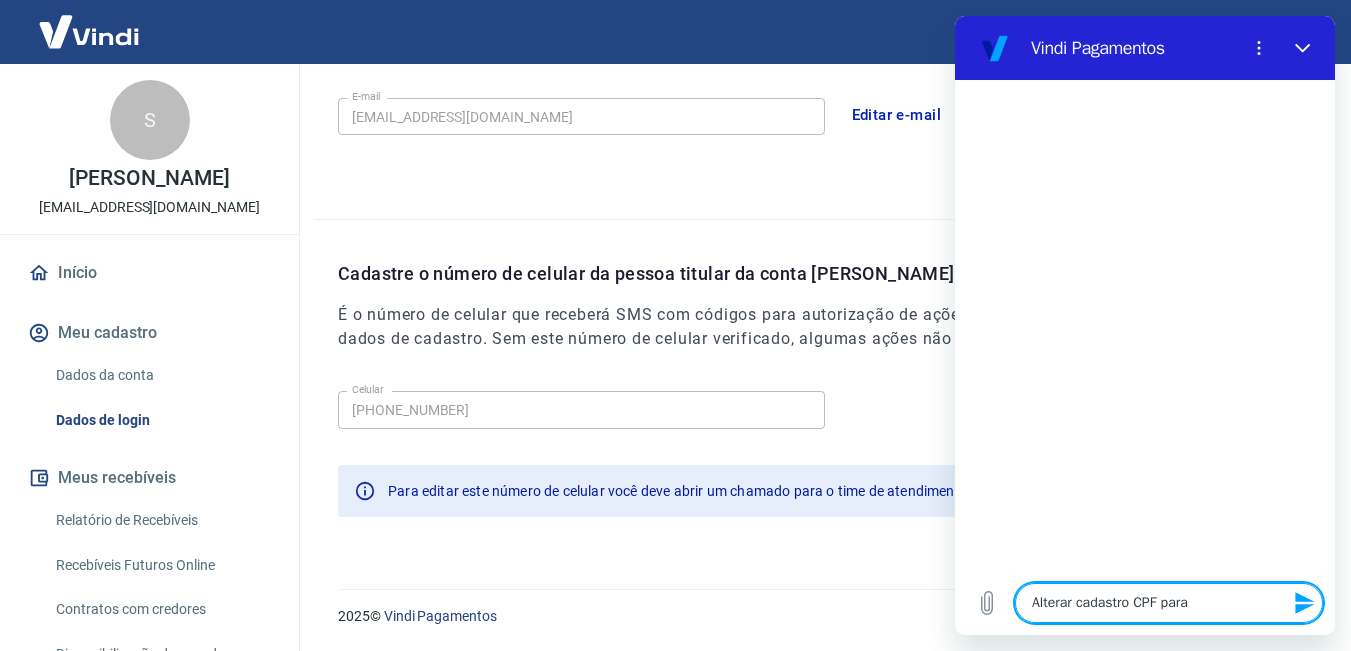 type on "x" 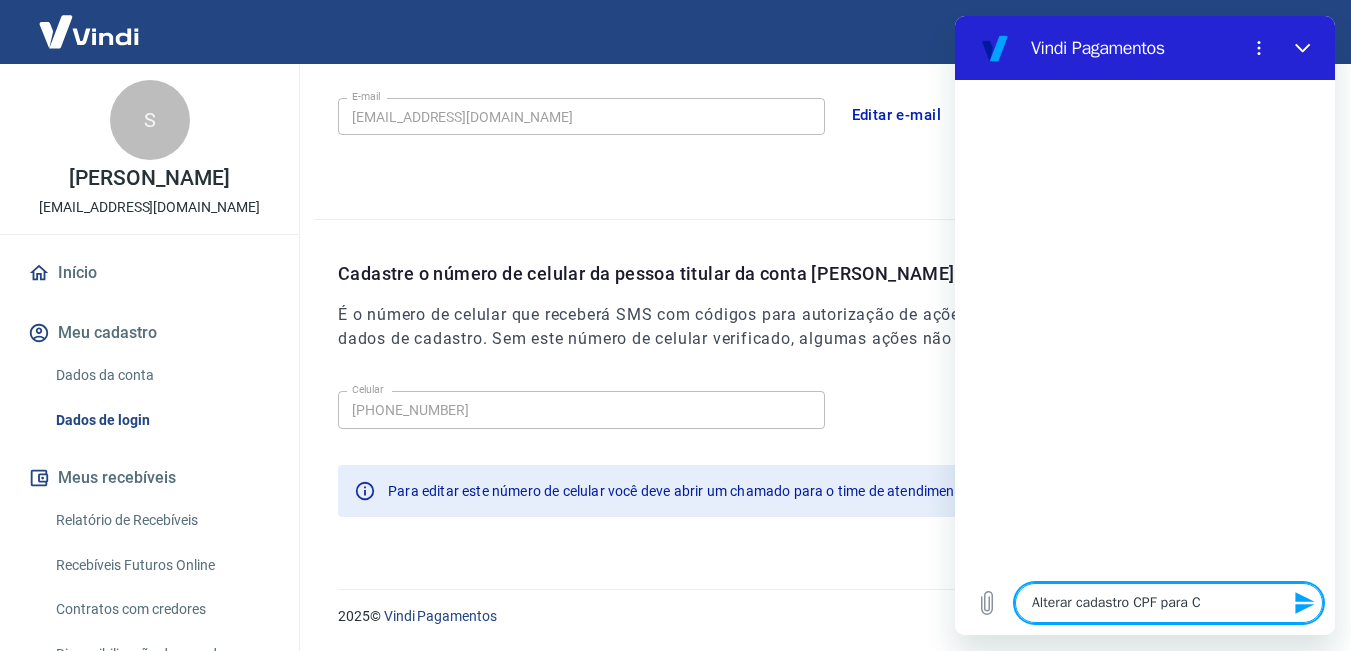 type on "Alterar cadastro CPF para CN" 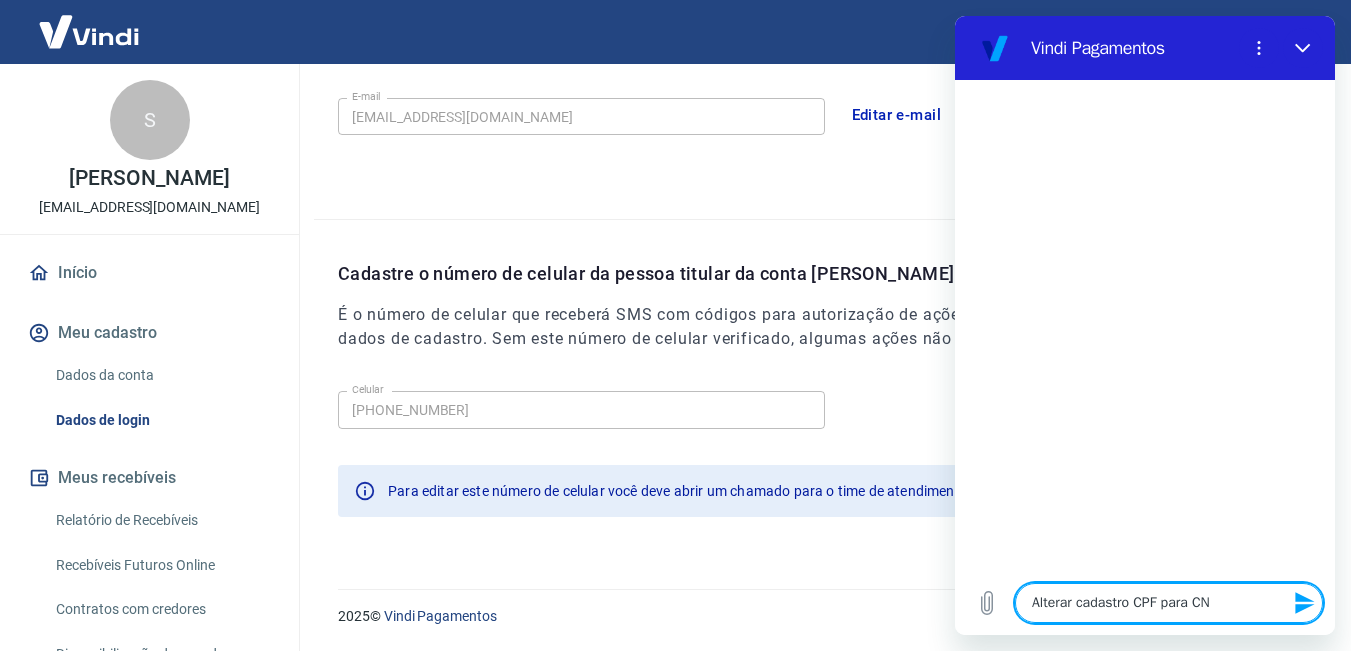 type on "Alterar cadastro CPF para CNP" 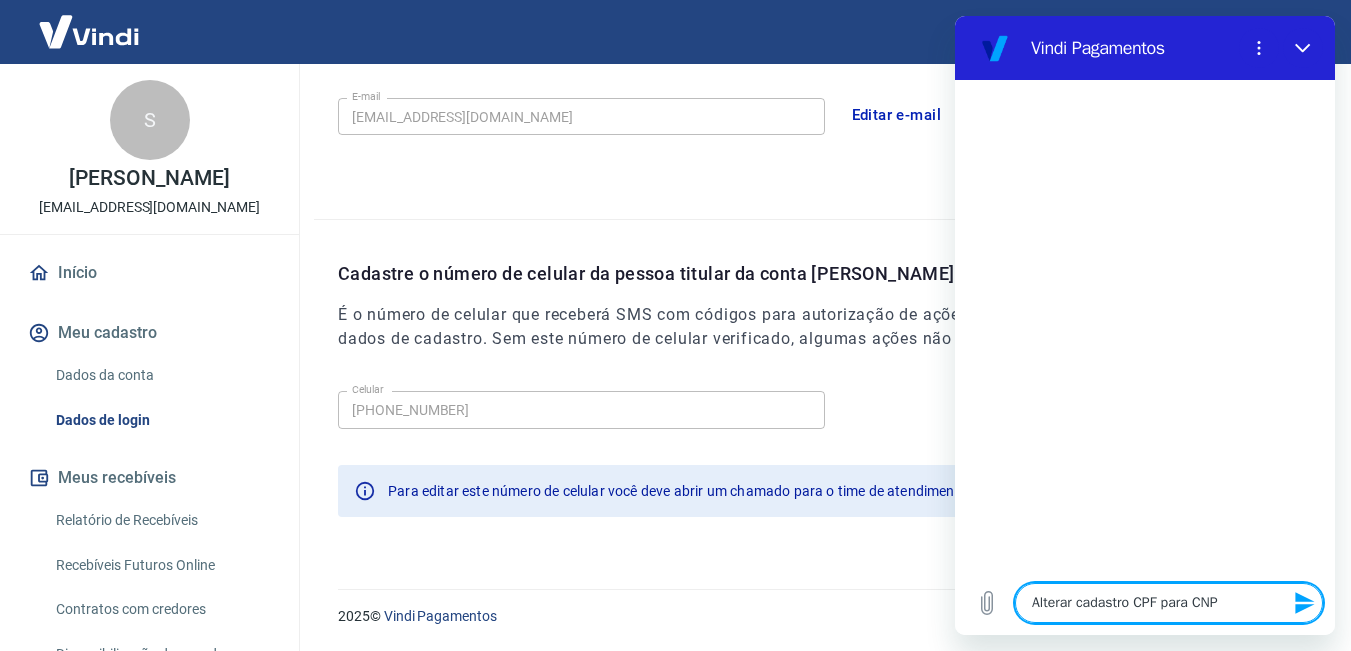type on "Alterar cadastro CPF para CNPJ" 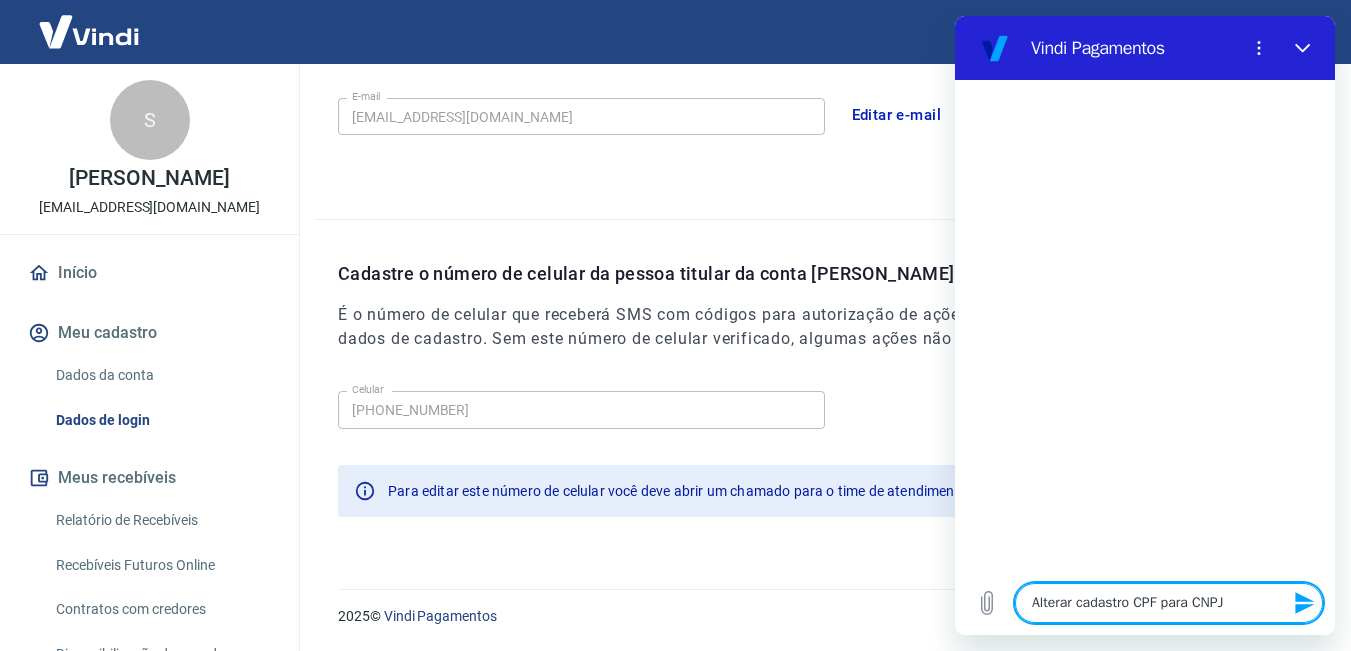 type 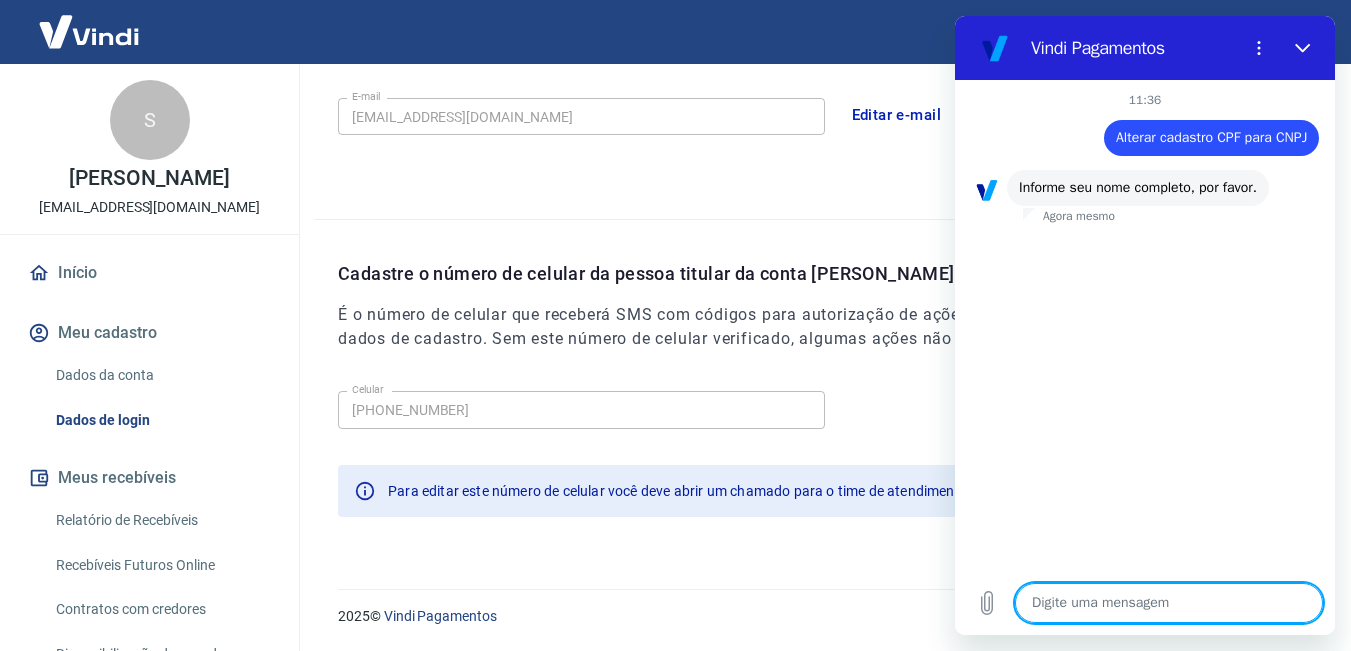 click at bounding box center [1169, 603] 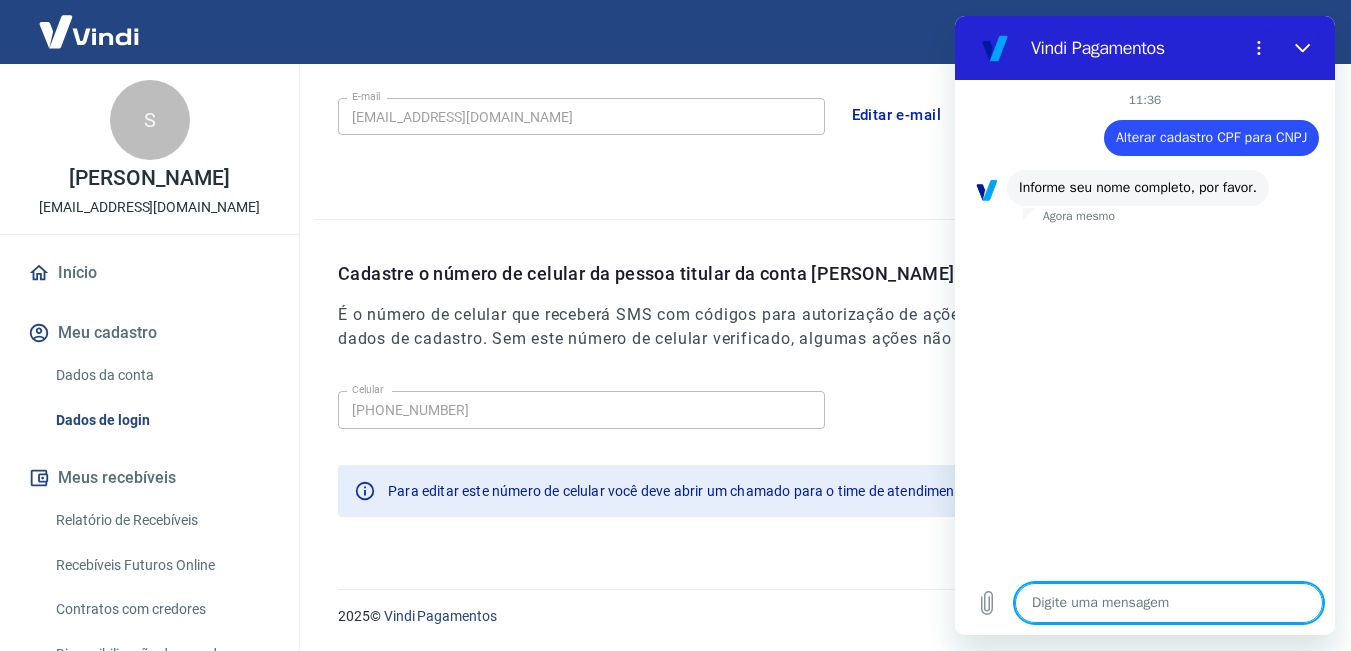 type on "x" 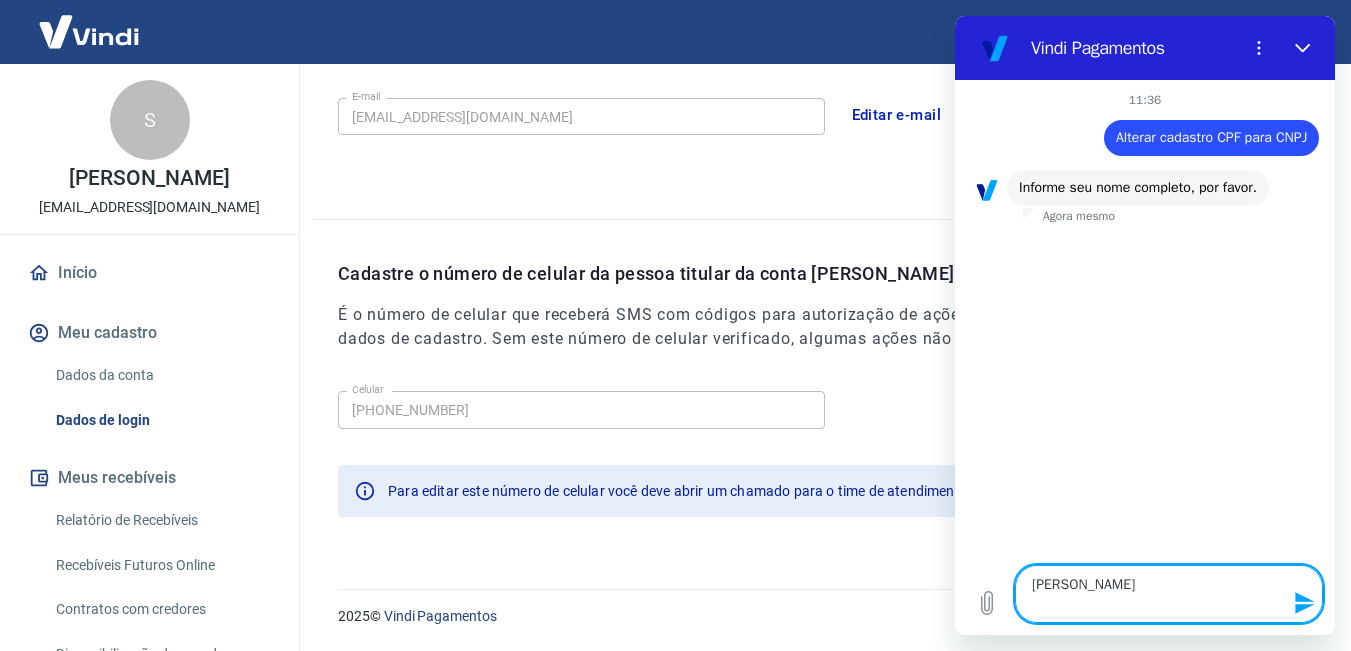 type 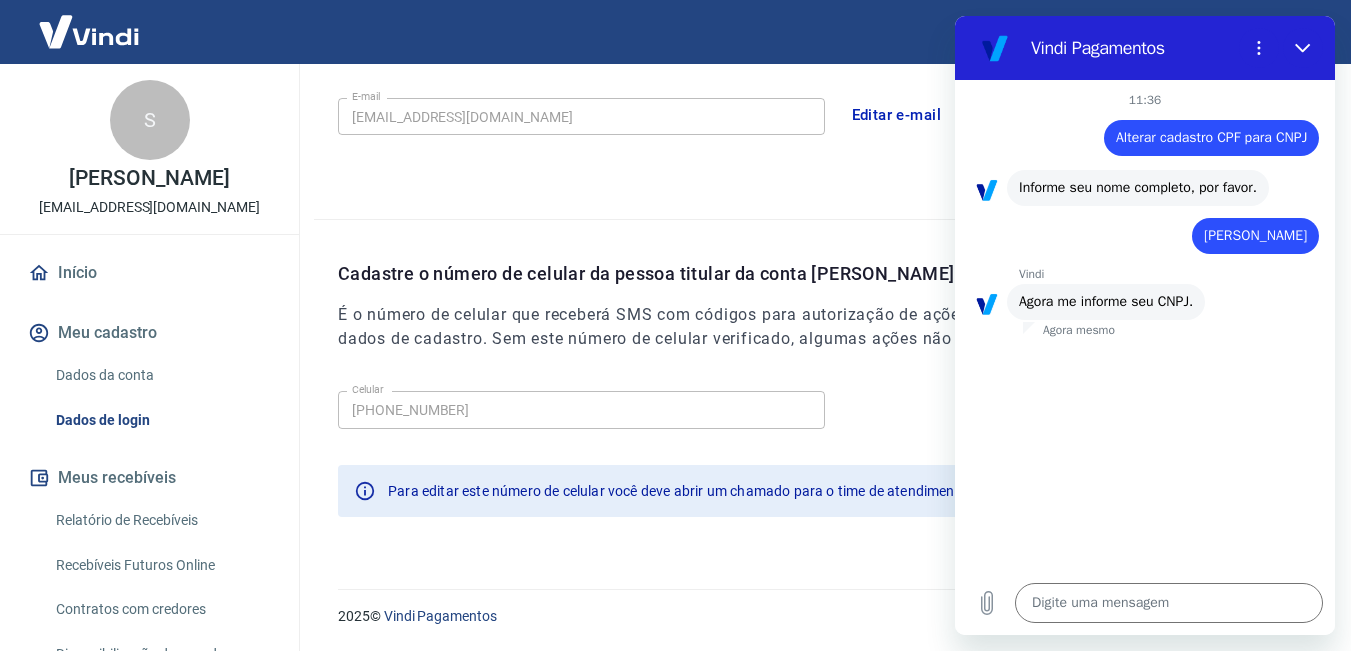 type on "x" 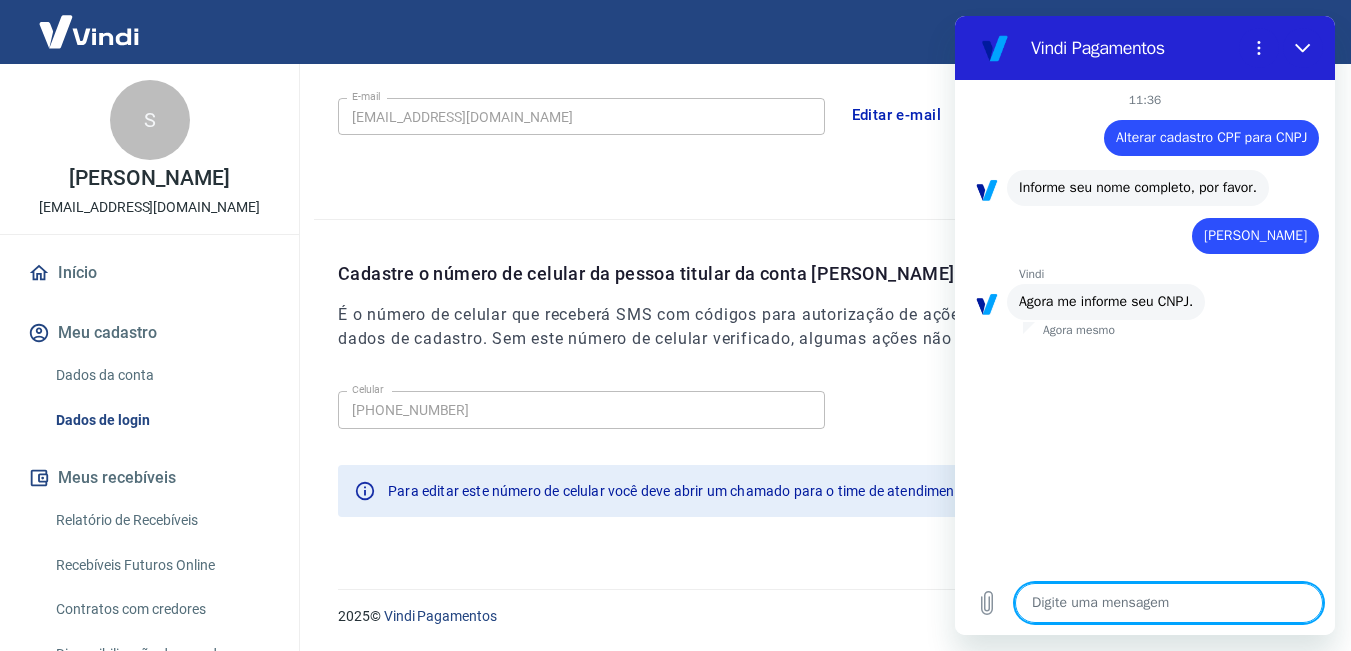 click at bounding box center (1169, 603) 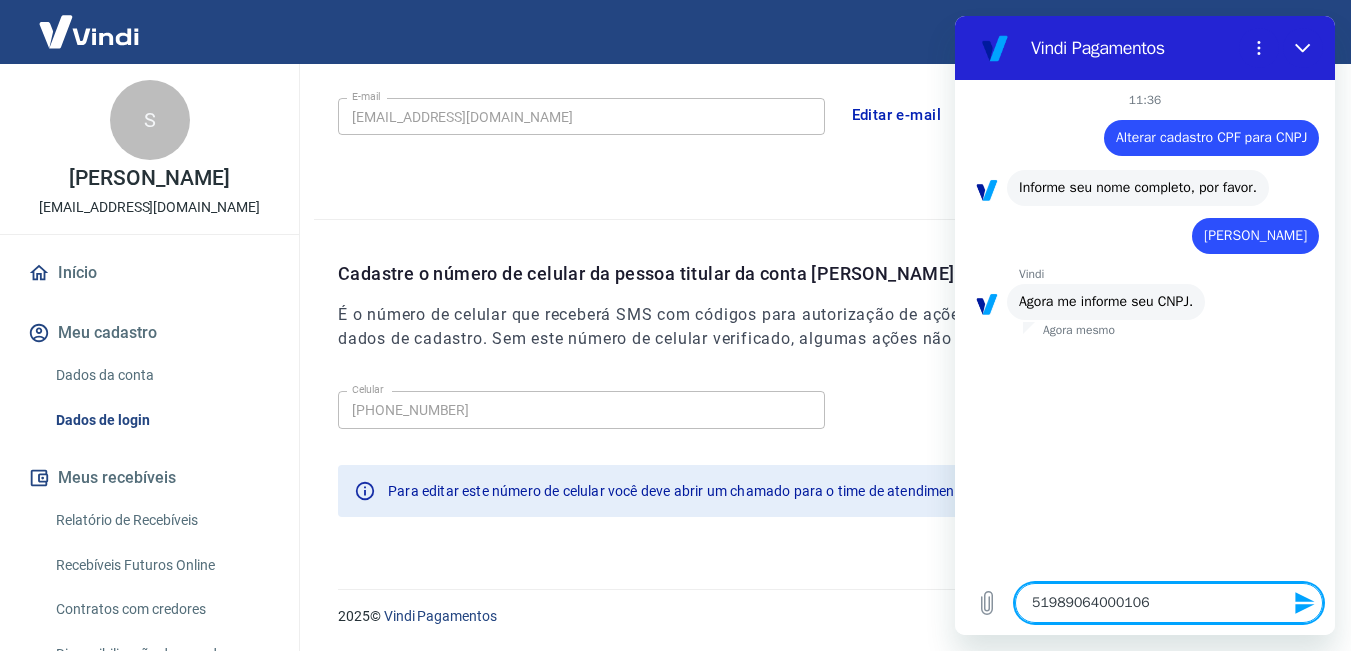 type 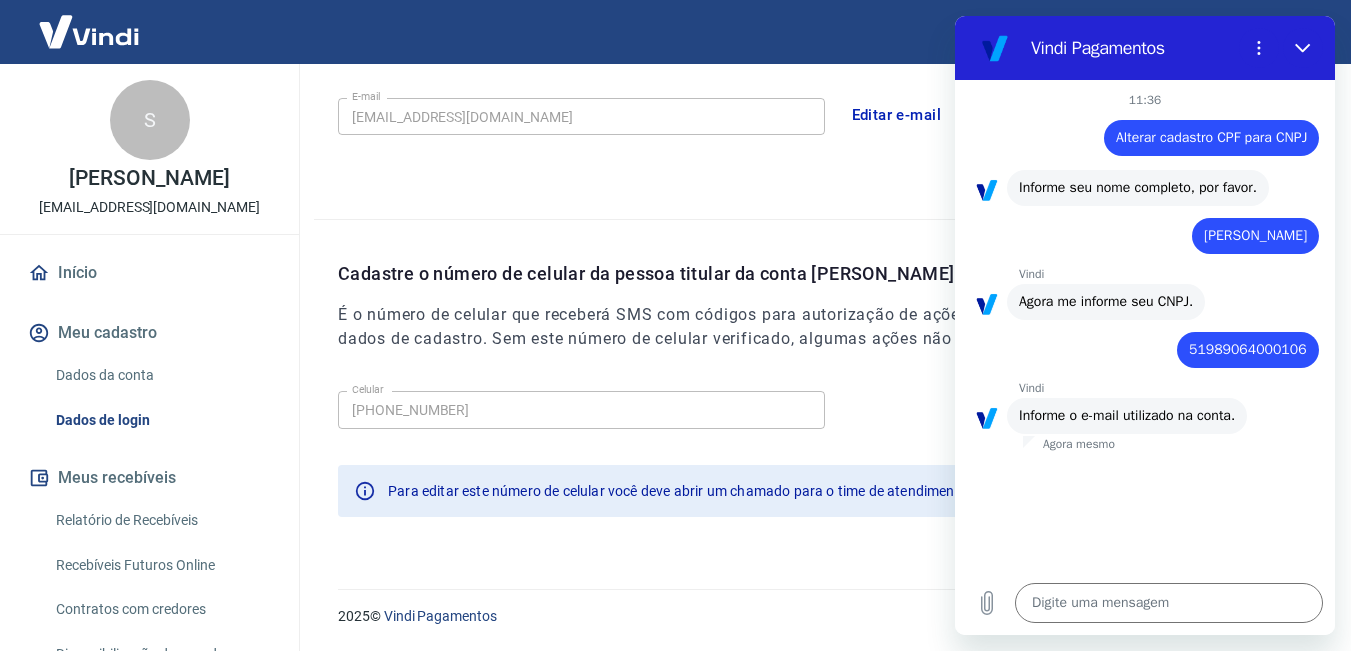 type on "x" 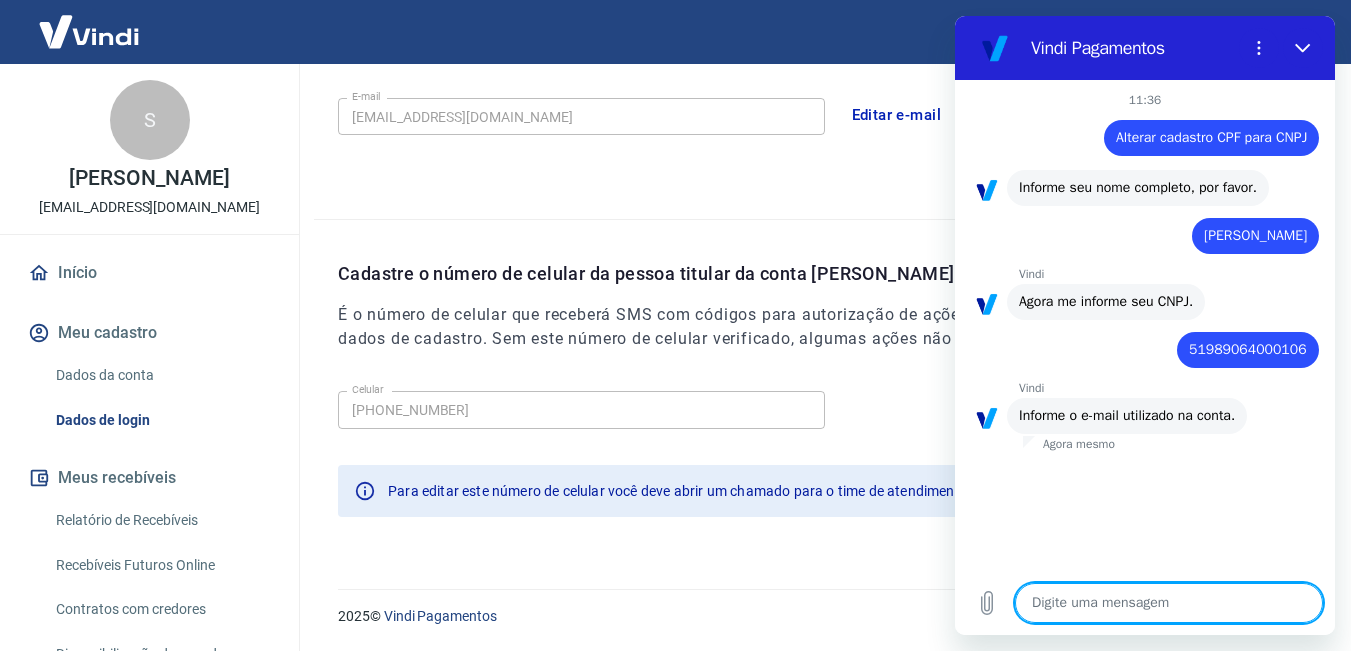 paste on "sygomodafitness@gmail.com" 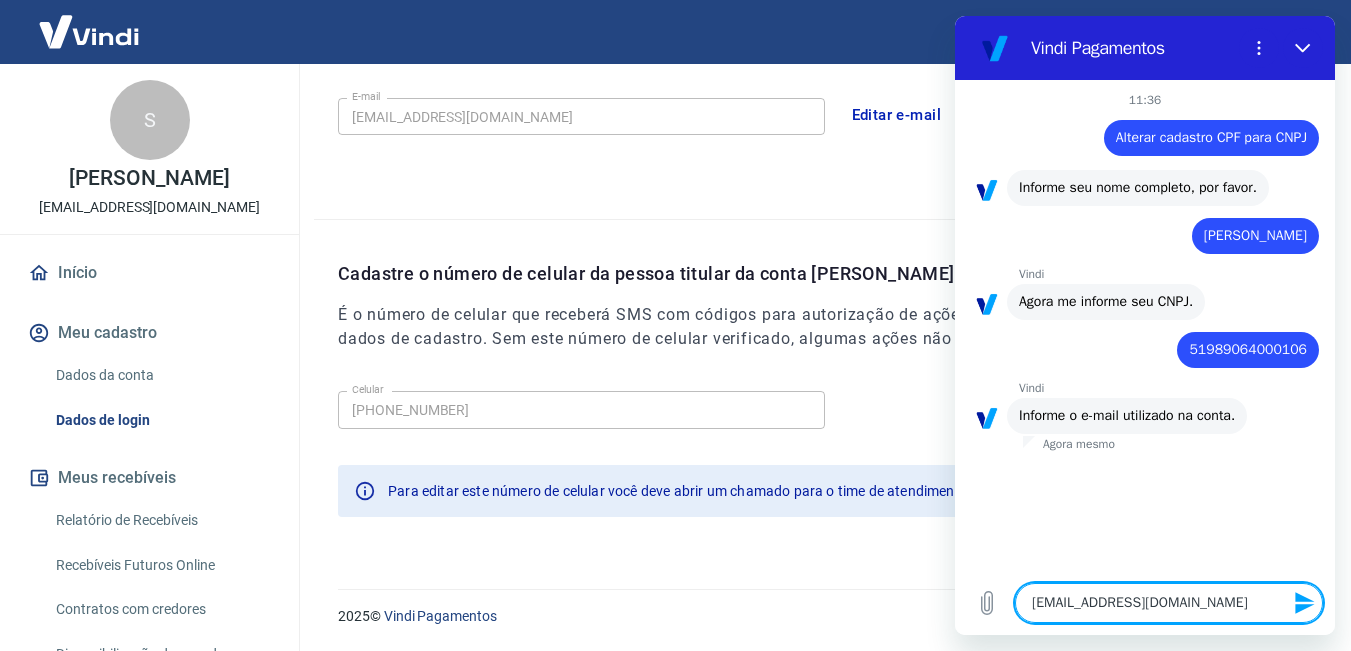 type 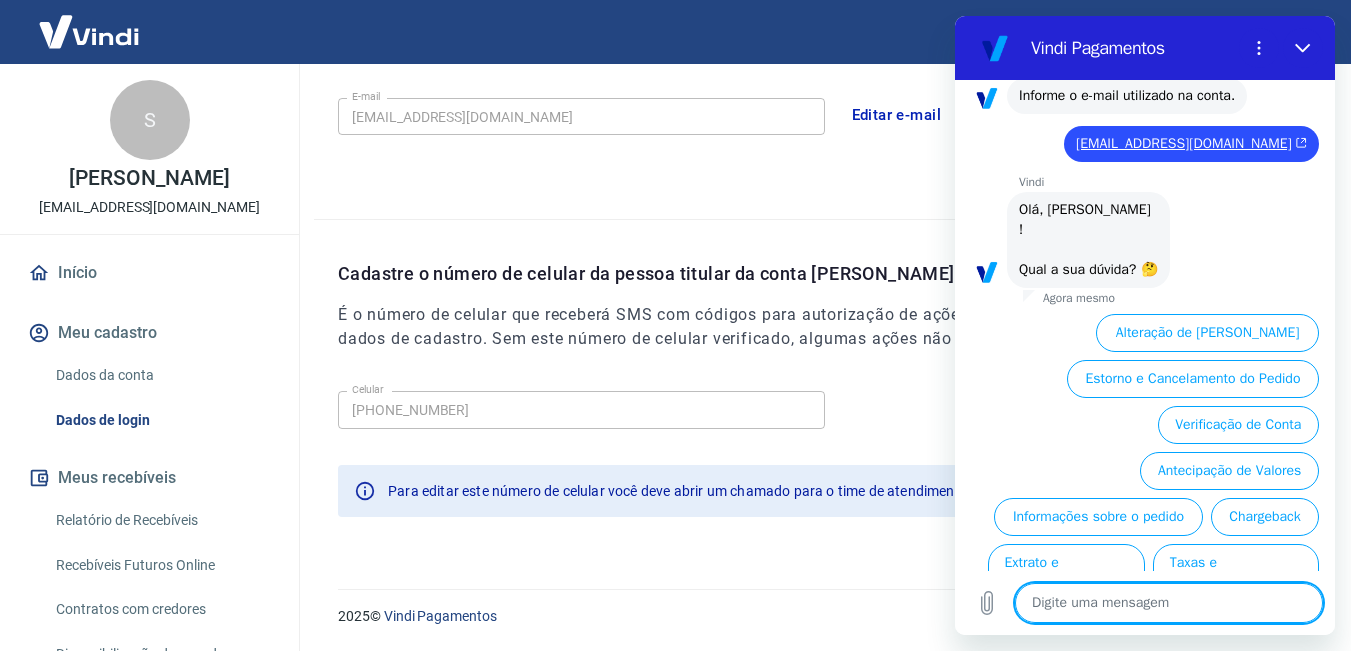 scroll, scrollTop: 422, scrollLeft: 0, axis: vertical 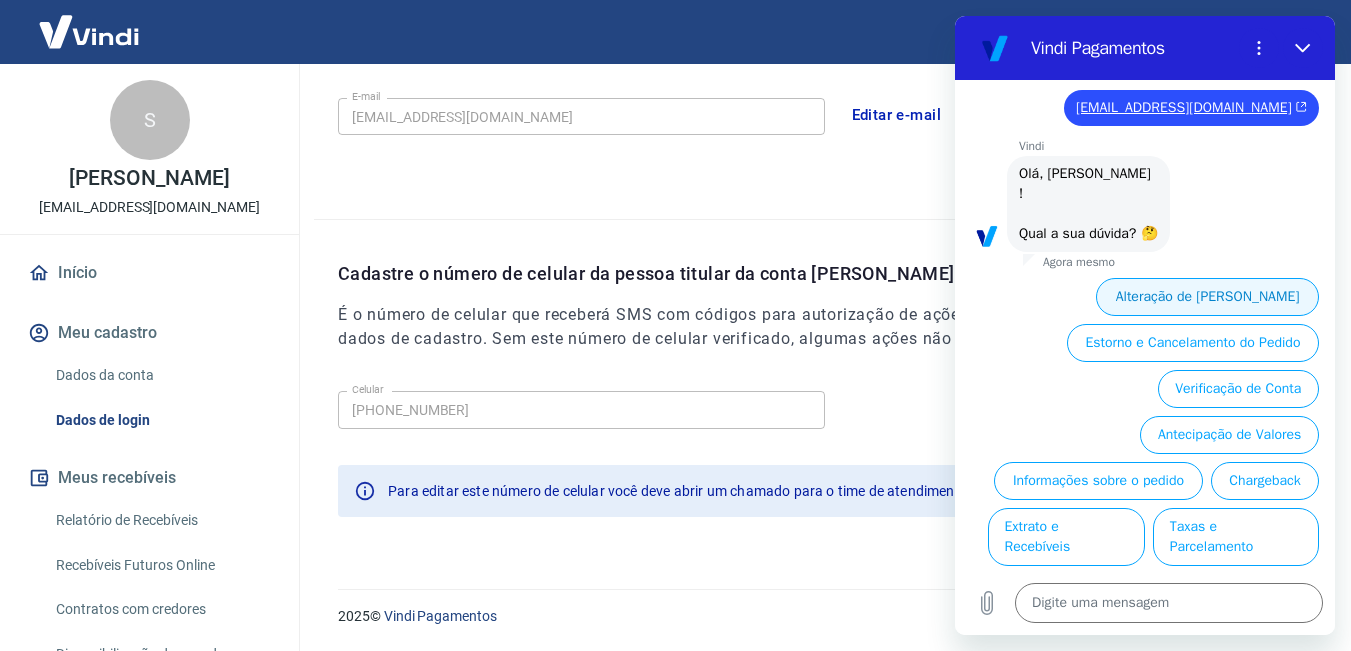click on "Alteração de Dados Cadastrais" at bounding box center (1207, 297) 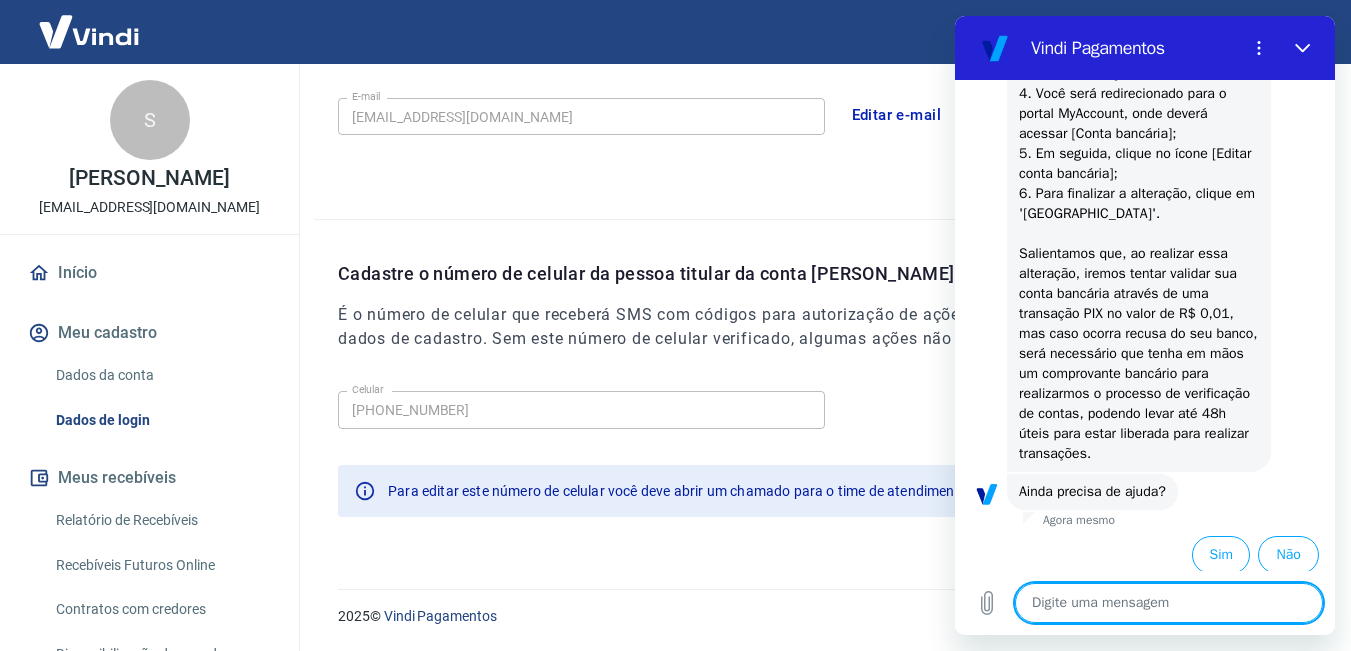 scroll, scrollTop: 838, scrollLeft: 0, axis: vertical 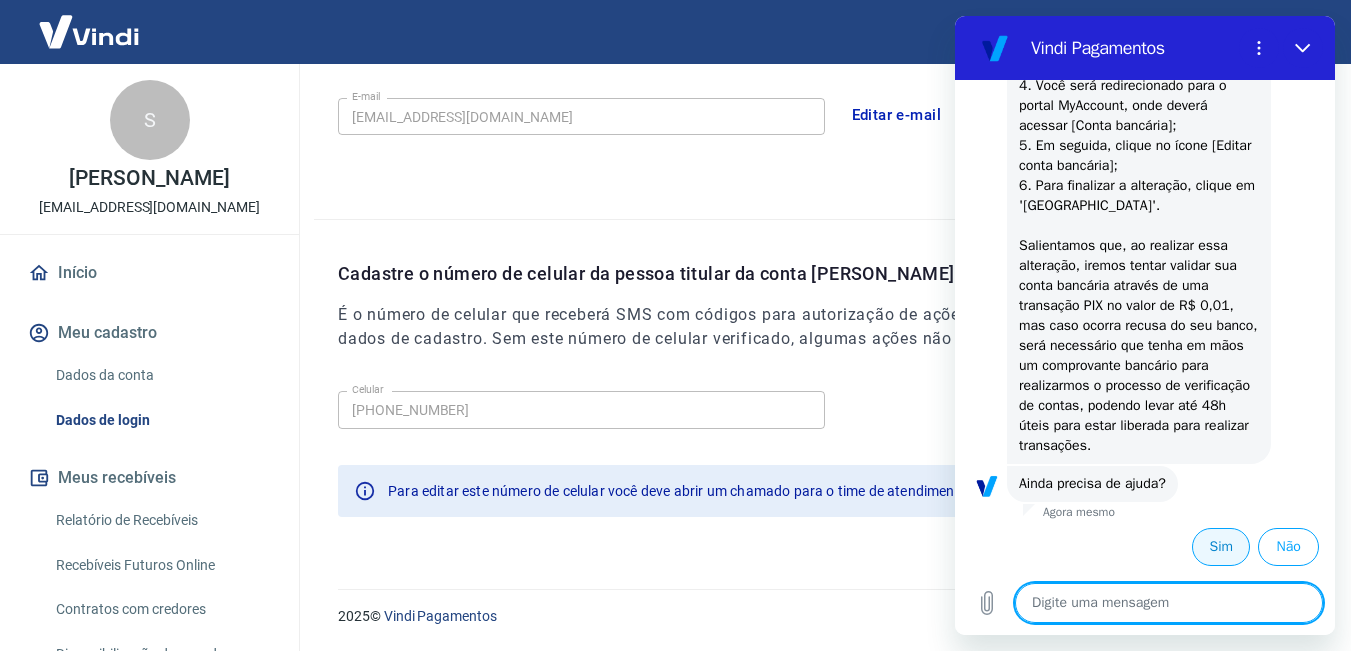 click on "Sim" at bounding box center [1221, 547] 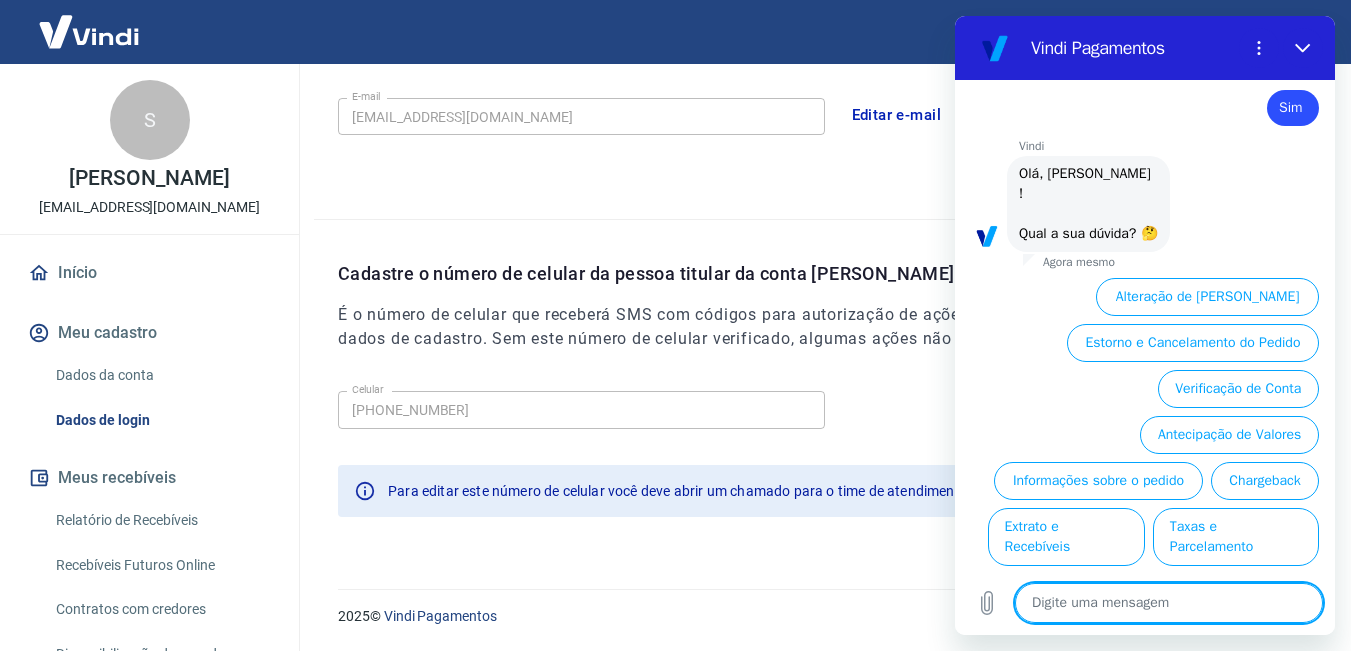 scroll, scrollTop: 1308, scrollLeft: 0, axis: vertical 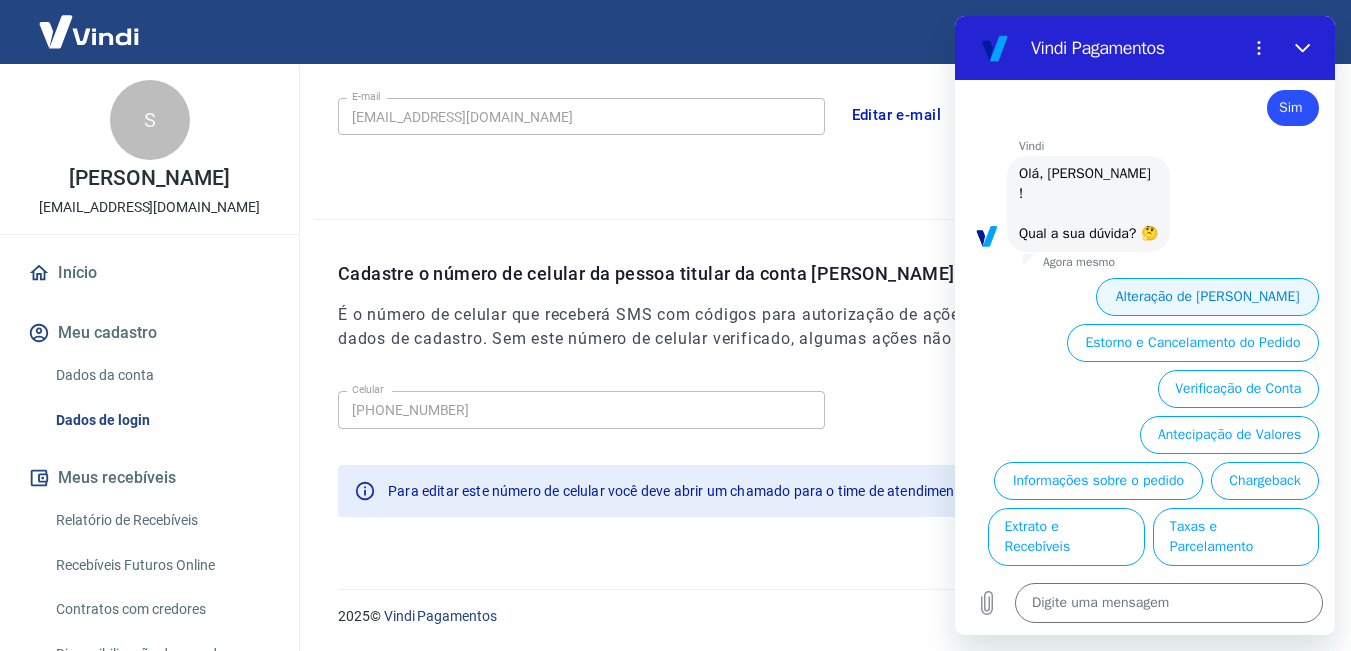 click on "Alteração de Dados Cadastrais" at bounding box center (1207, 297) 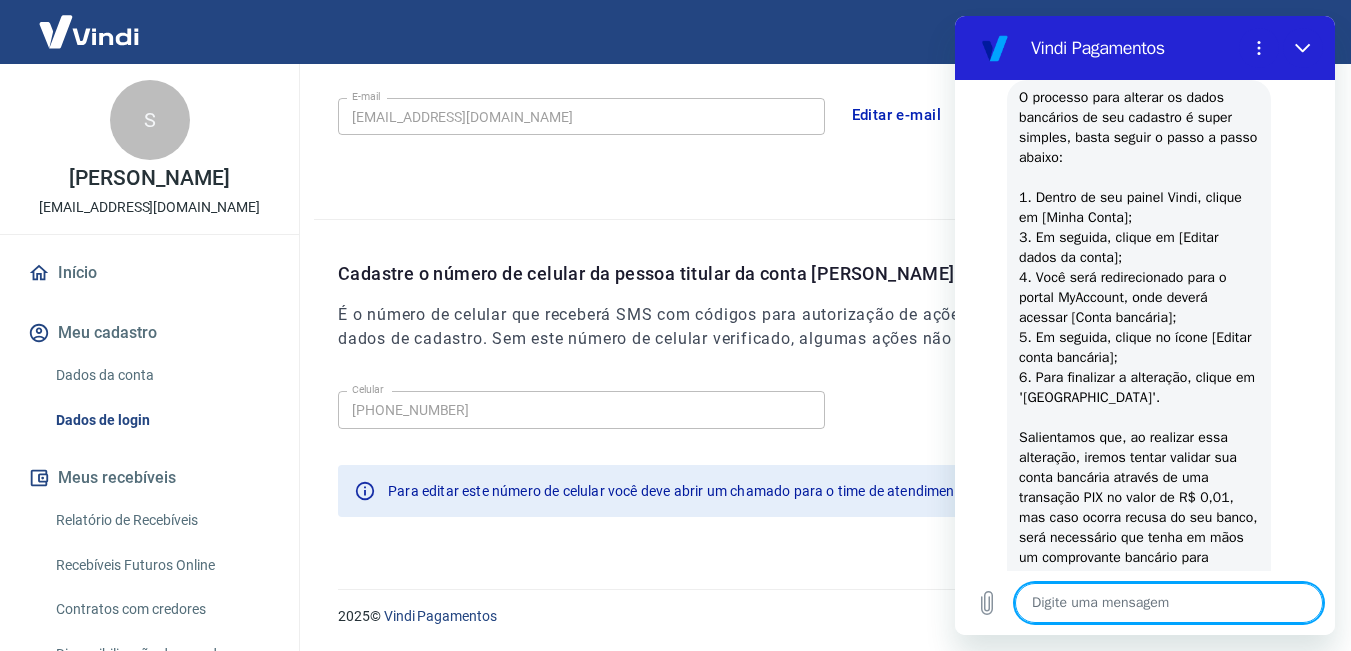 scroll, scrollTop: 1424, scrollLeft: 0, axis: vertical 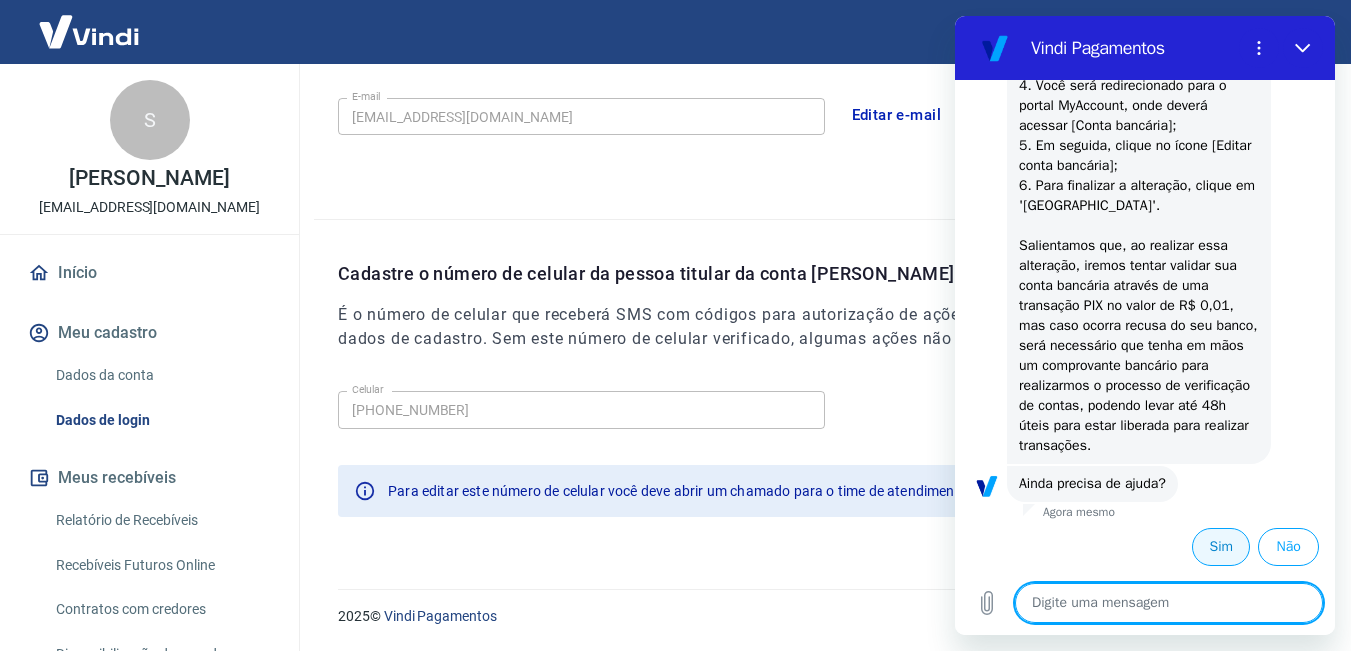 click on "Sim" at bounding box center [1221, 547] 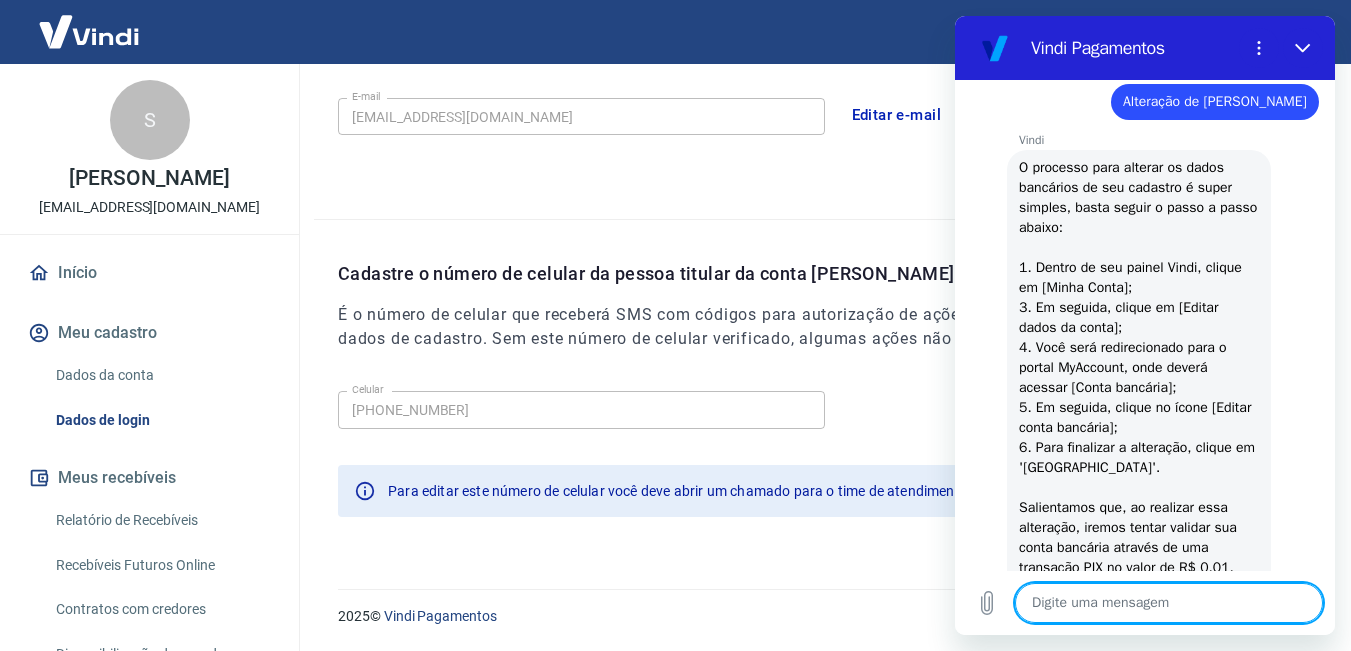 scroll, scrollTop: 1394, scrollLeft: 0, axis: vertical 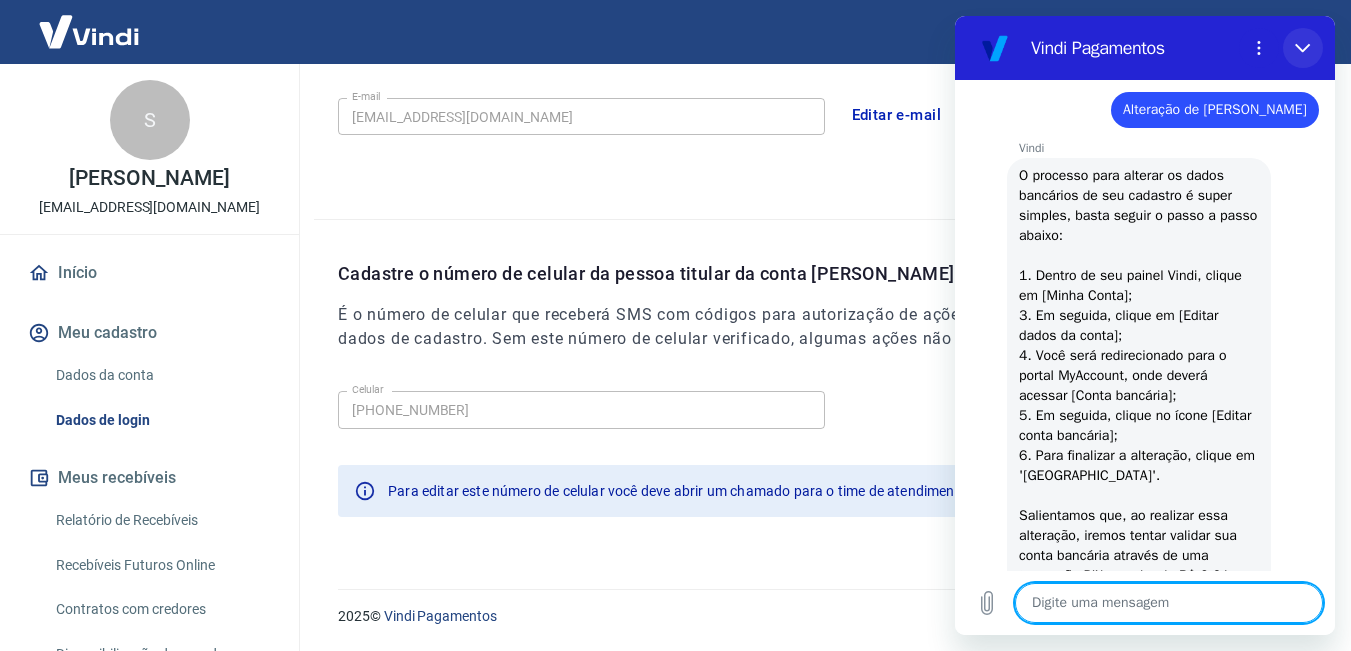 click 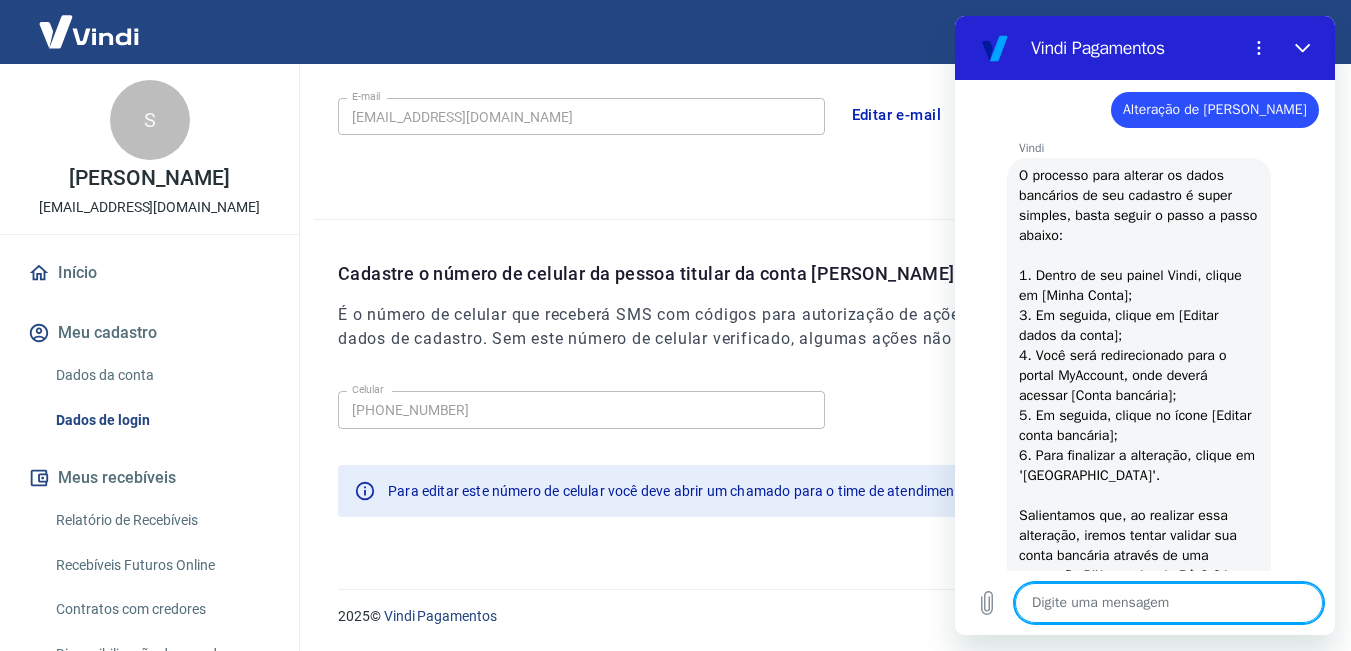 type on "x" 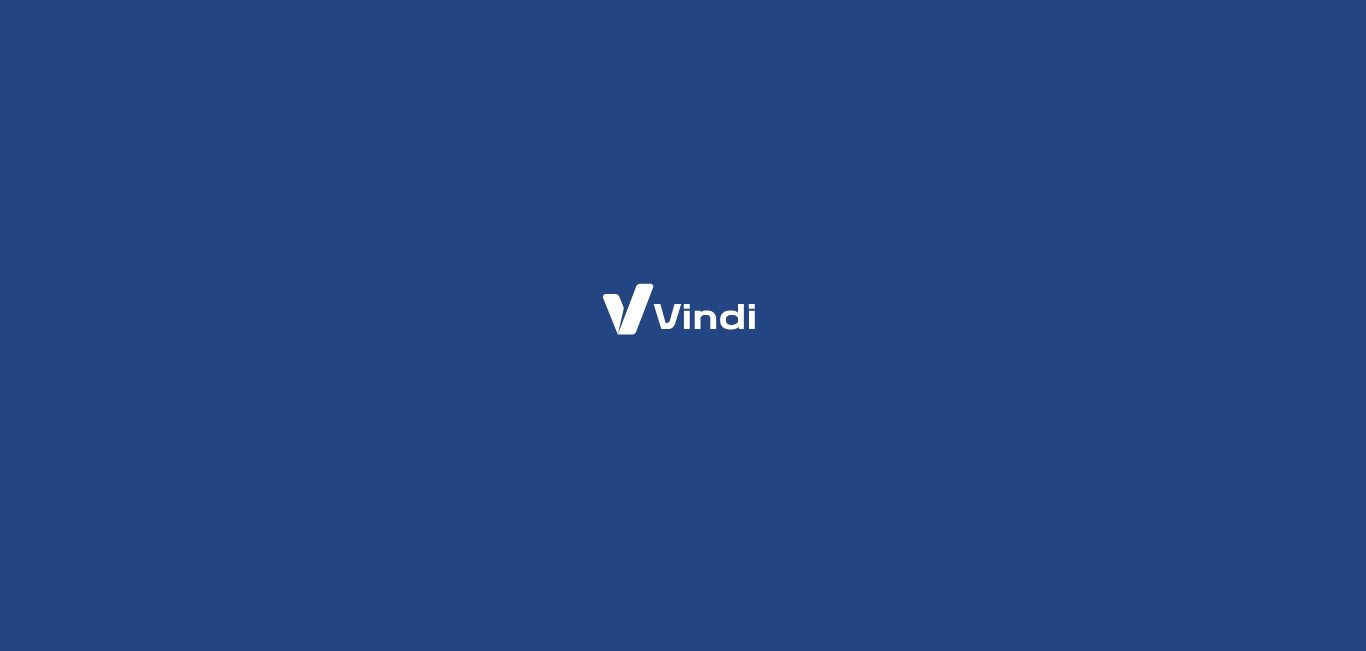scroll, scrollTop: 0, scrollLeft: 0, axis: both 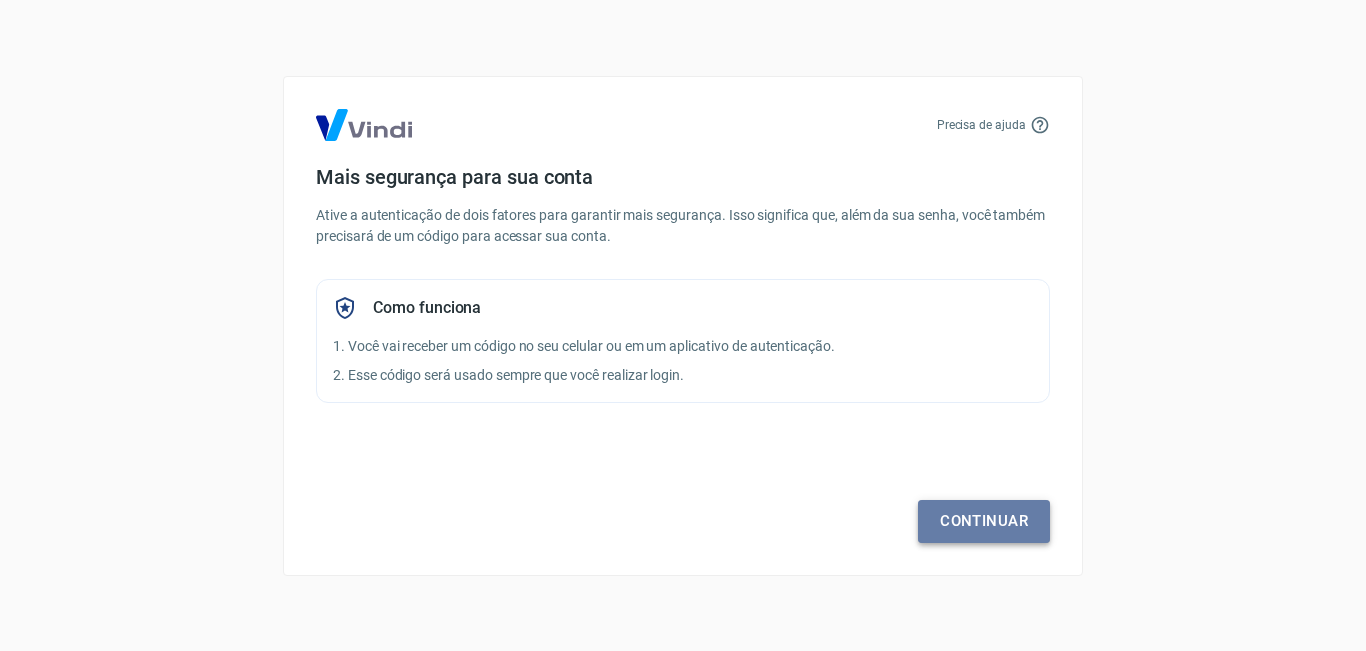 click on "Continuar" at bounding box center [984, 521] 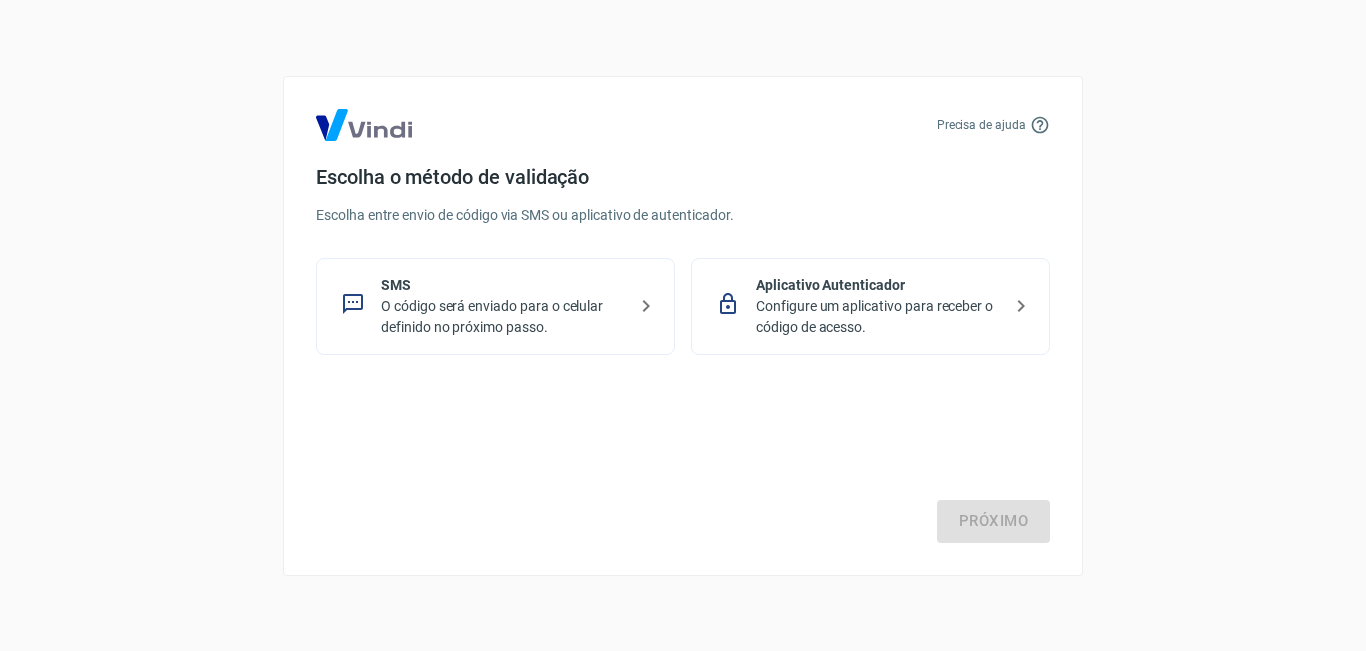 scroll, scrollTop: 0, scrollLeft: 0, axis: both 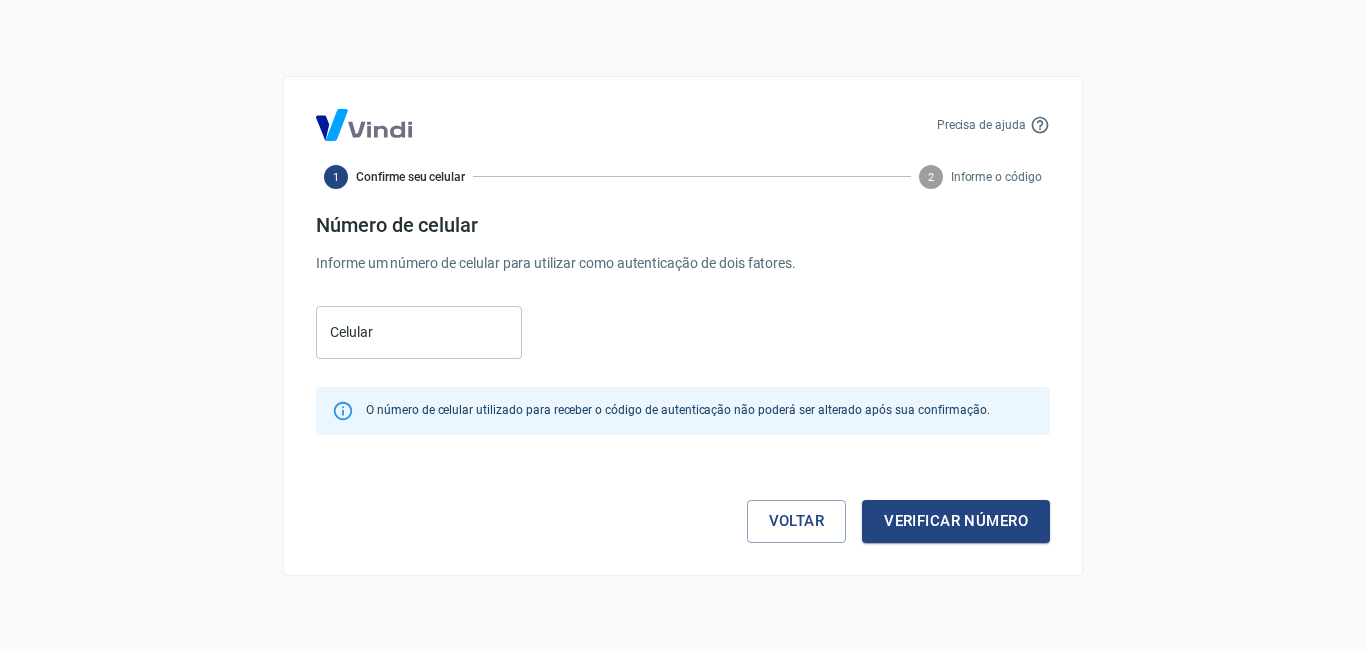 click at bounding box center [364, 125] 